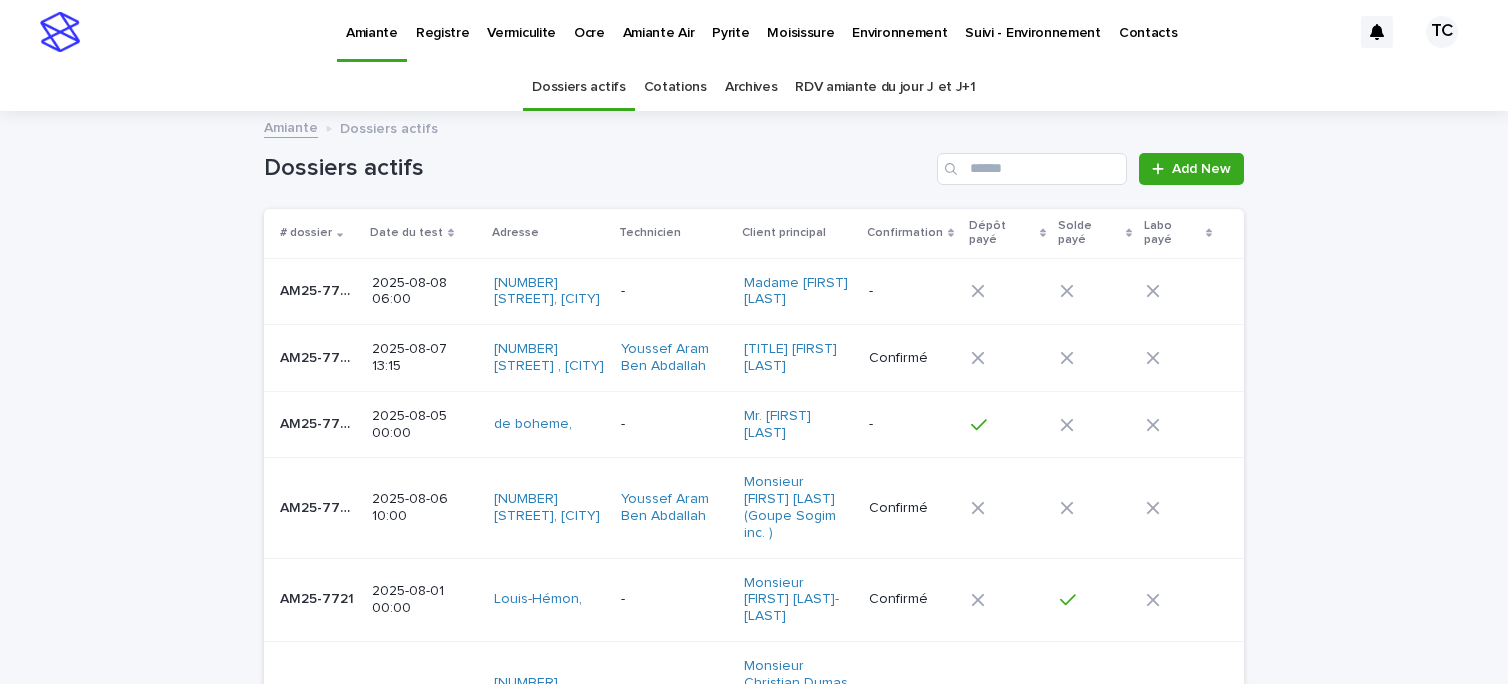 scroll, scrollTop: 0, scrollLeft: 0, axis: both 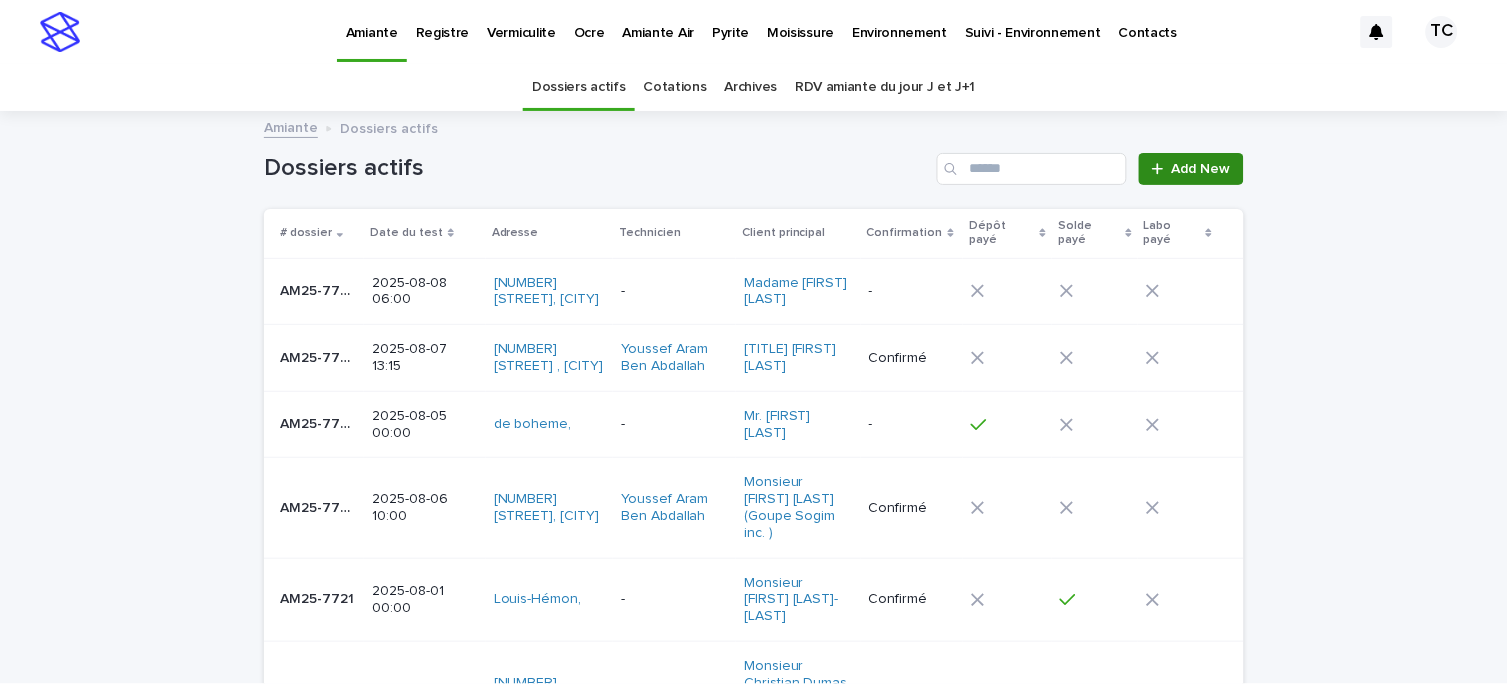 click on "Add New" at bounding box center [1191, 169] 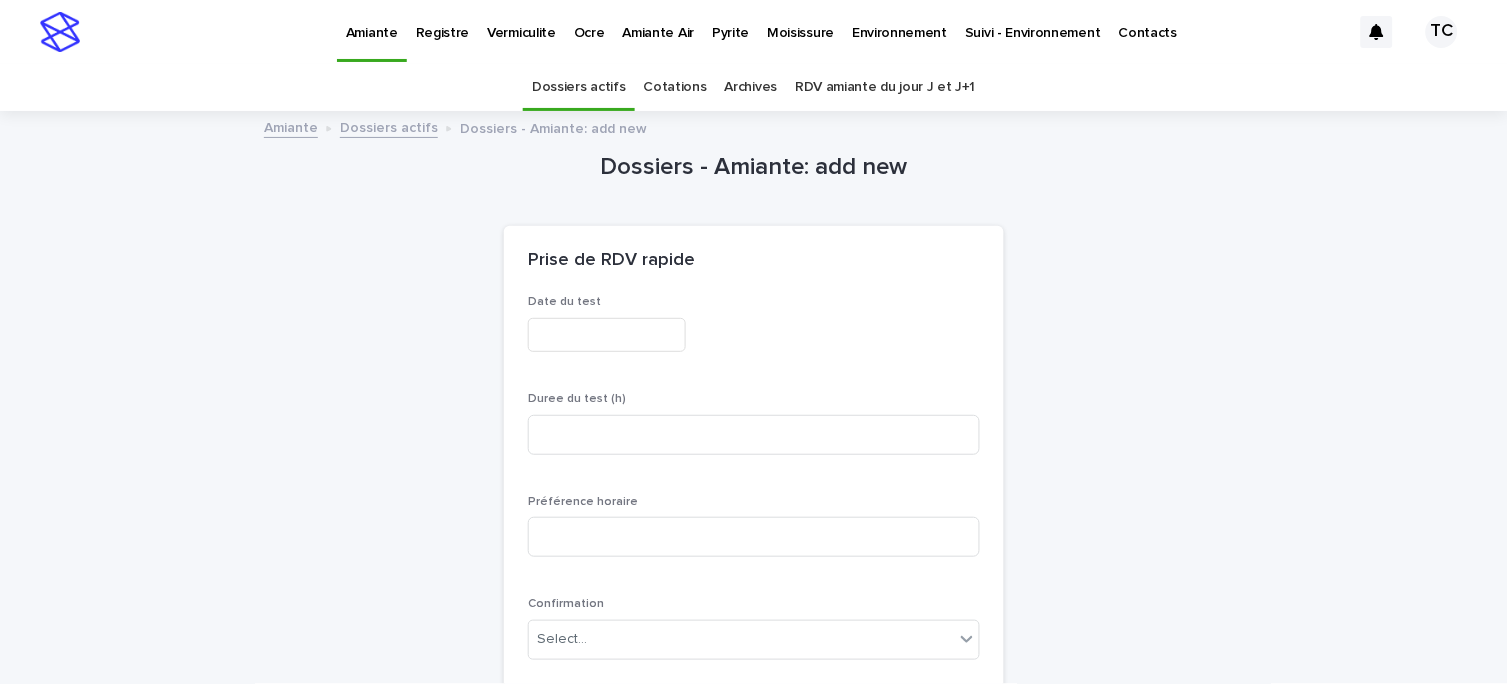 scroll, scrollTop: 64, scrollLeft: 0, axis: vertical 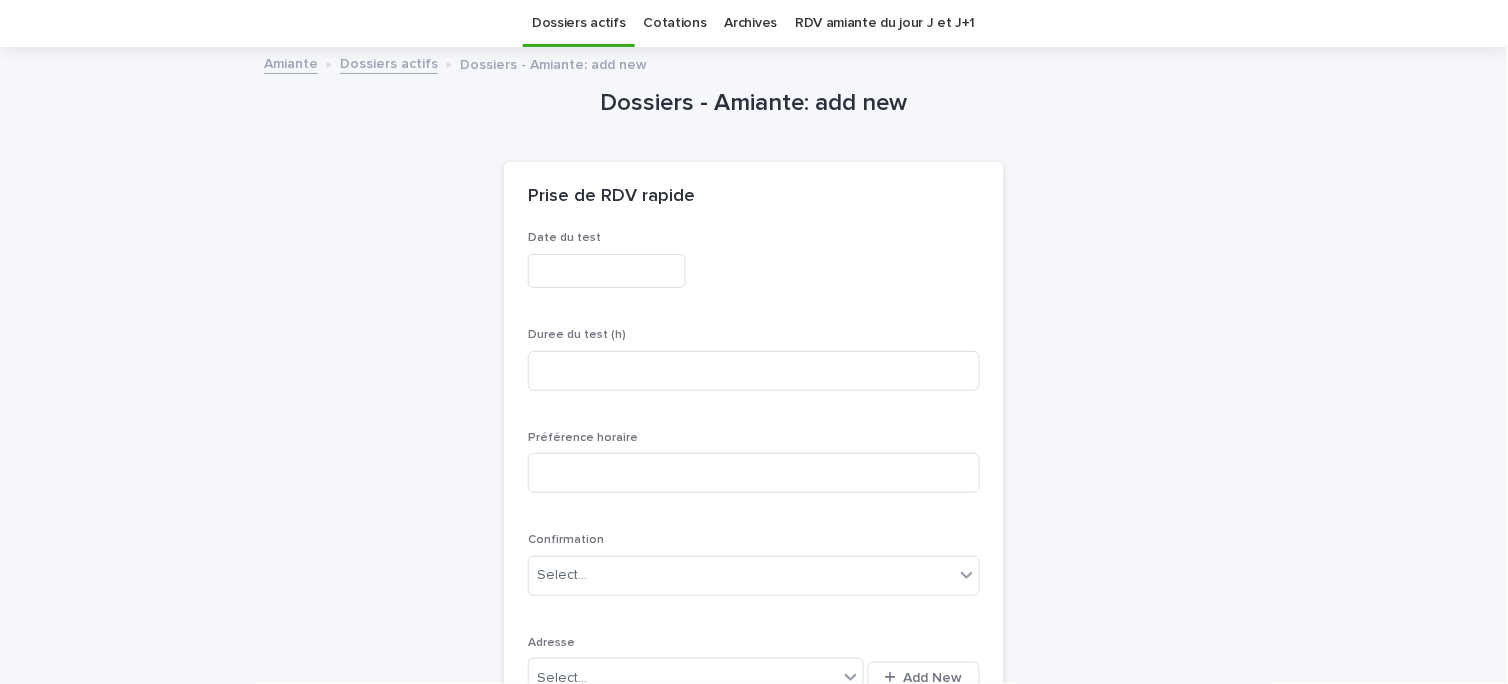 click at bounding box center [607, 271] 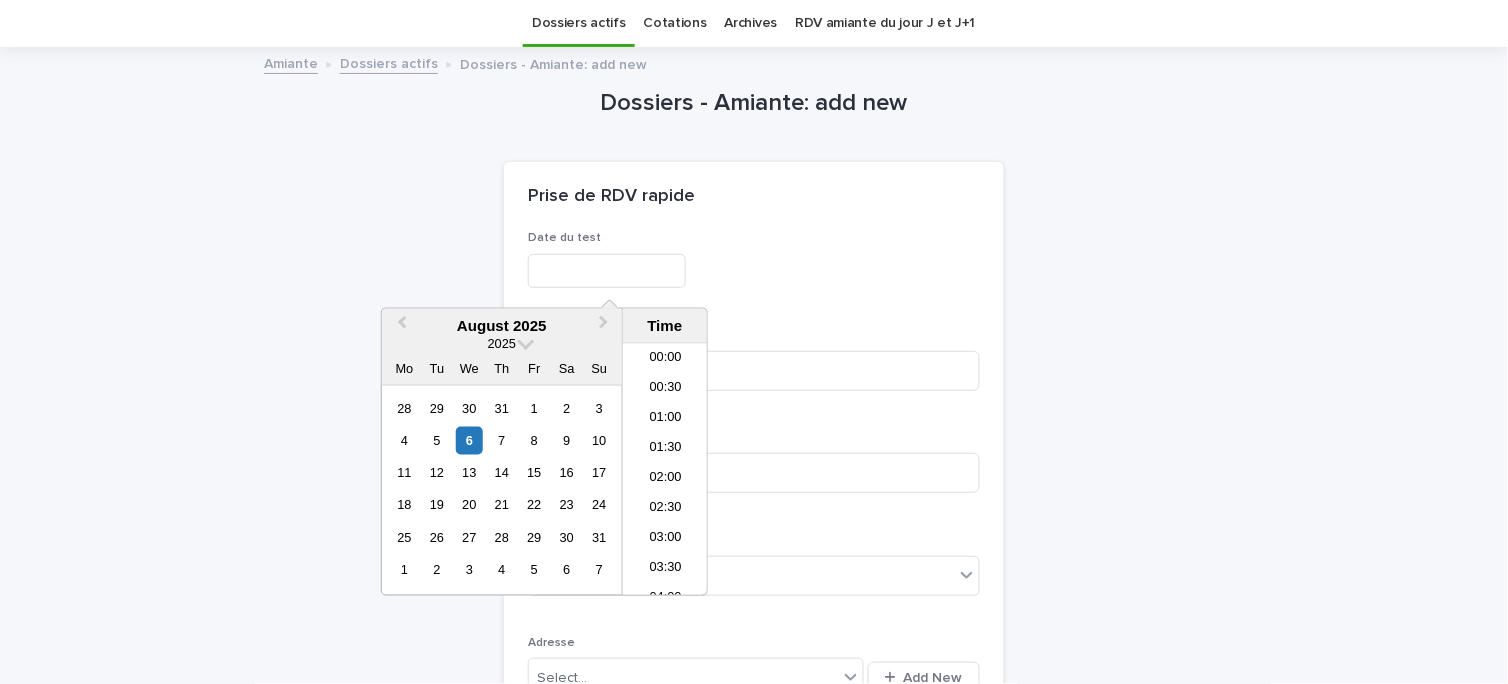 scroll, scrollTop: 850, scrollLeft: 0, axis: vertical 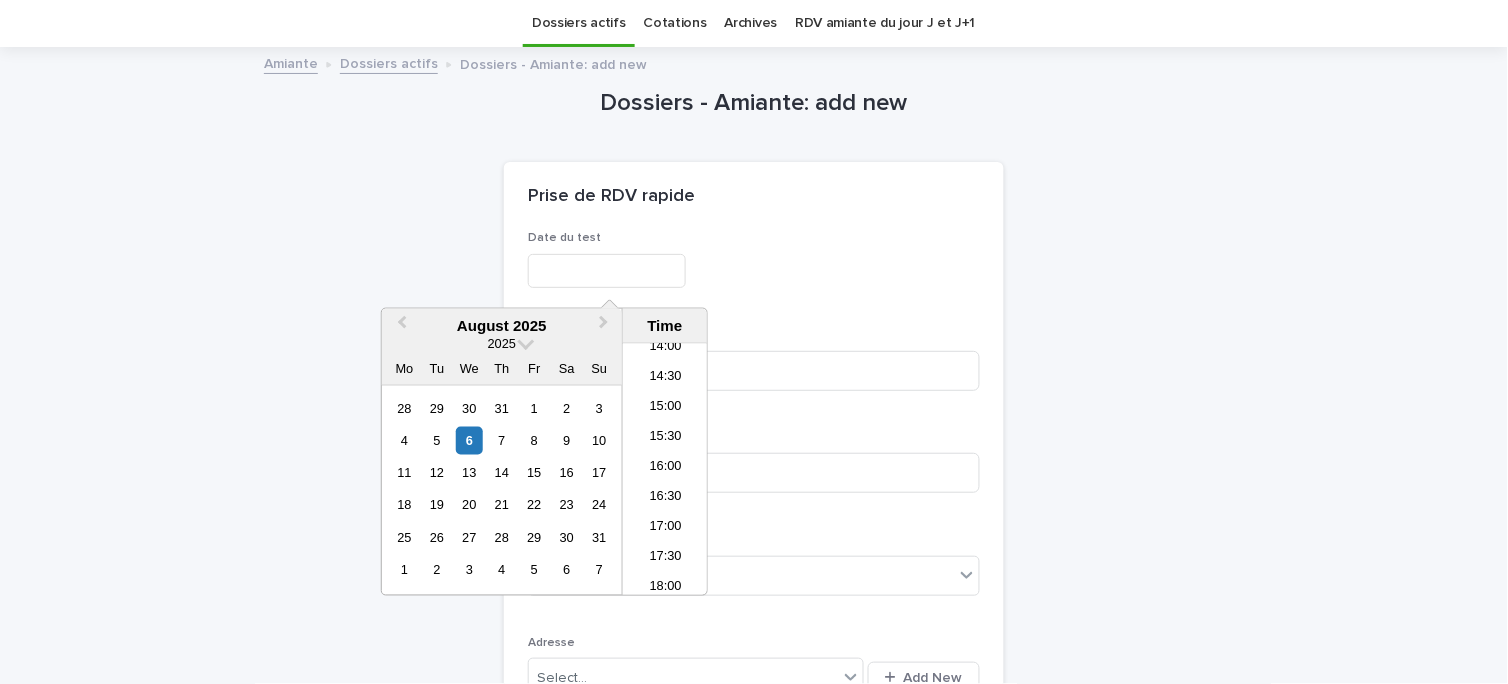 click on "4 5 6 7 8 9 10" at bounding box center [501, 441] 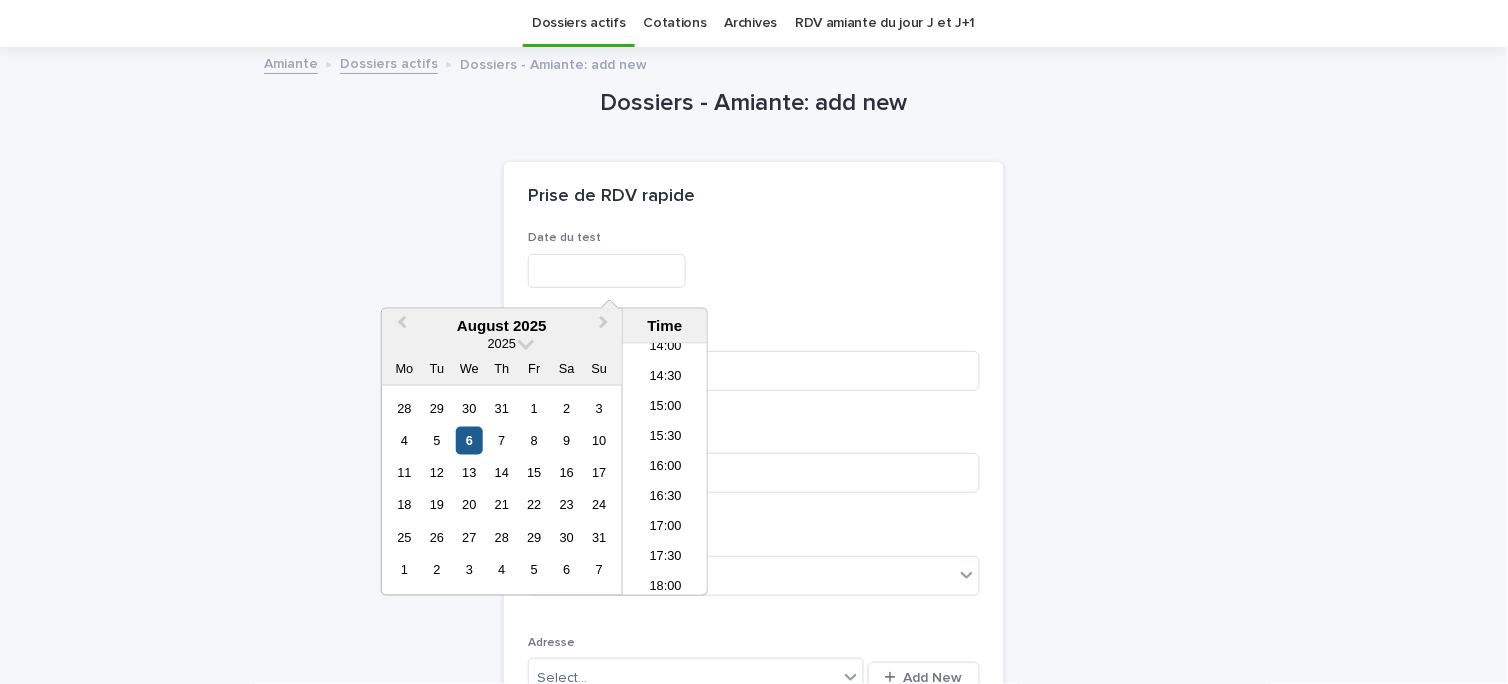 click on "6" at bounding box center (469, 440) 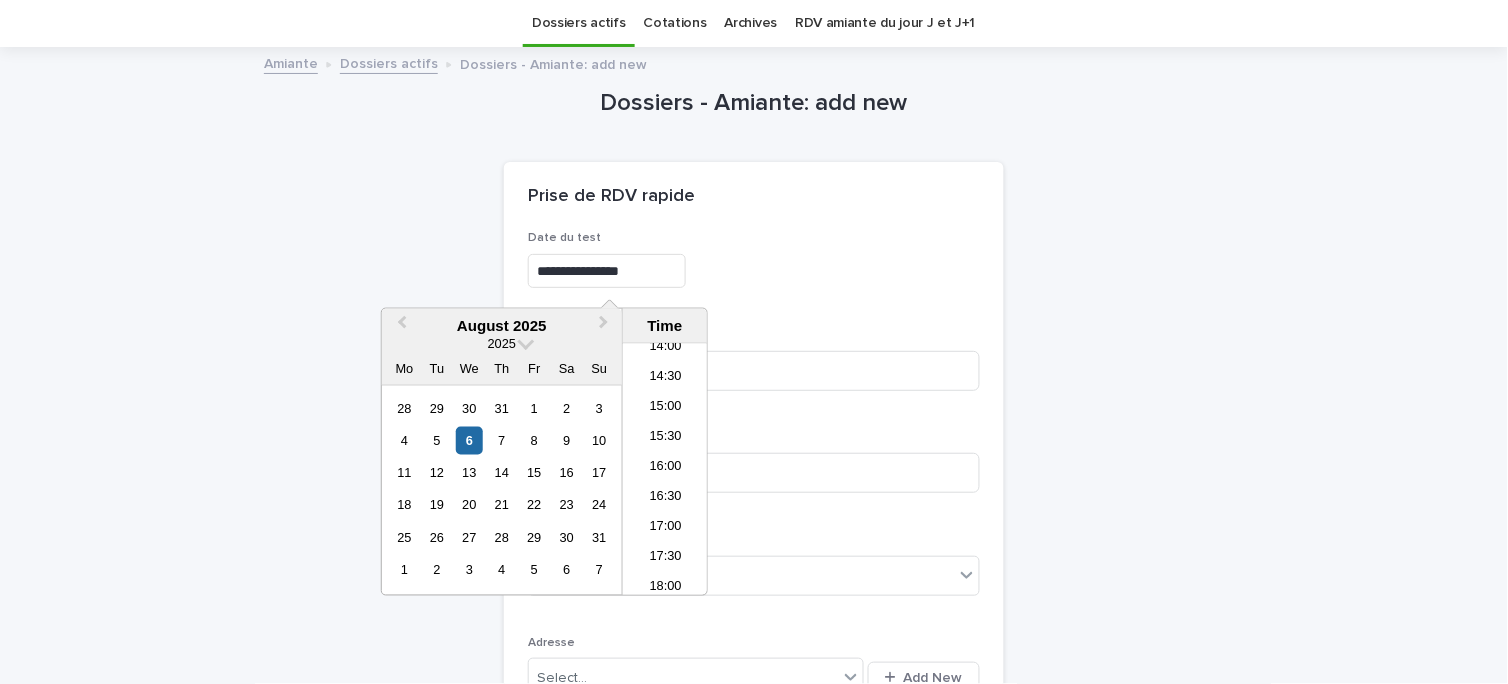 click on "Date du test" at bounding box center [754, 238] 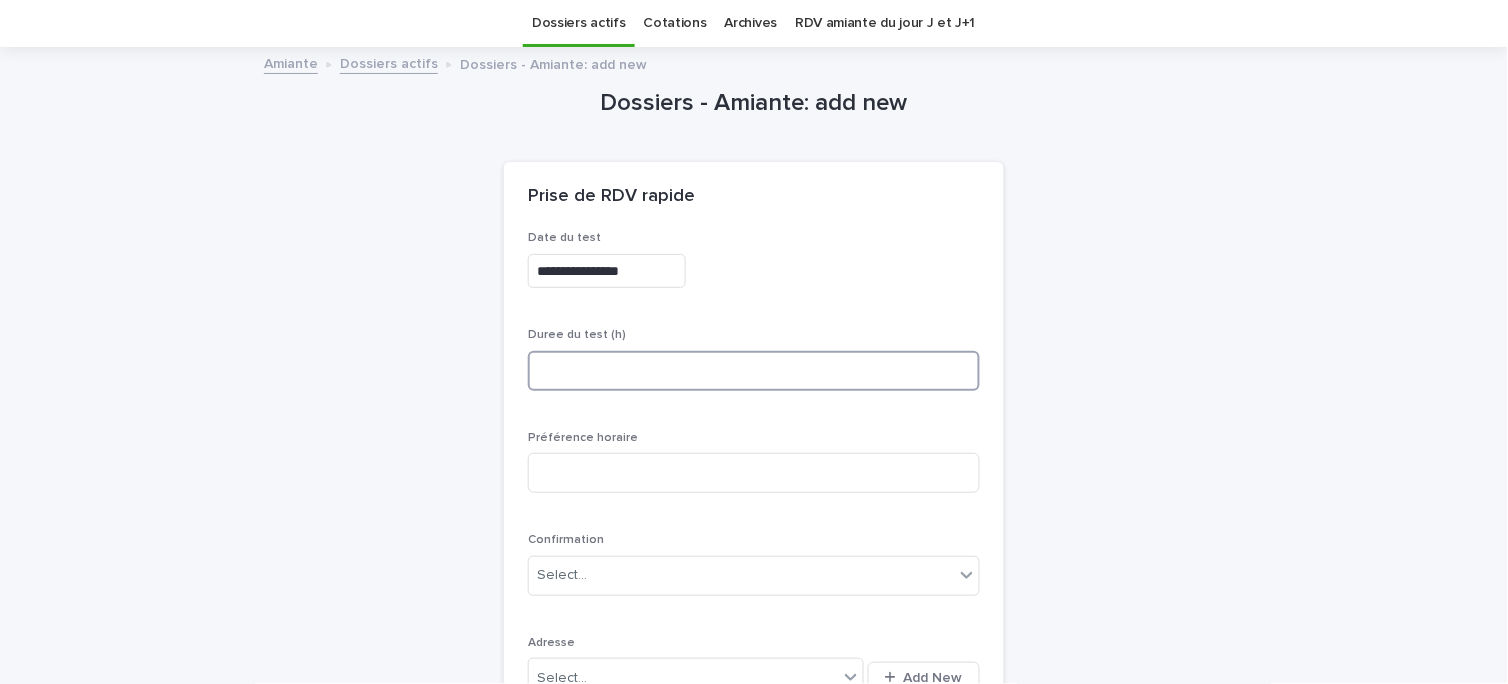 click at bounding box center [754, 371] 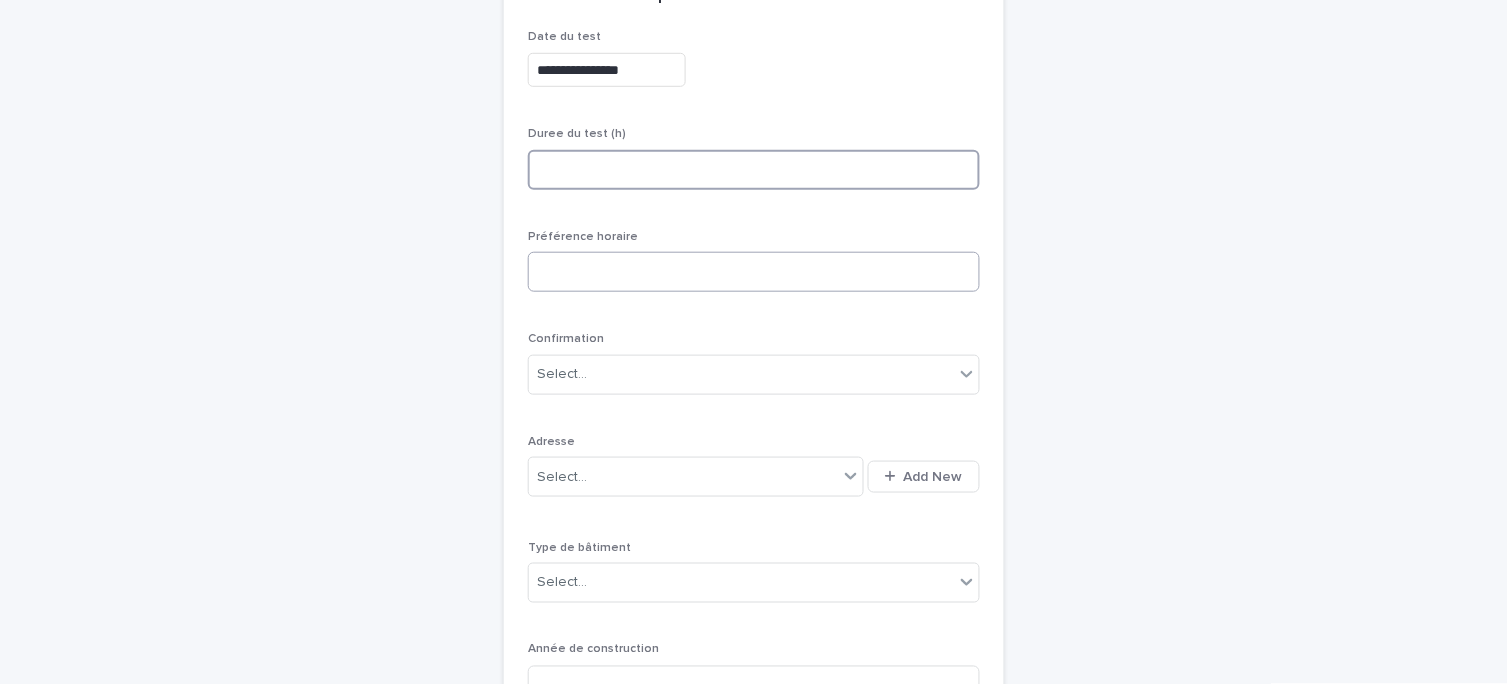 scroll, scrollTop: 286, scrollLeft: 0, axis: vertical 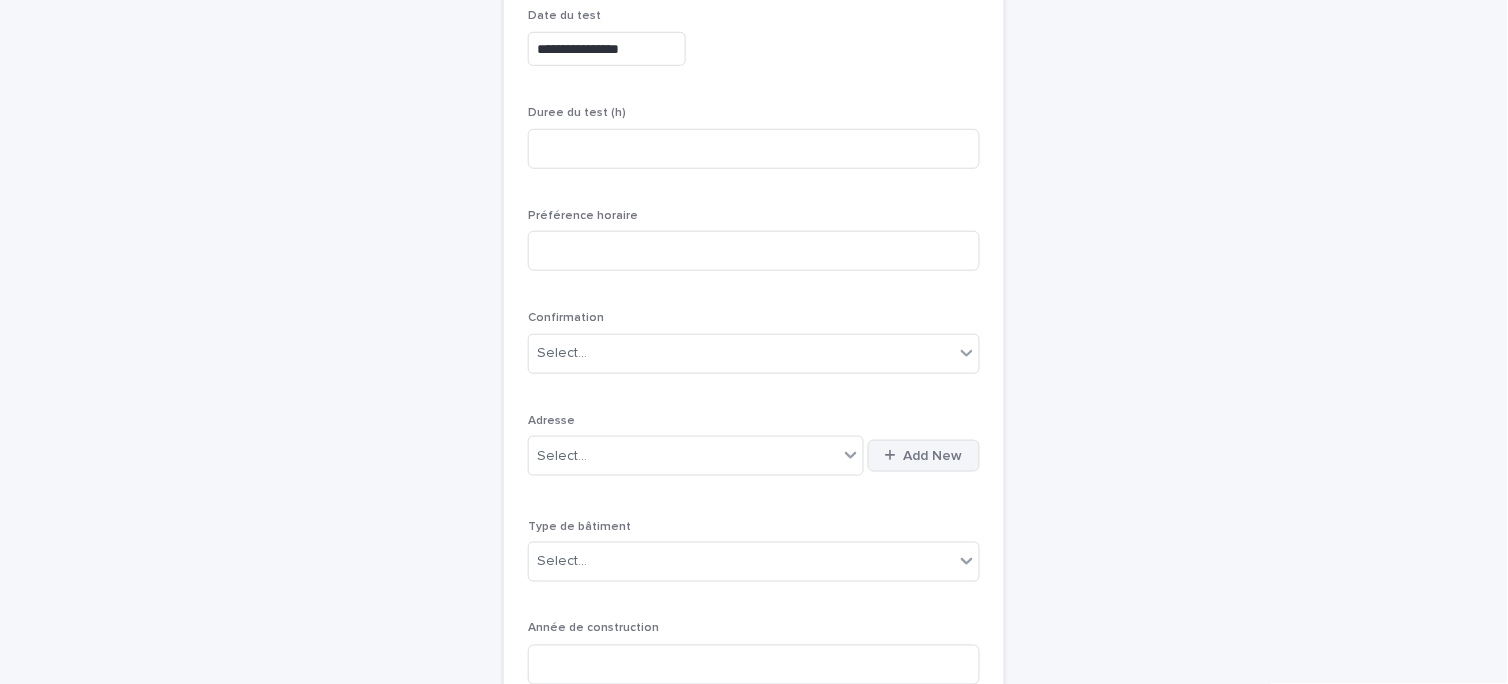 click on "Add New" at bounding box center (933, 456) 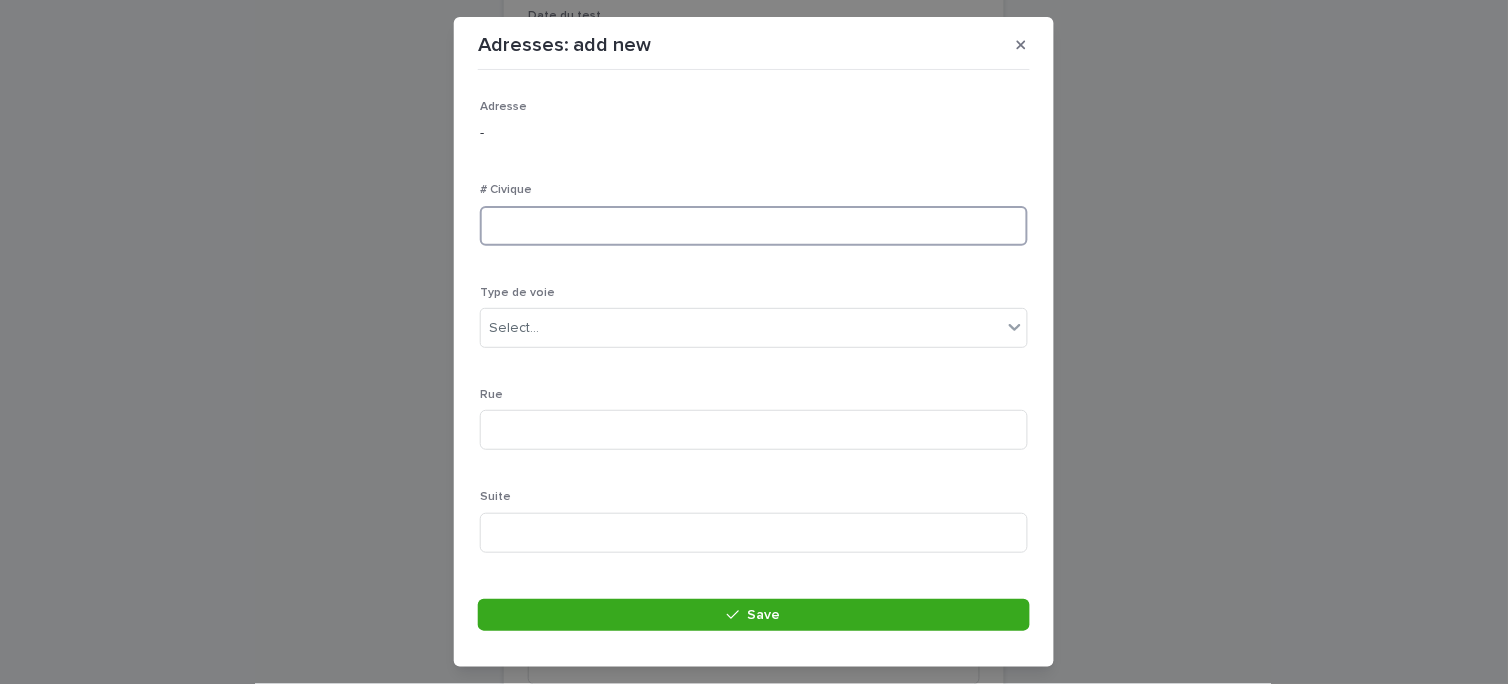 click at bounding box center [754, 226] 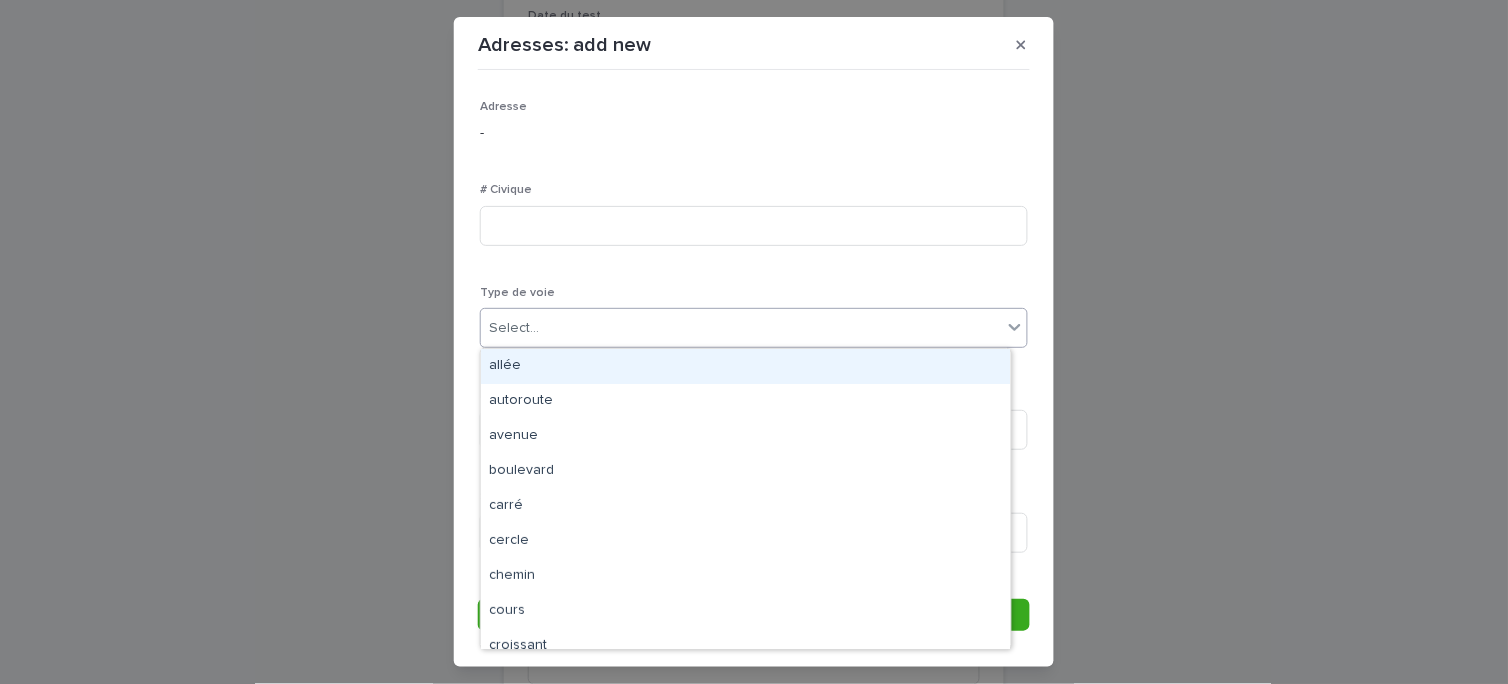 click on "Select..." at bounding box center [741, 328] 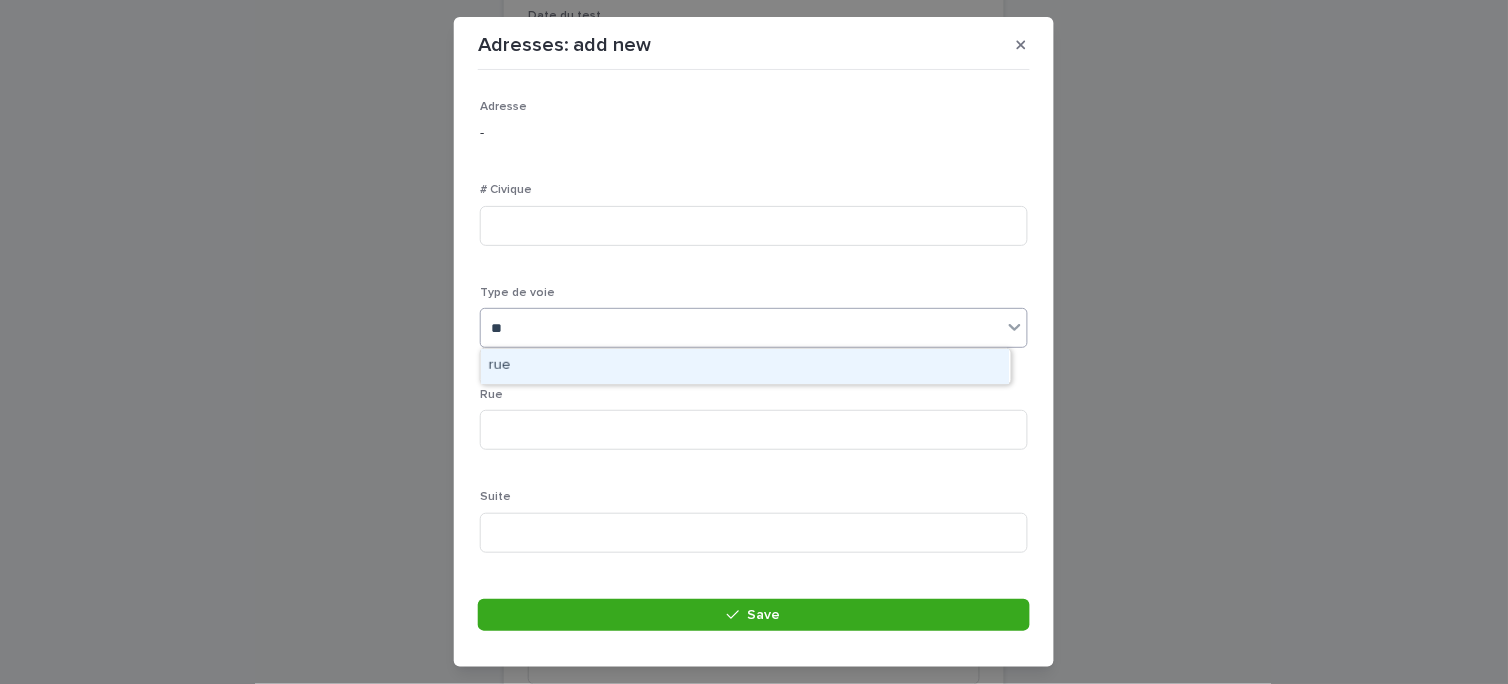 type on "***" 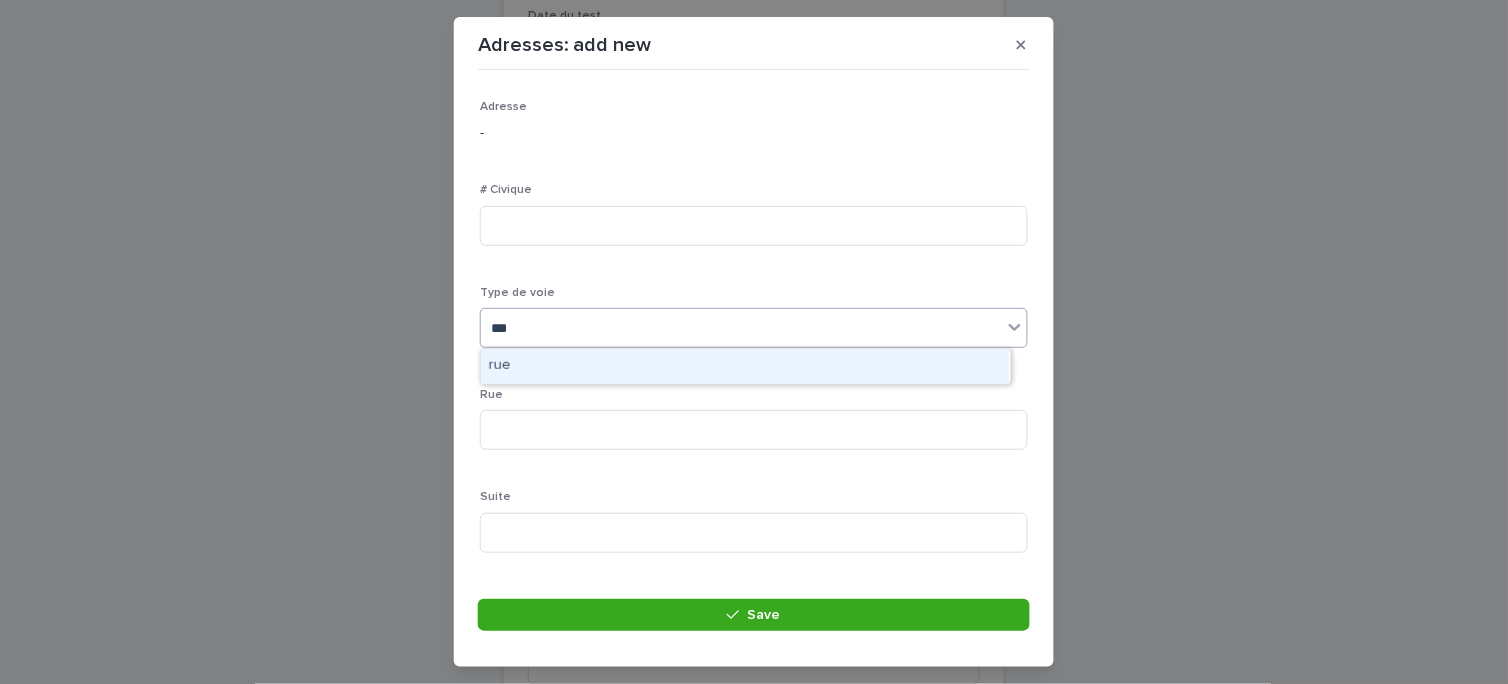 click on "rue" at bounding box center (745, 366) 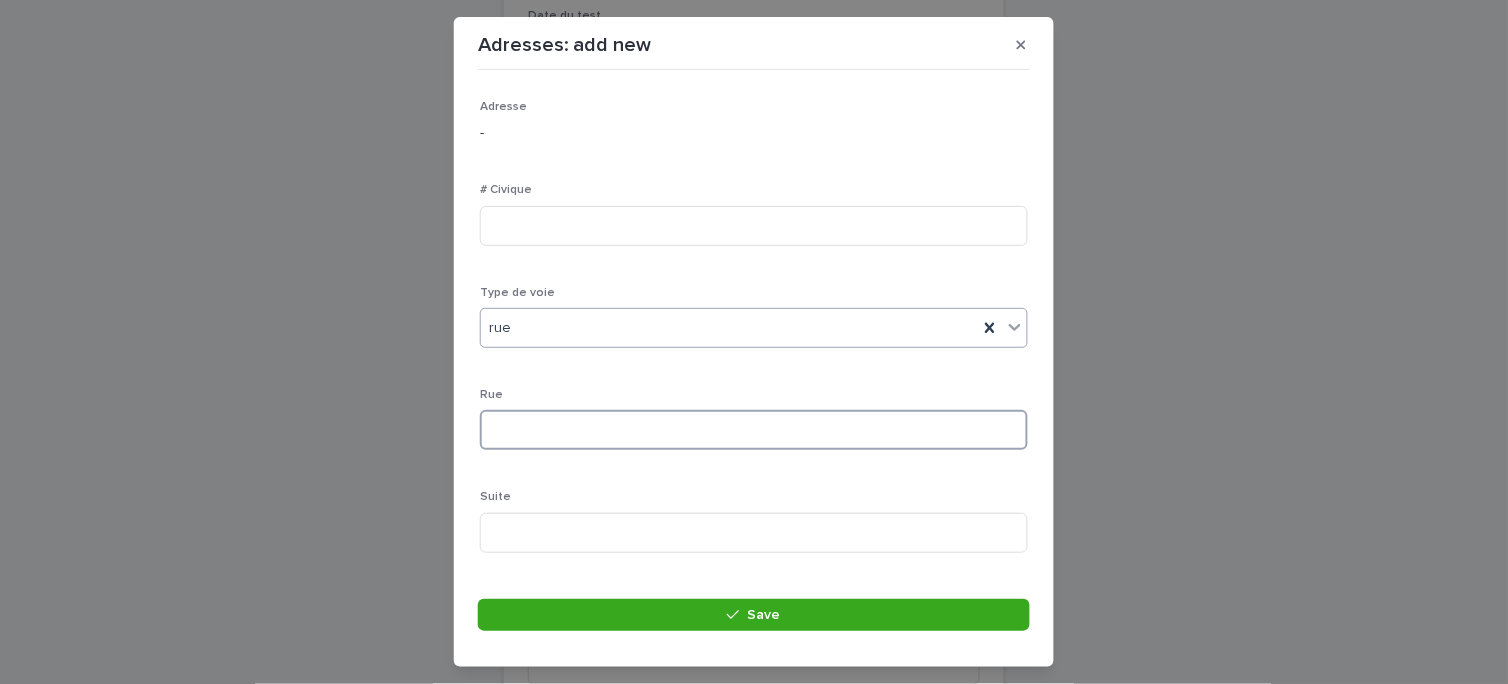 click at bounding box center (754, 430) 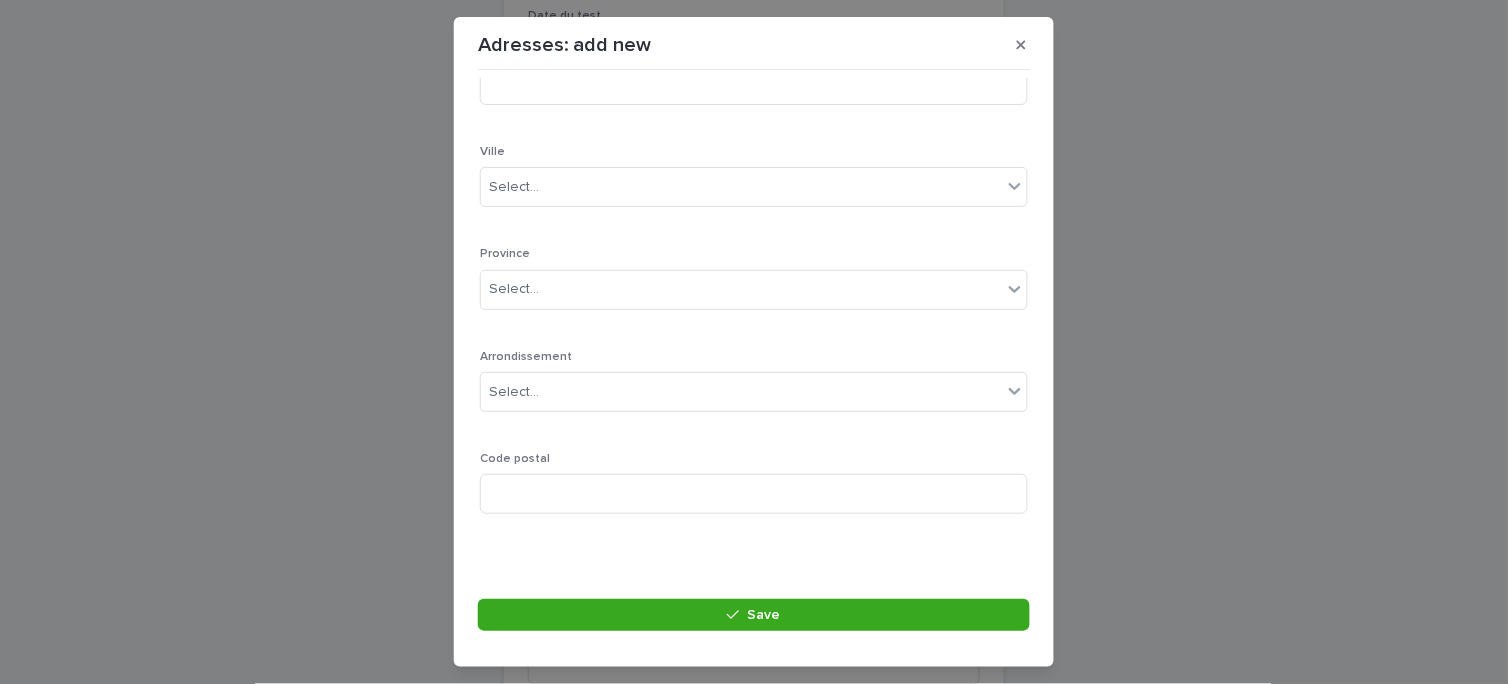scroll, scrollTop: 337, scrollLeft: 0, axis: vertical 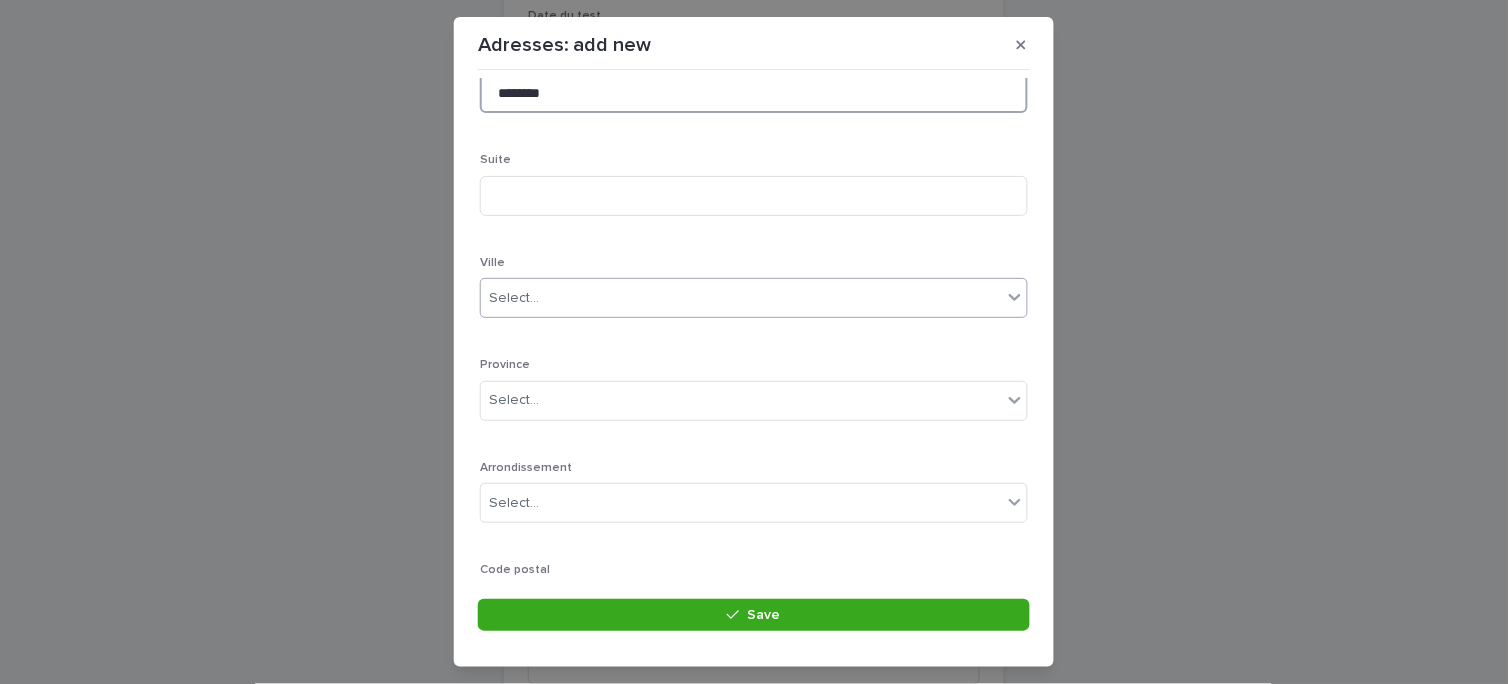 type on "********" 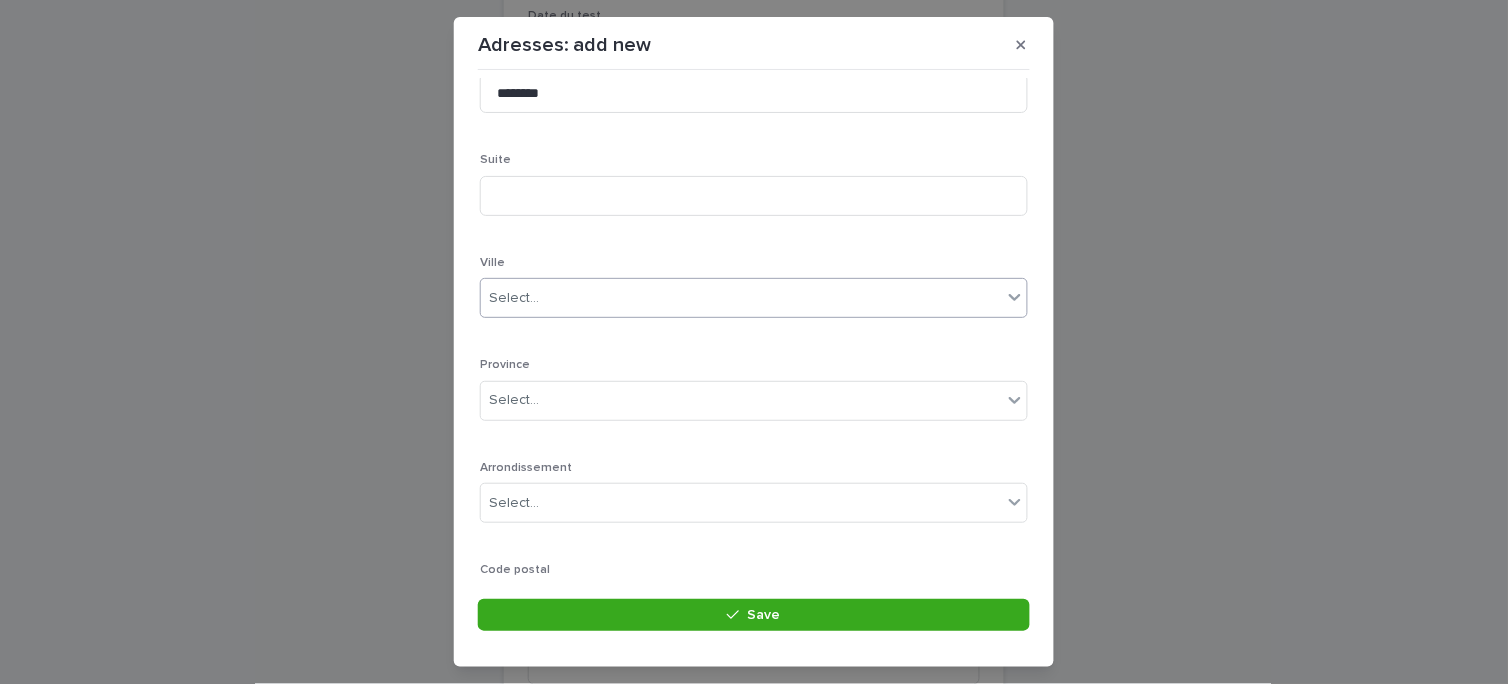 click on "Select..." at bounding box center (514, 298) 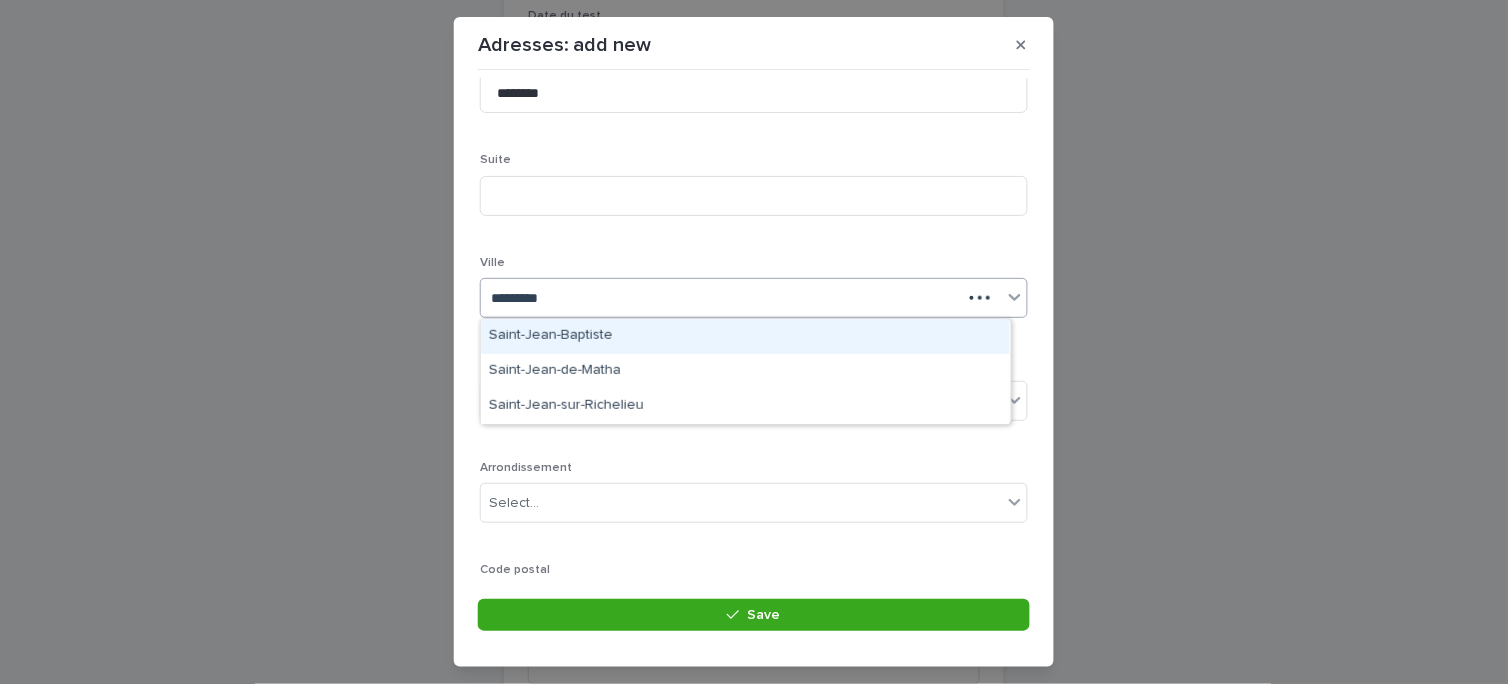 type on "**********" 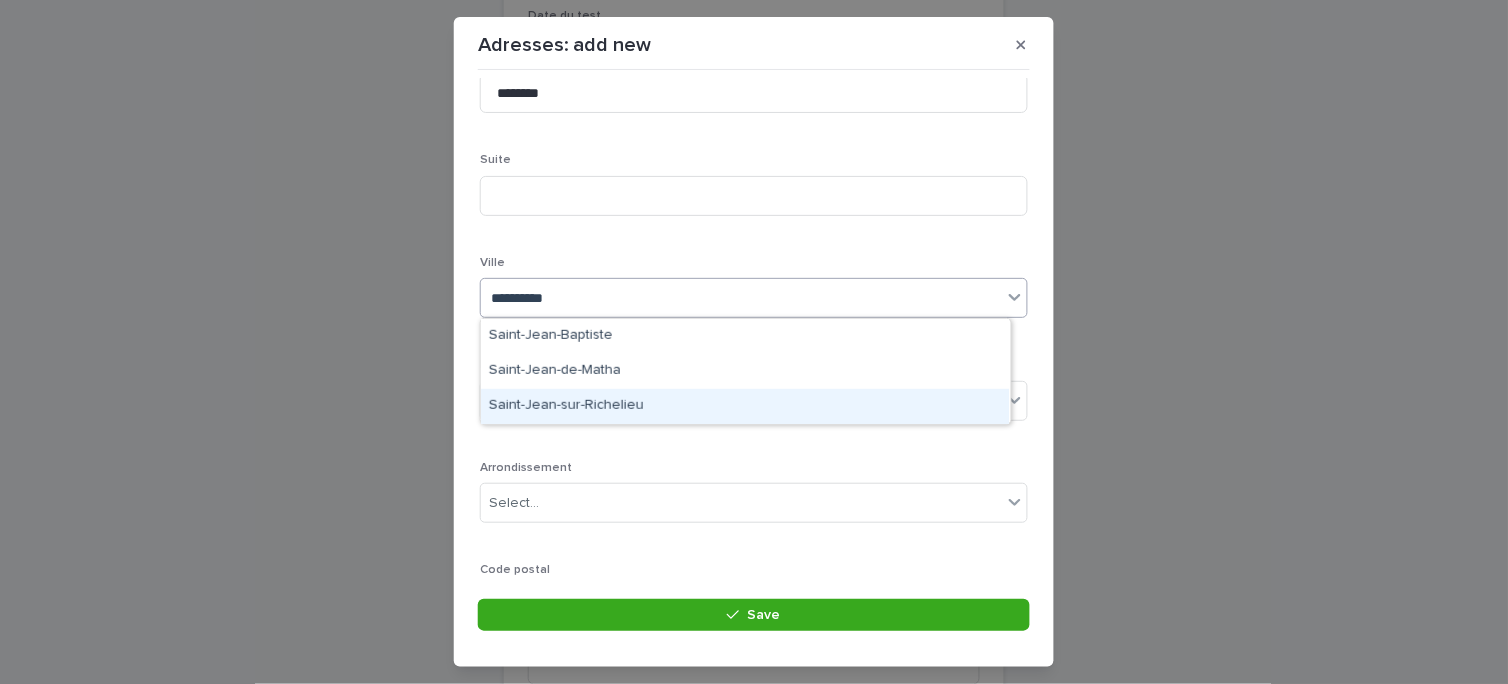 click on "Saint-Jean-sur-Richelieu" at bounding box center [745, 406] 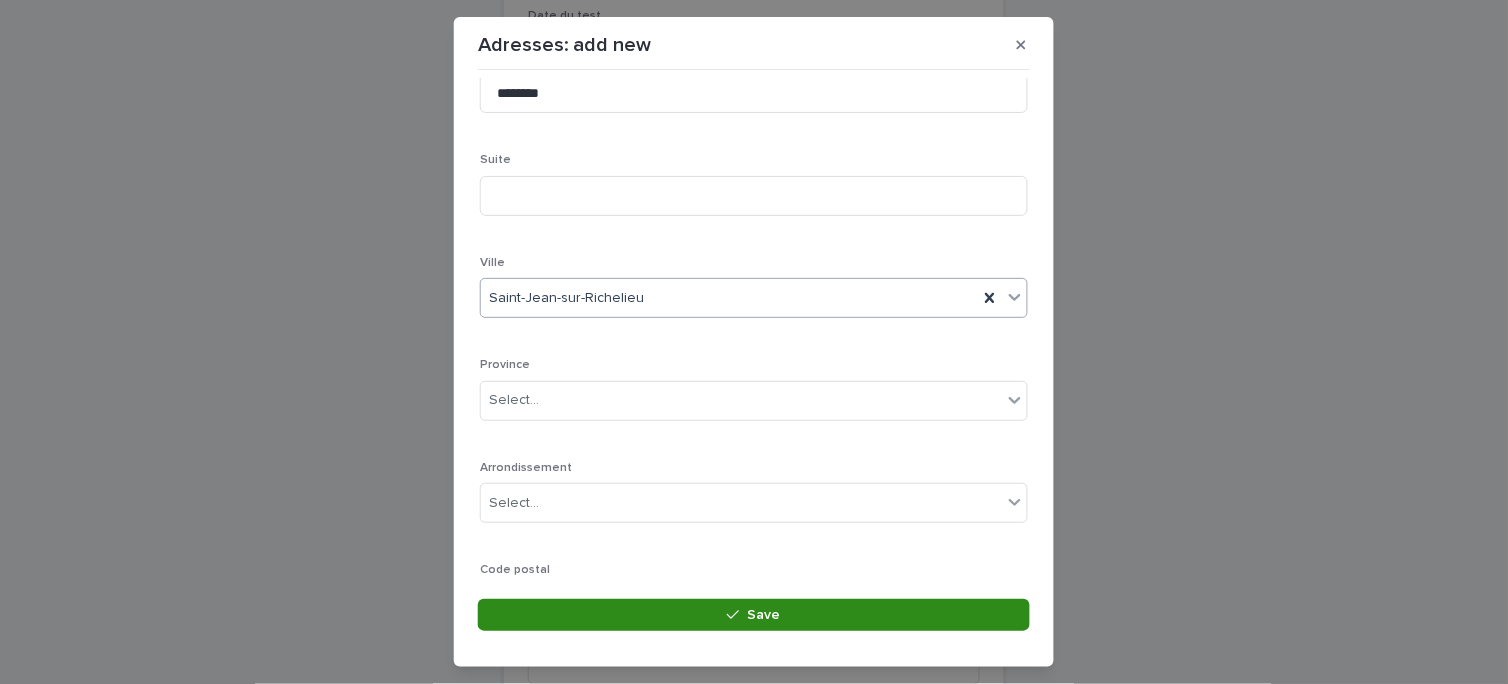 click on "Save" at bounding box center (754, 615) 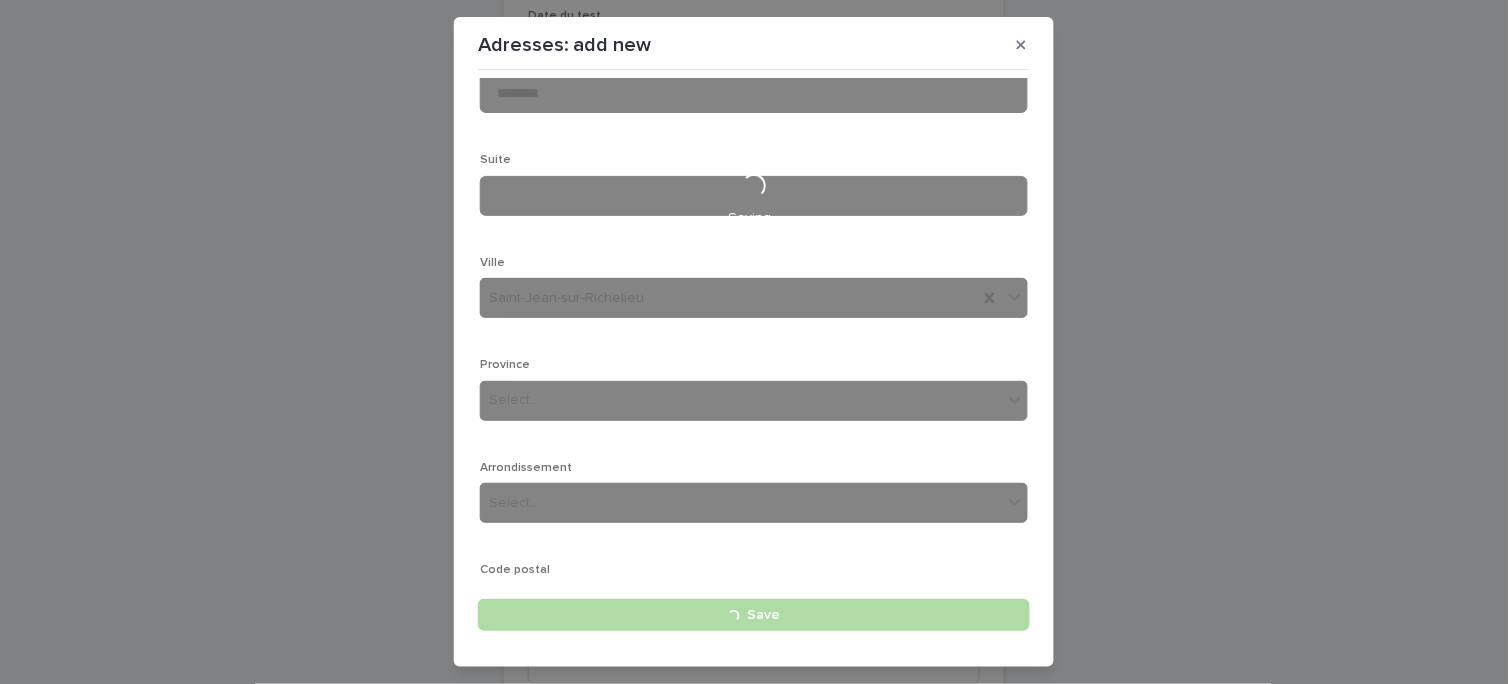 type 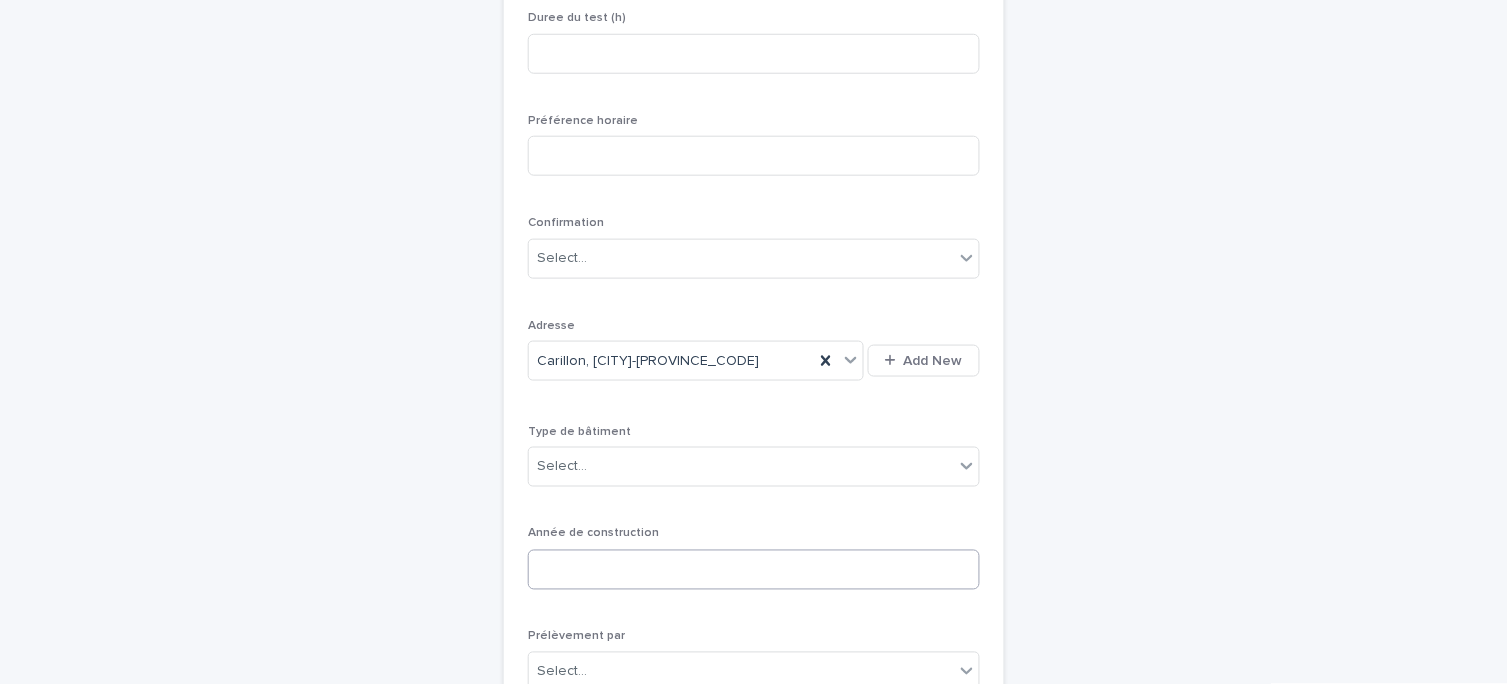 scroll, scrollTop: 508, scrollLeft: 0, axis: vertical 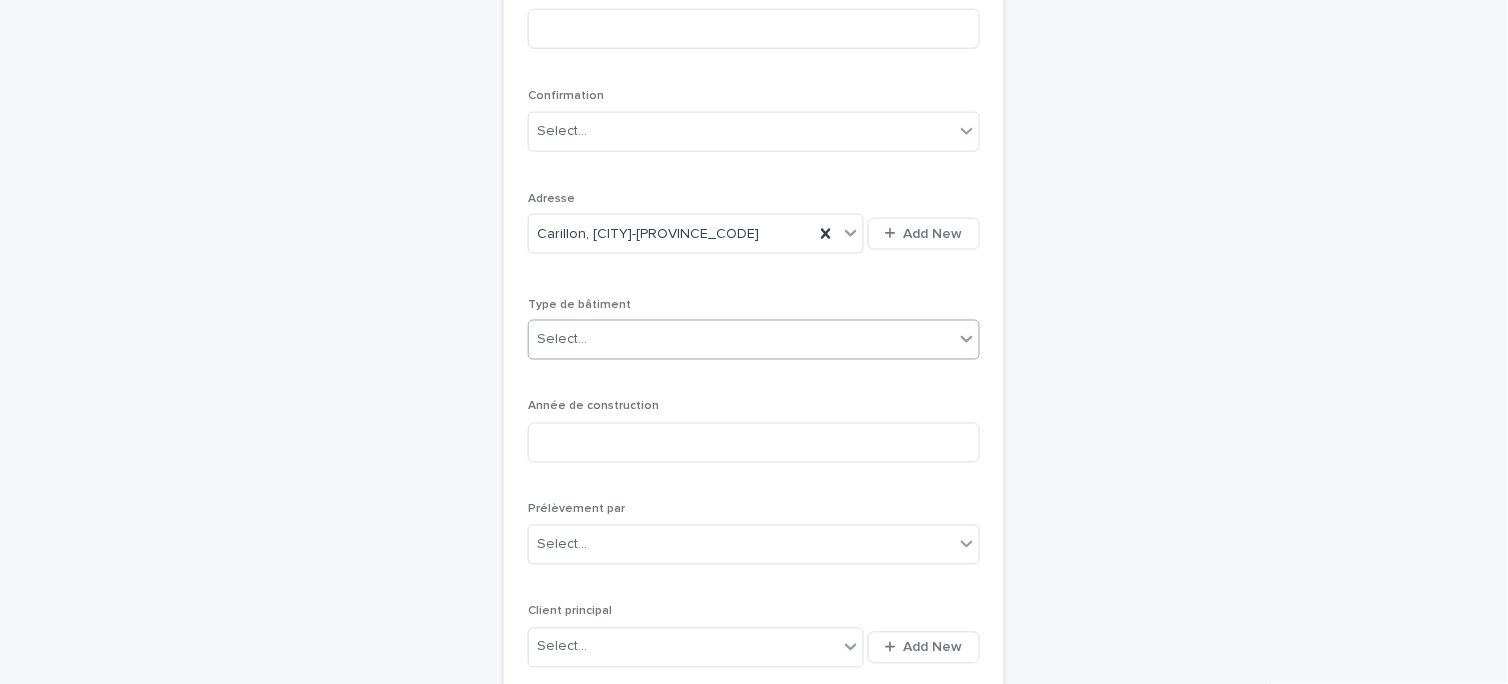 click on "Select..." at bounding box center [741, 340] 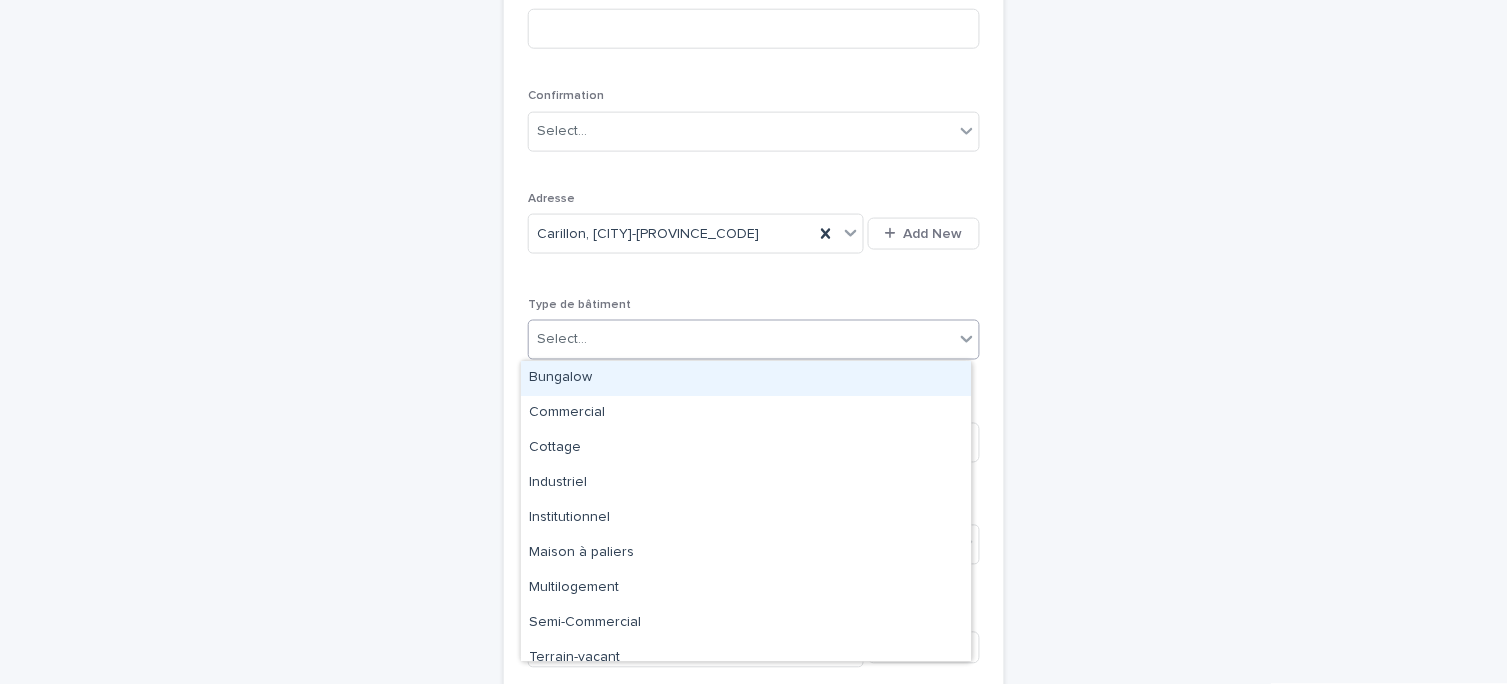click on "Bungalow" at bounding box center (746, 378) 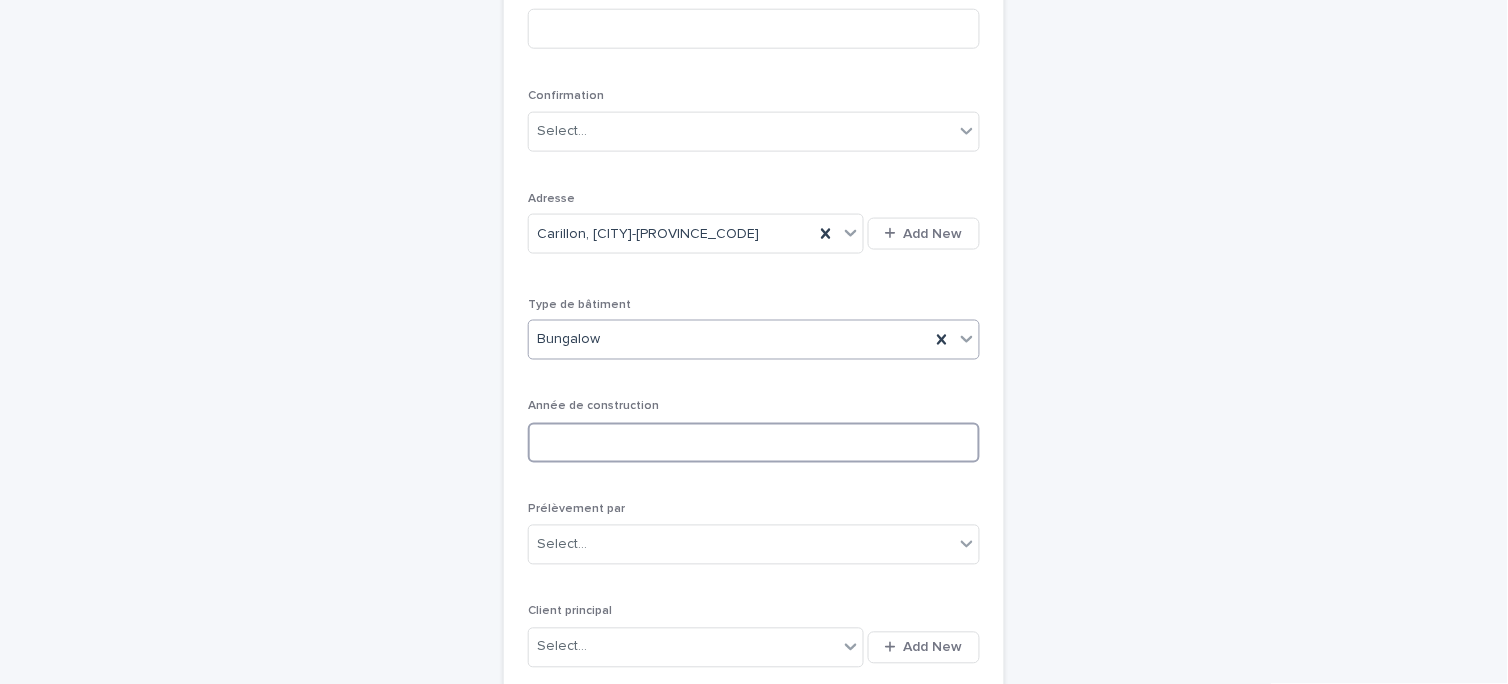 click at bounding box center [754, 443] 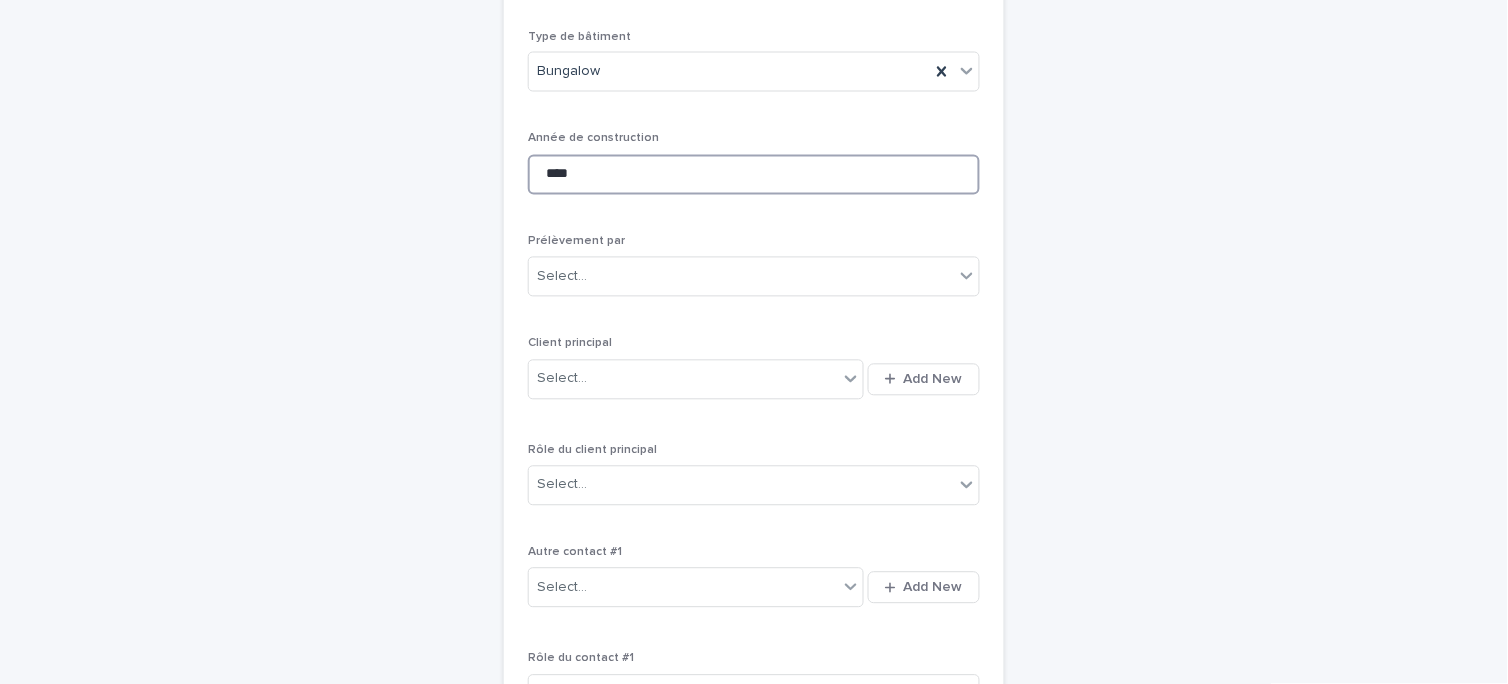 scroll, scrollTop: 842, scrollLeft: 0, axis: vertical 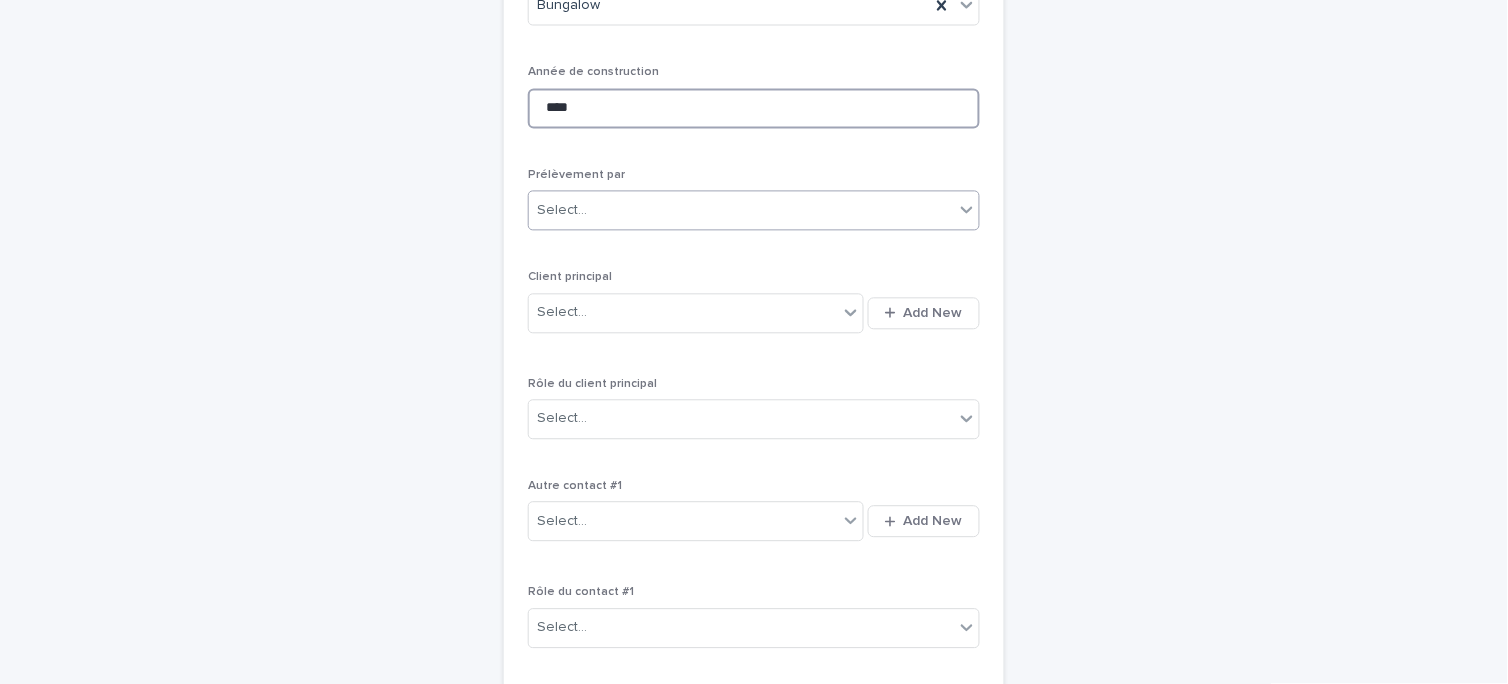 type on "****" 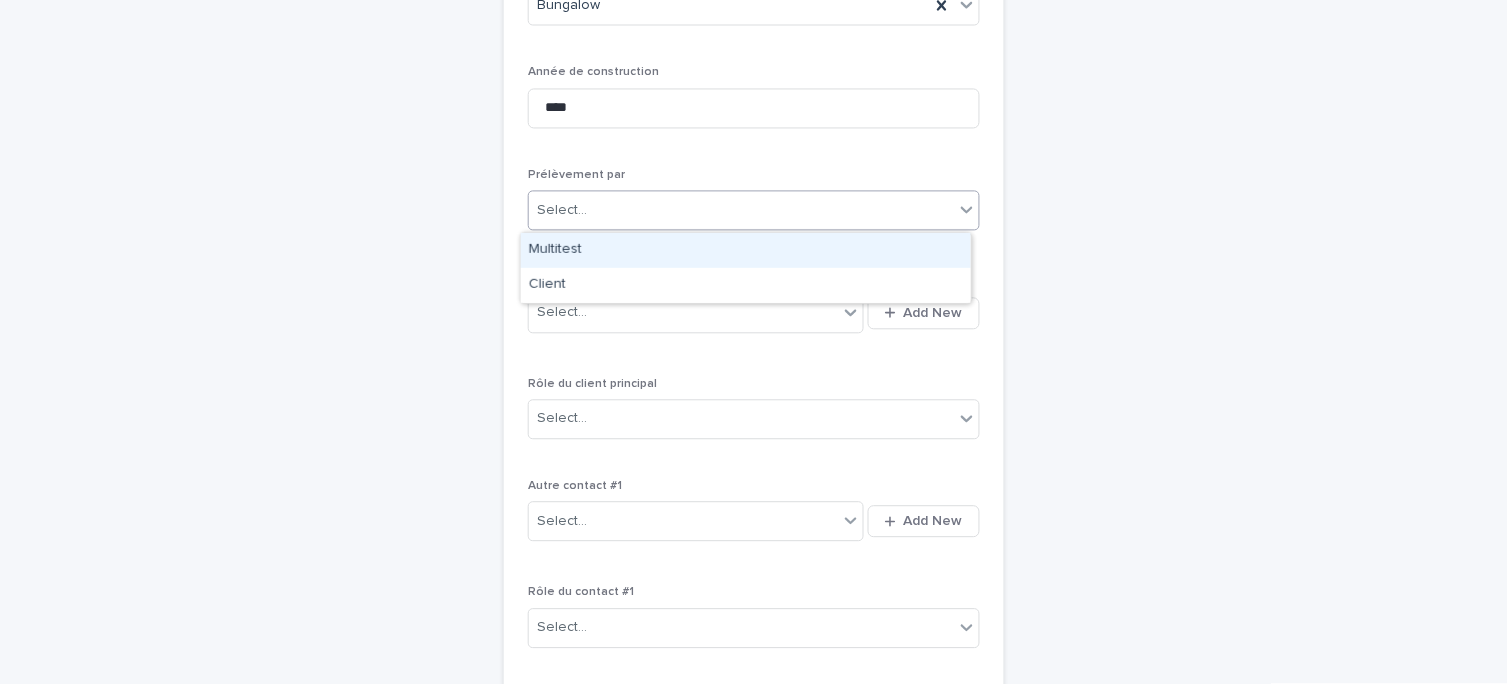 click on "Select..." at bounding box center (741, 211) 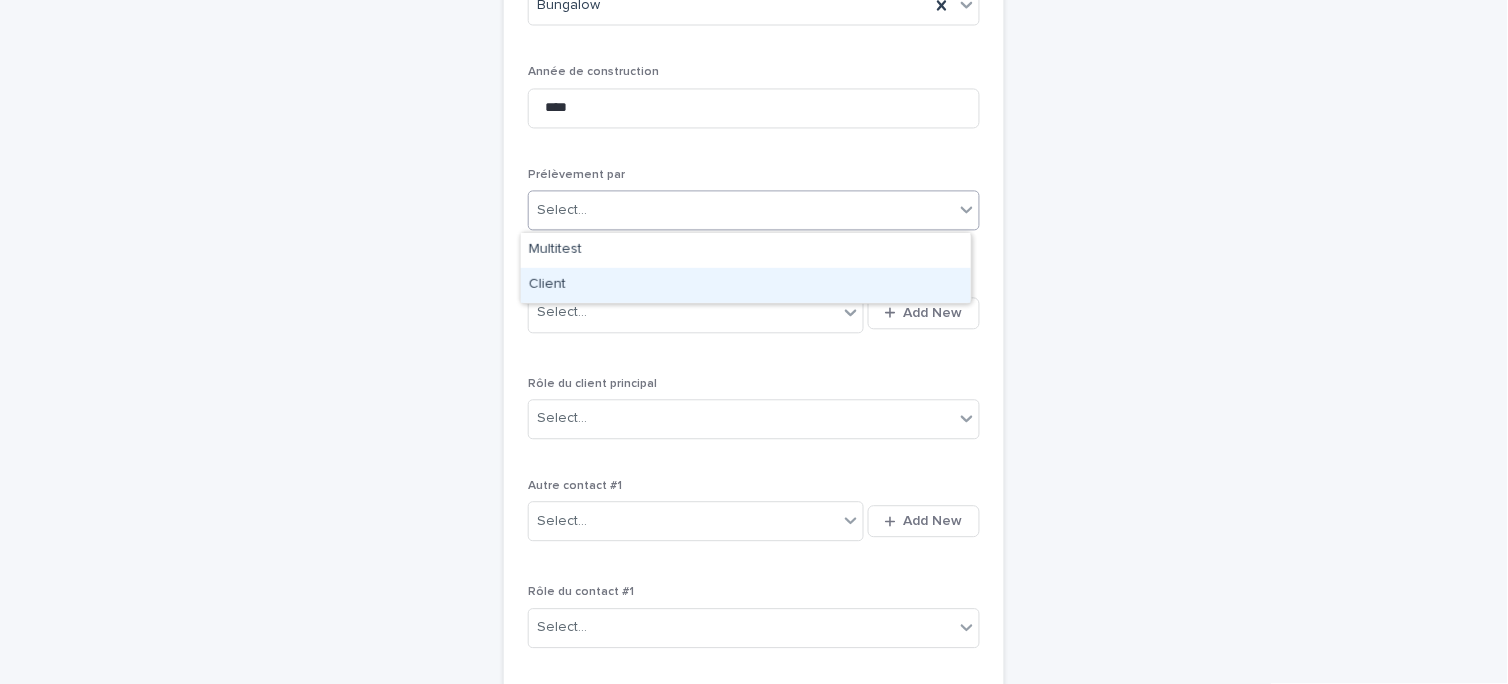 click on "Client" at bounding box center [746, 285] 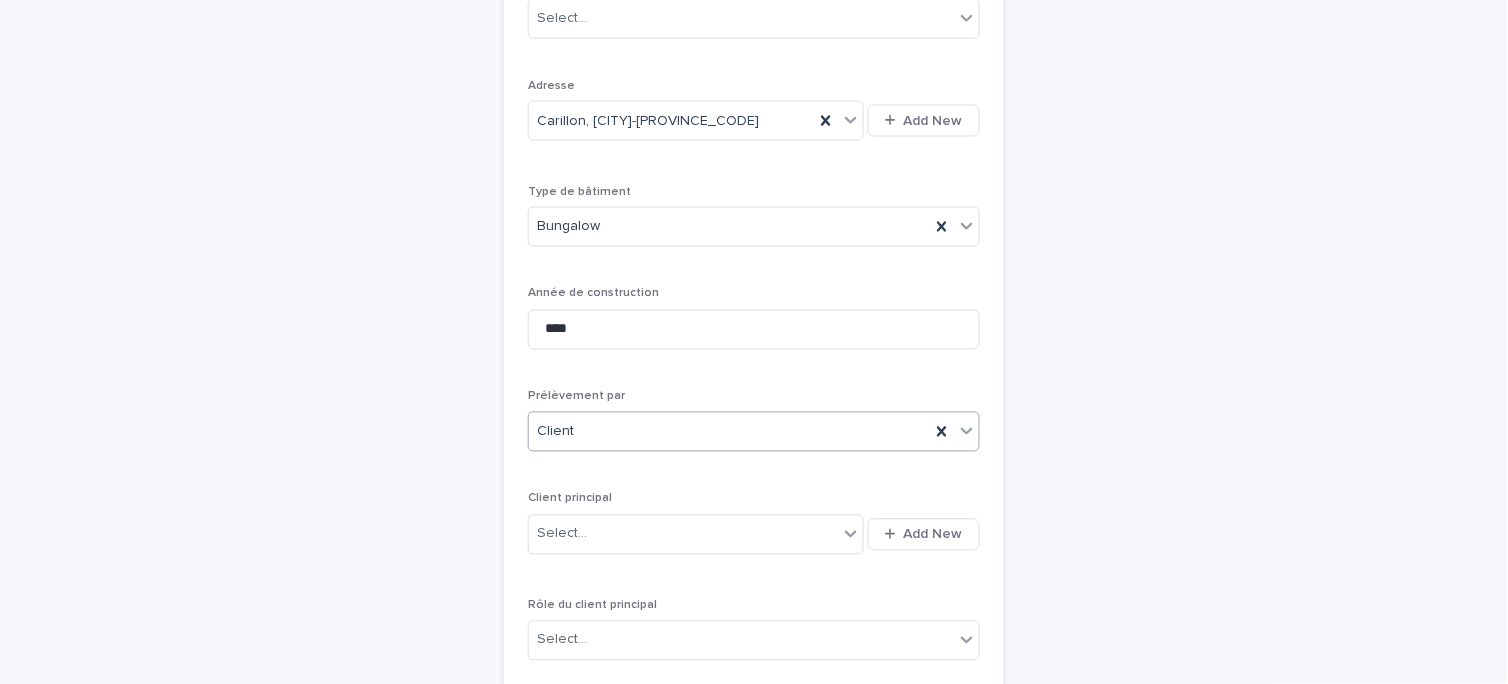 scroll, scrollTop: 620, scrollLeft: 0, axis: vertical 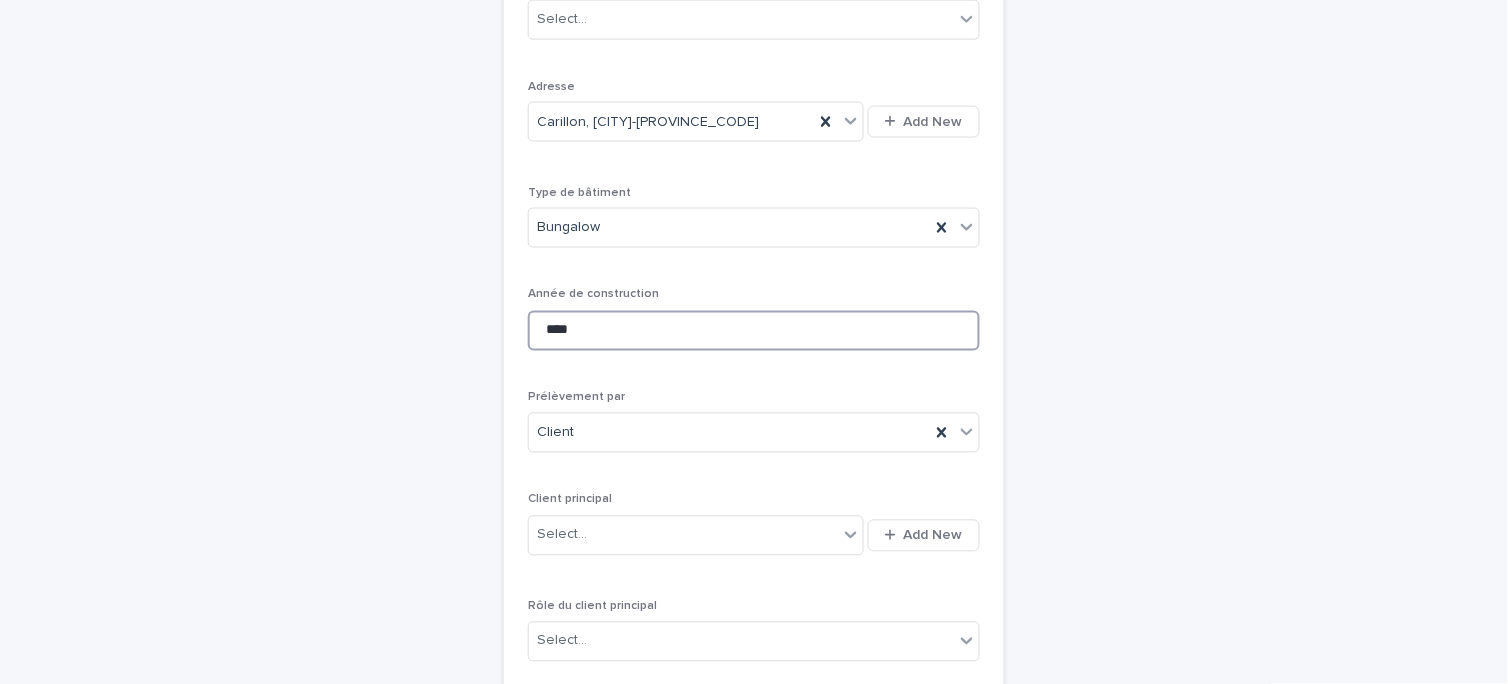 click on "****" at bounding box center (754, 331) 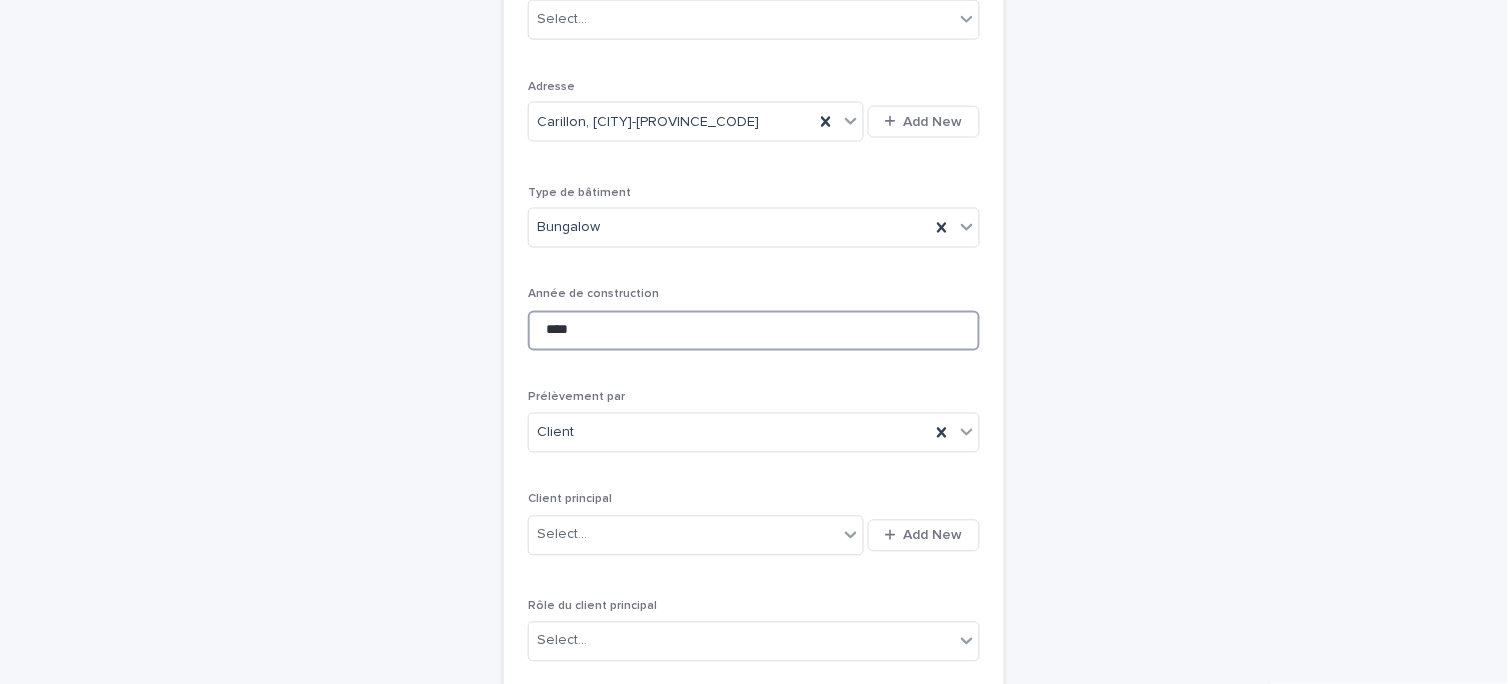 click on "****" at bounding box center [754, 331] 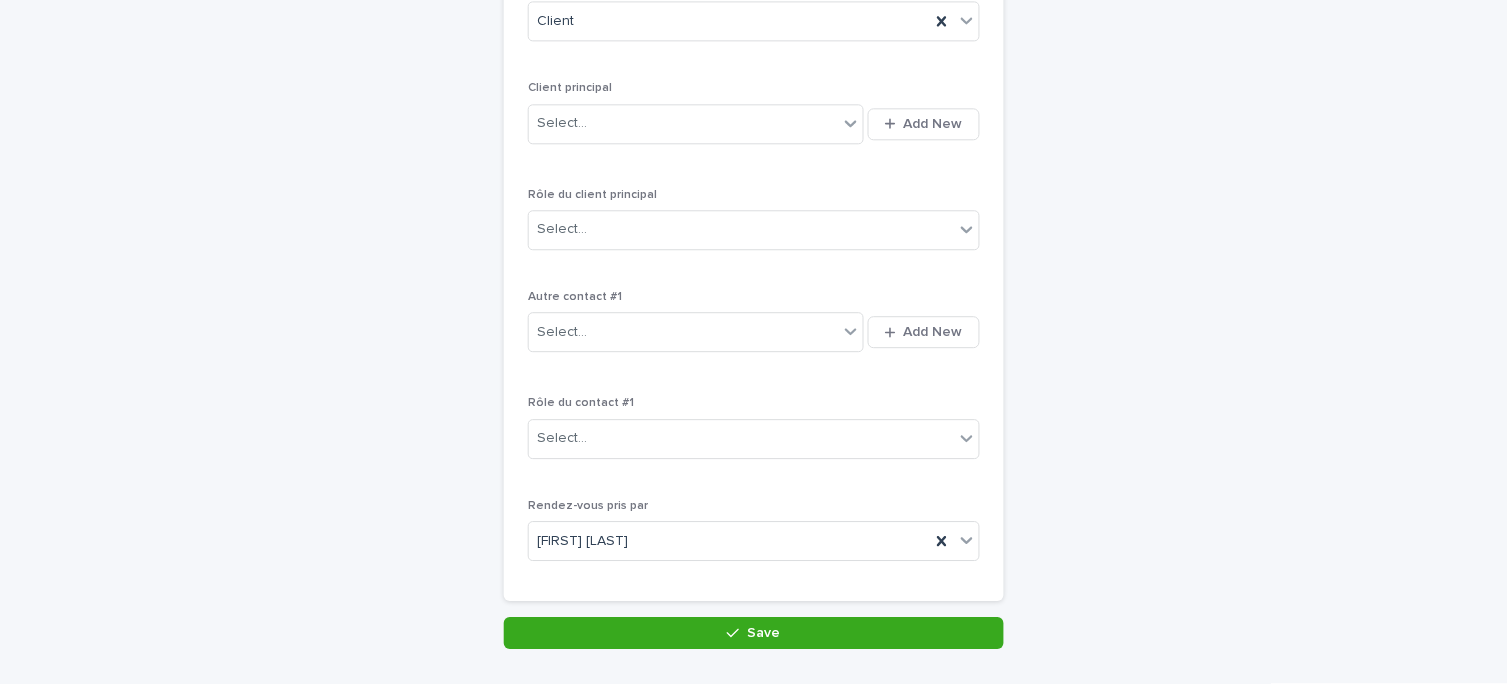scroll, scrollTop: 1064, scrollLeft: 0, axis: vertical 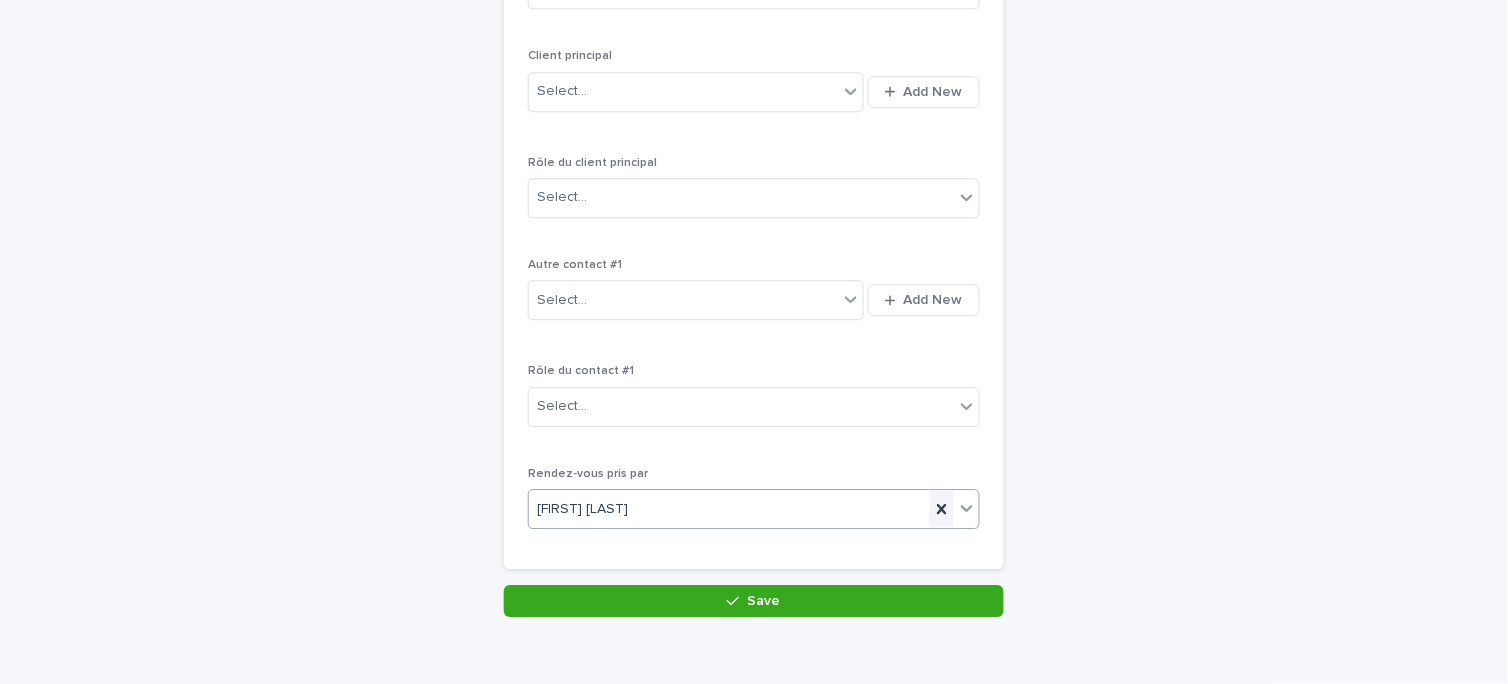 click 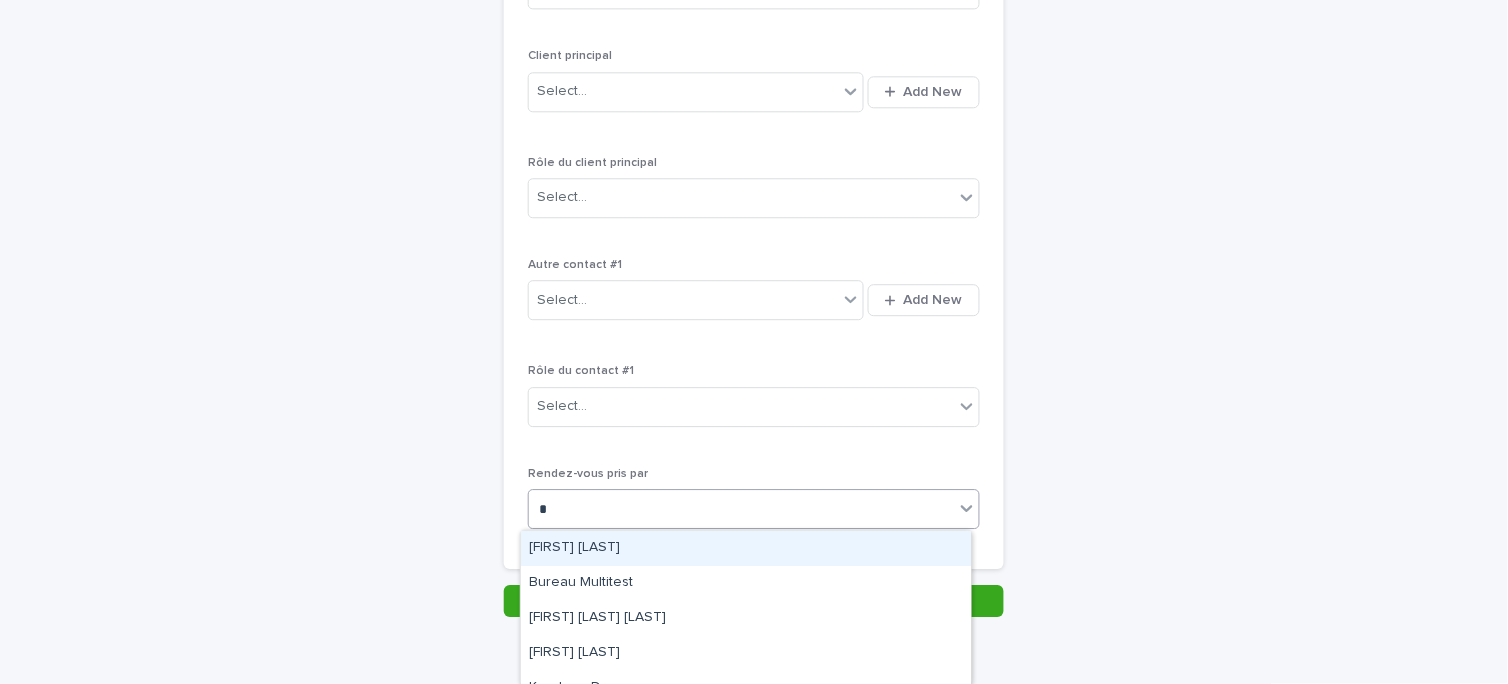 type on "**" 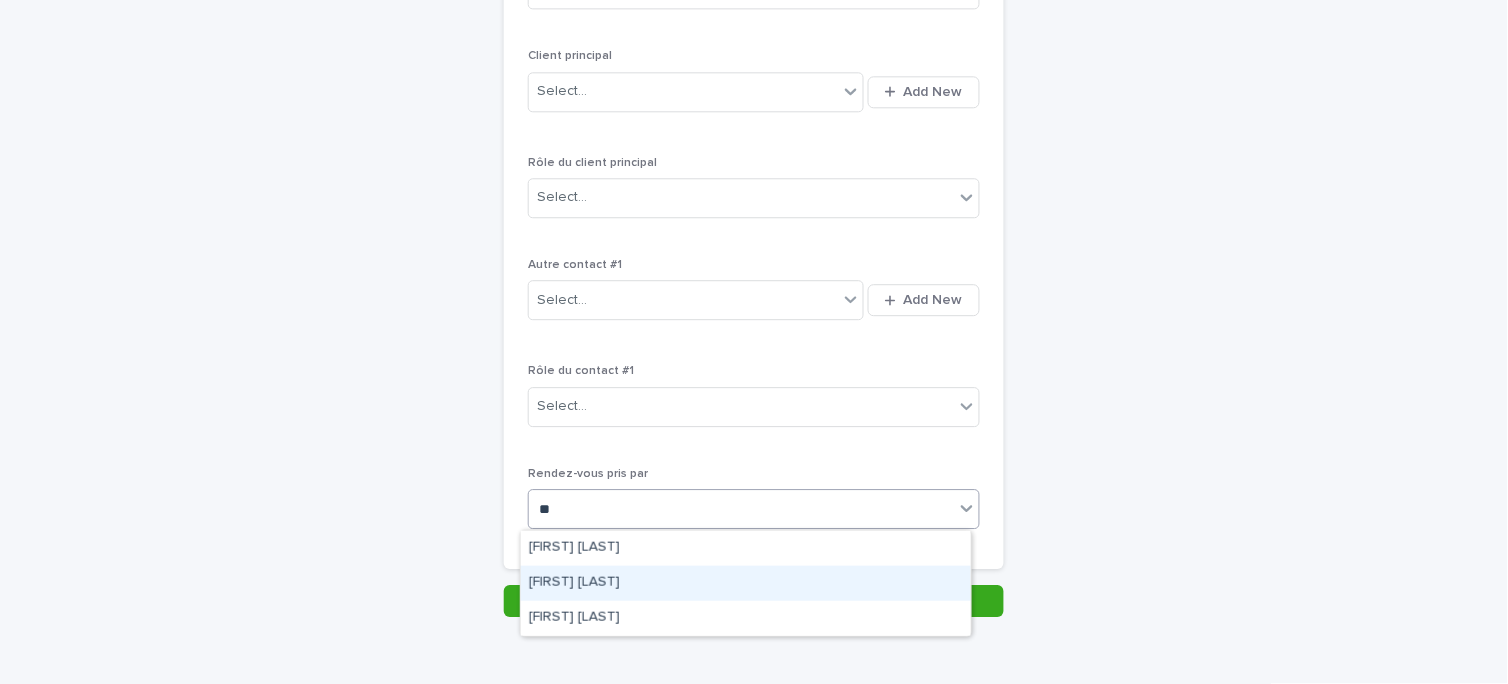 click on "[FIRST] [LAST]" at bounding box center (746, 583) 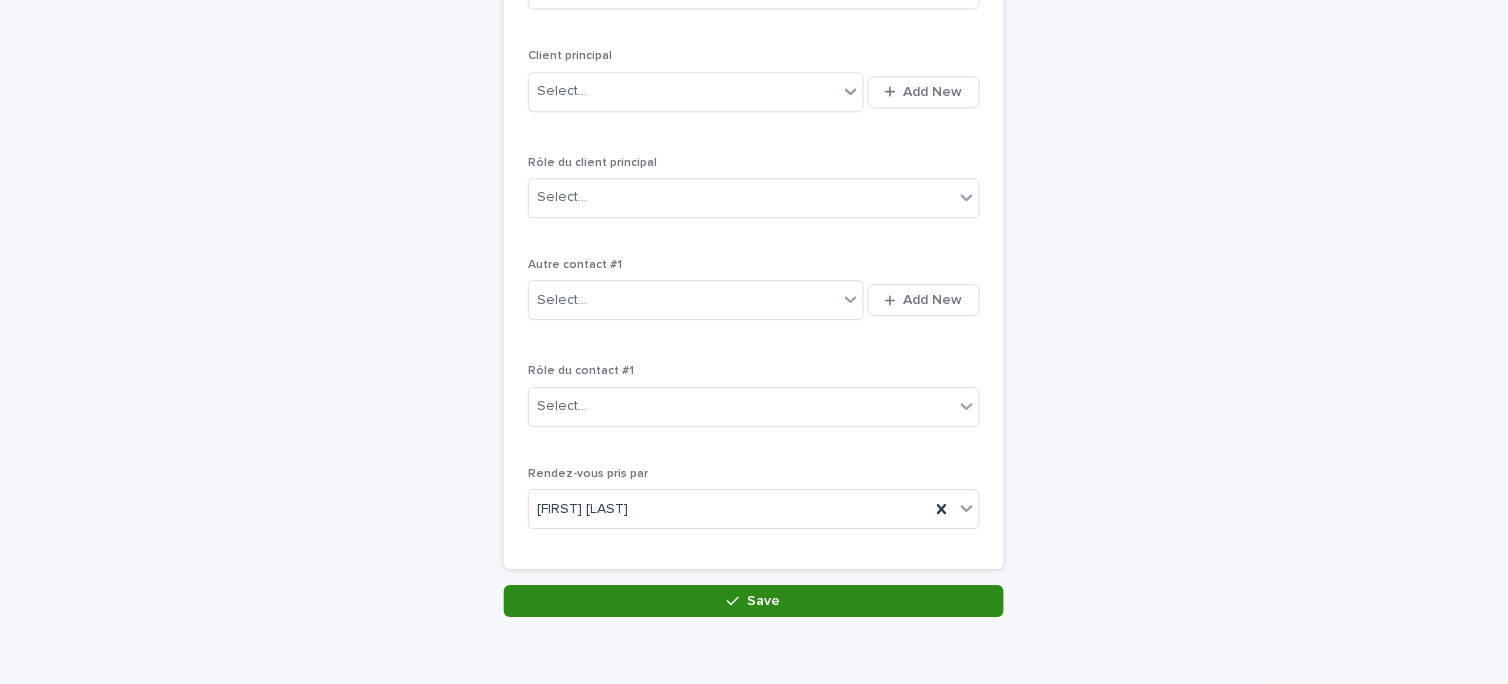 click on "Save" at bounding box center (754, 601) 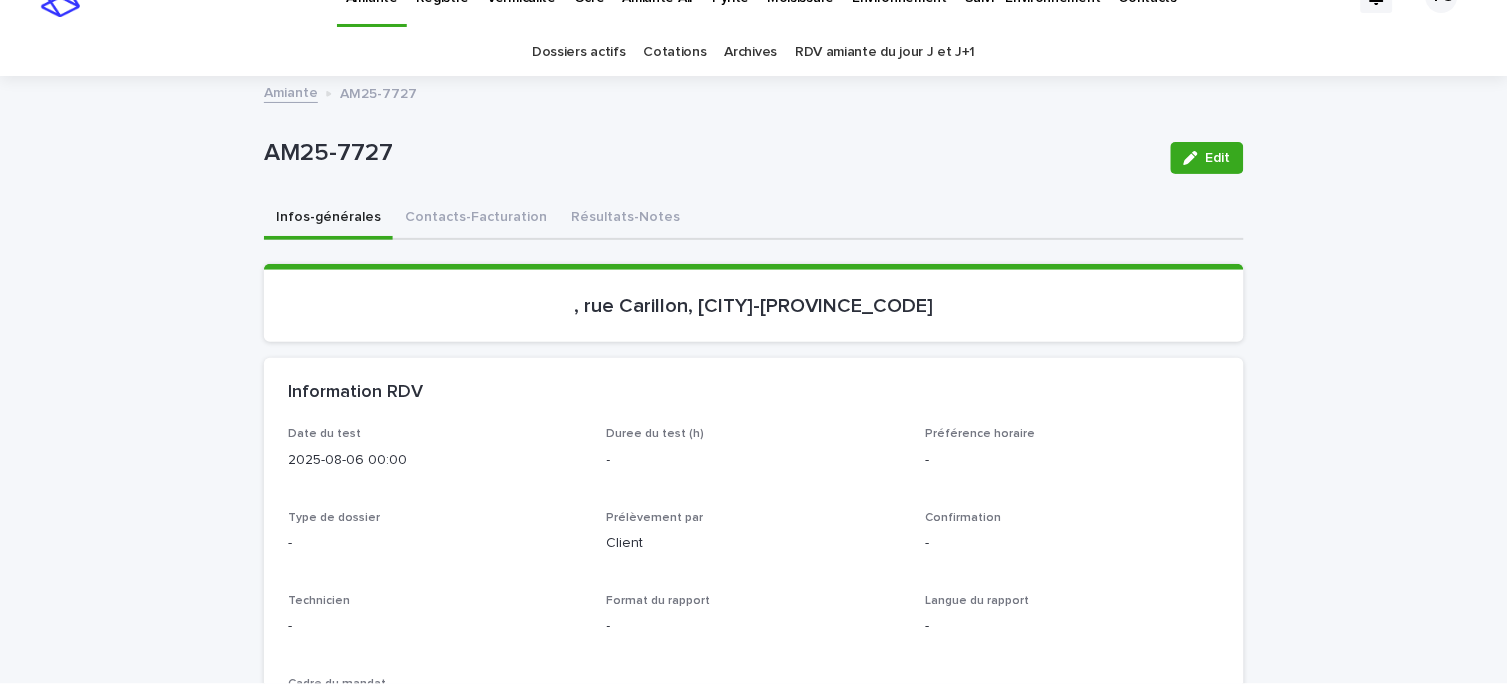 scroll, scrollTop: 0, scrollLeft: 0, axis: both 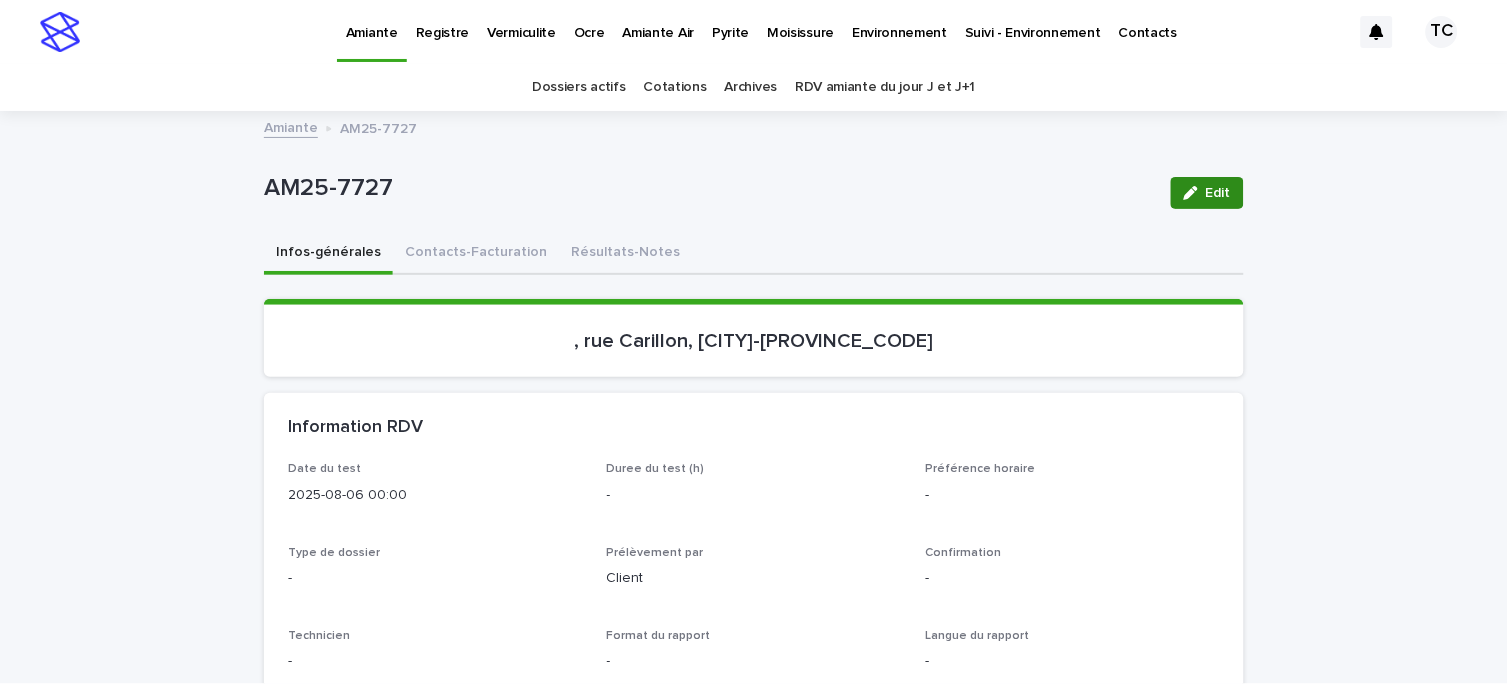 click on "Edit" at bounding box center (1207, 193) 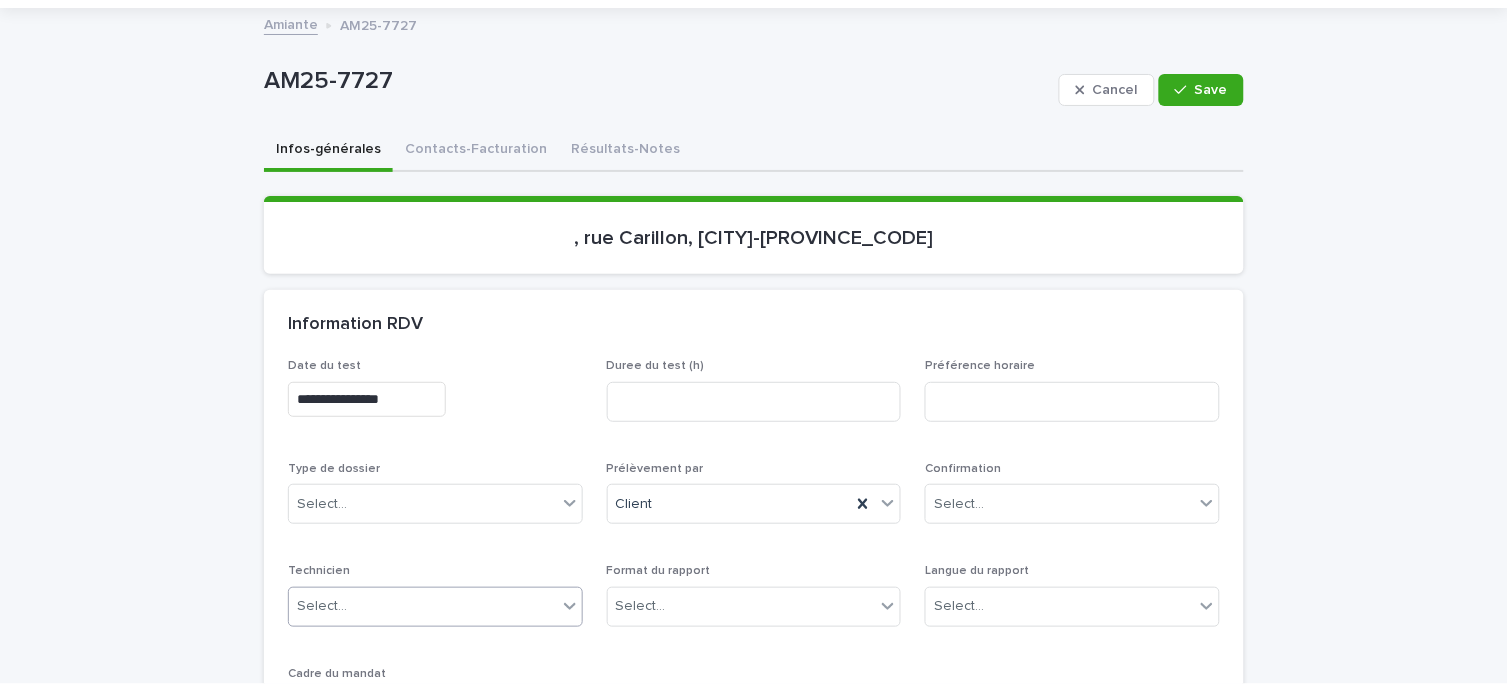 scroll, scrollTop: 222, scrollLeft: 0, axis: vertical 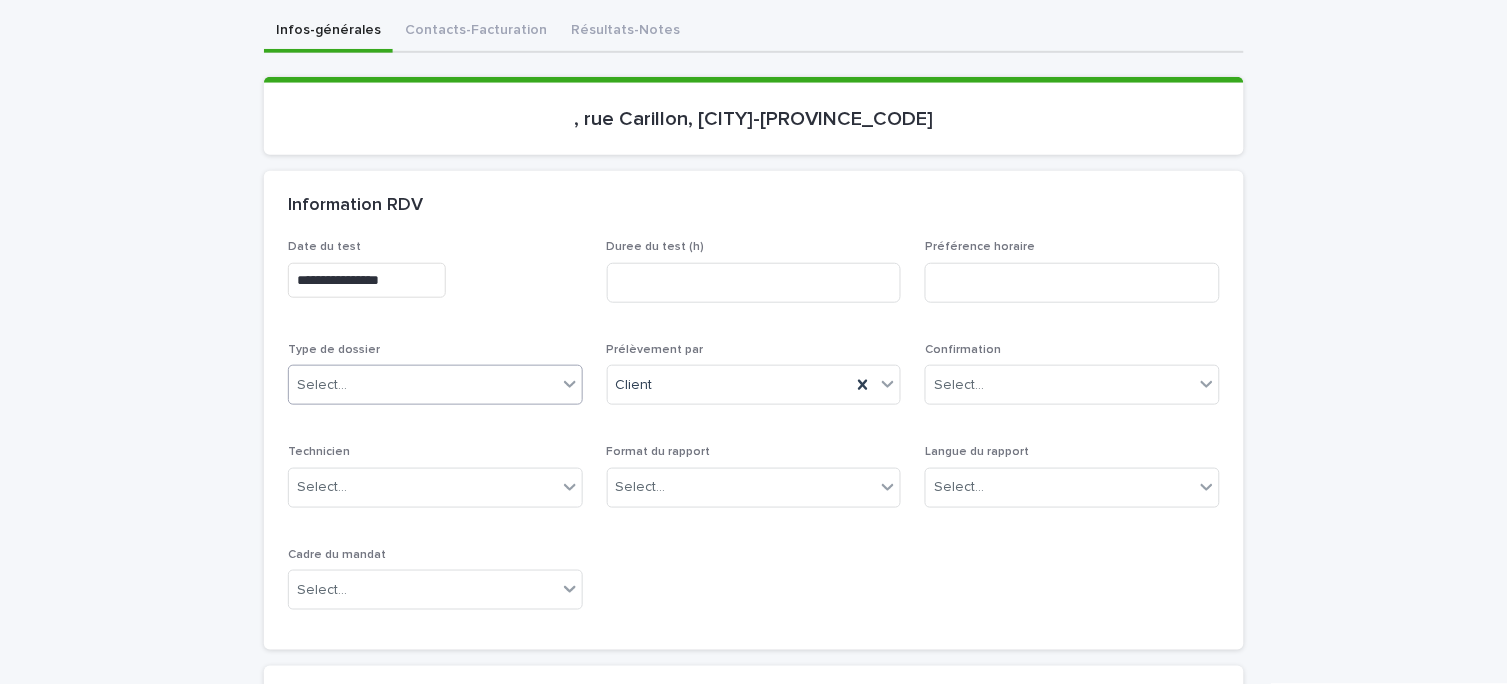click on "Select..." at bounding box center (423, 385) 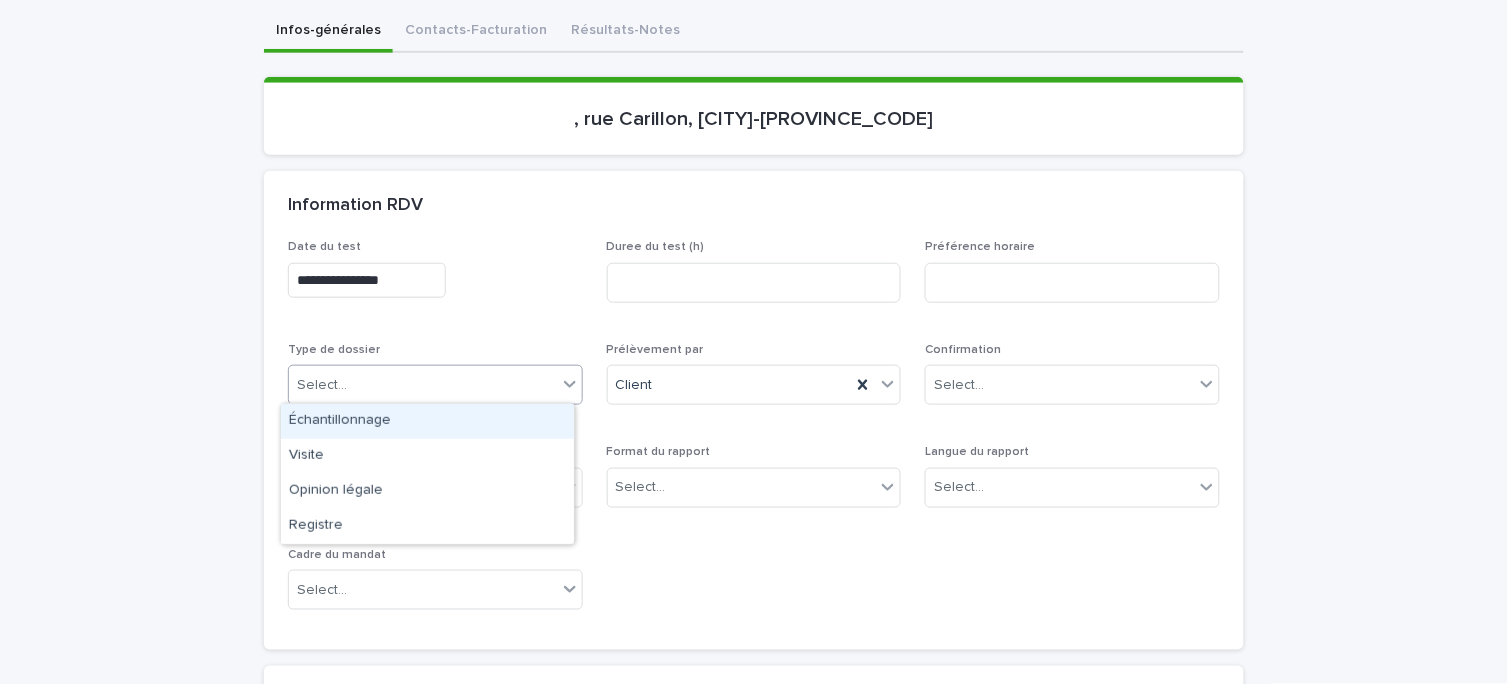 click on "Échantillonnage" at bounding box center (427, 421) 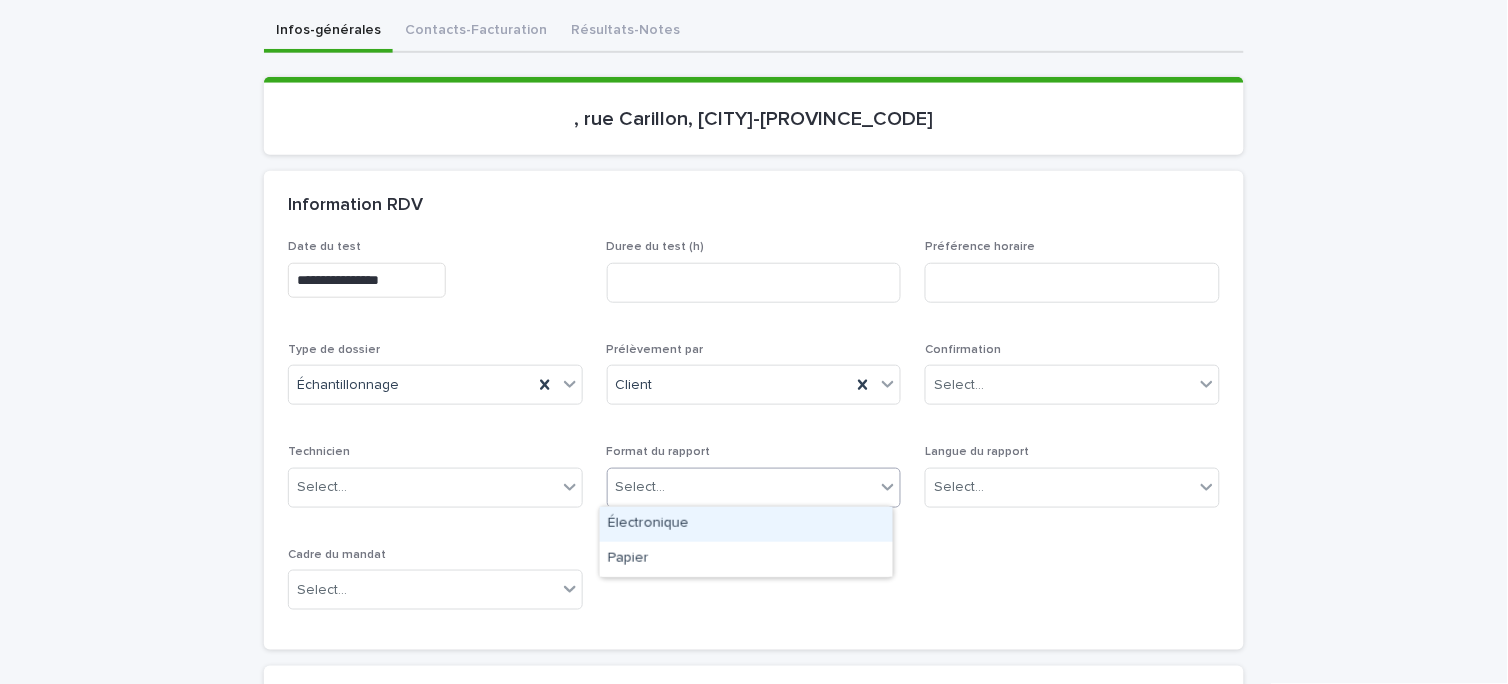 click on "Select..." at bounding box center [742, 487] 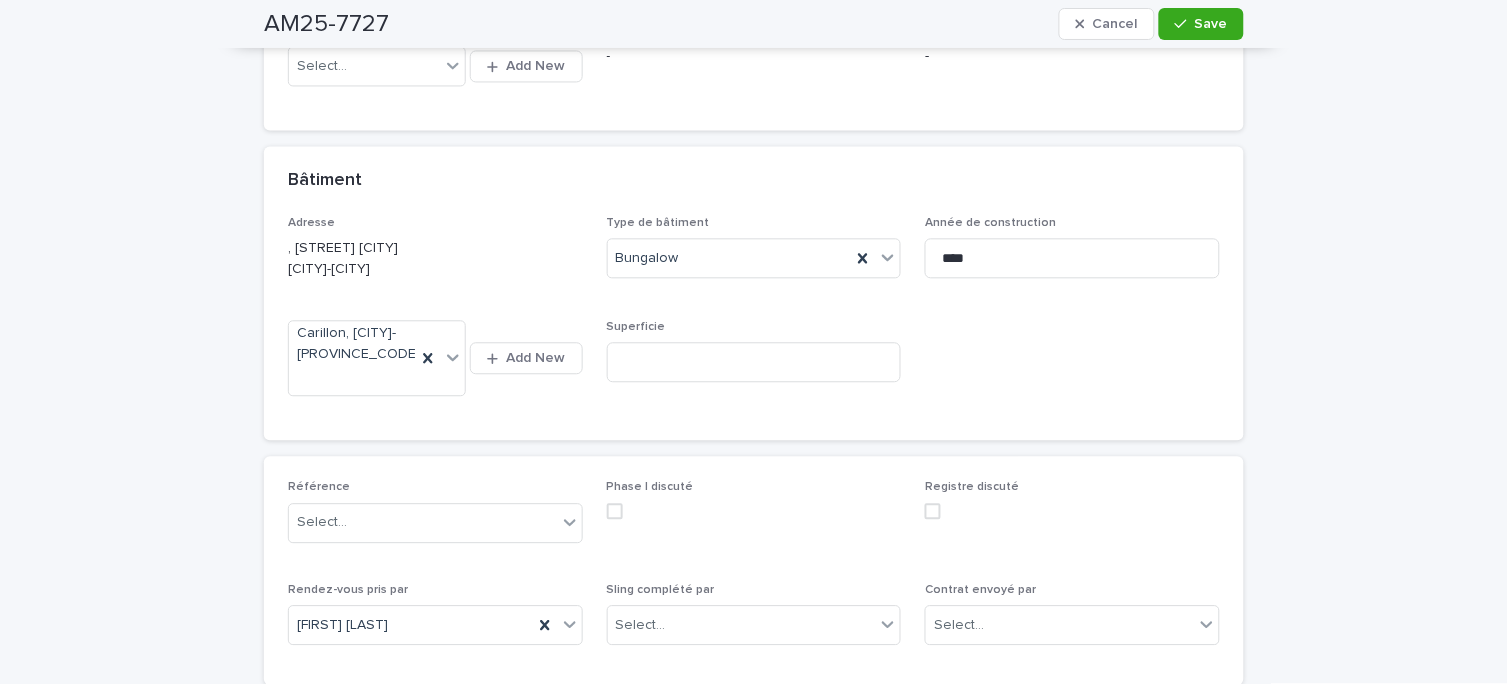 scroll, scrollTop: 1000, scrollLeft: 0, axis: vertical 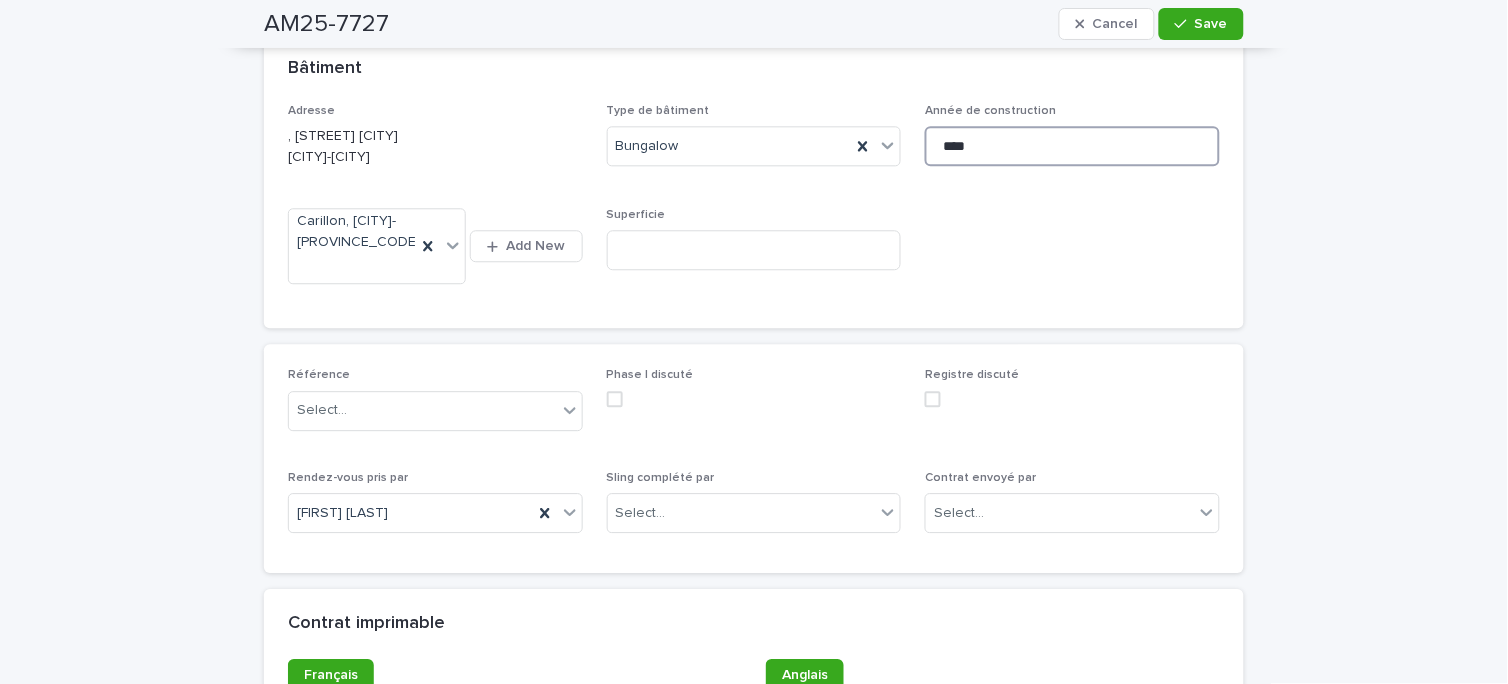 click on "****" at bounding box center (1072, 146) 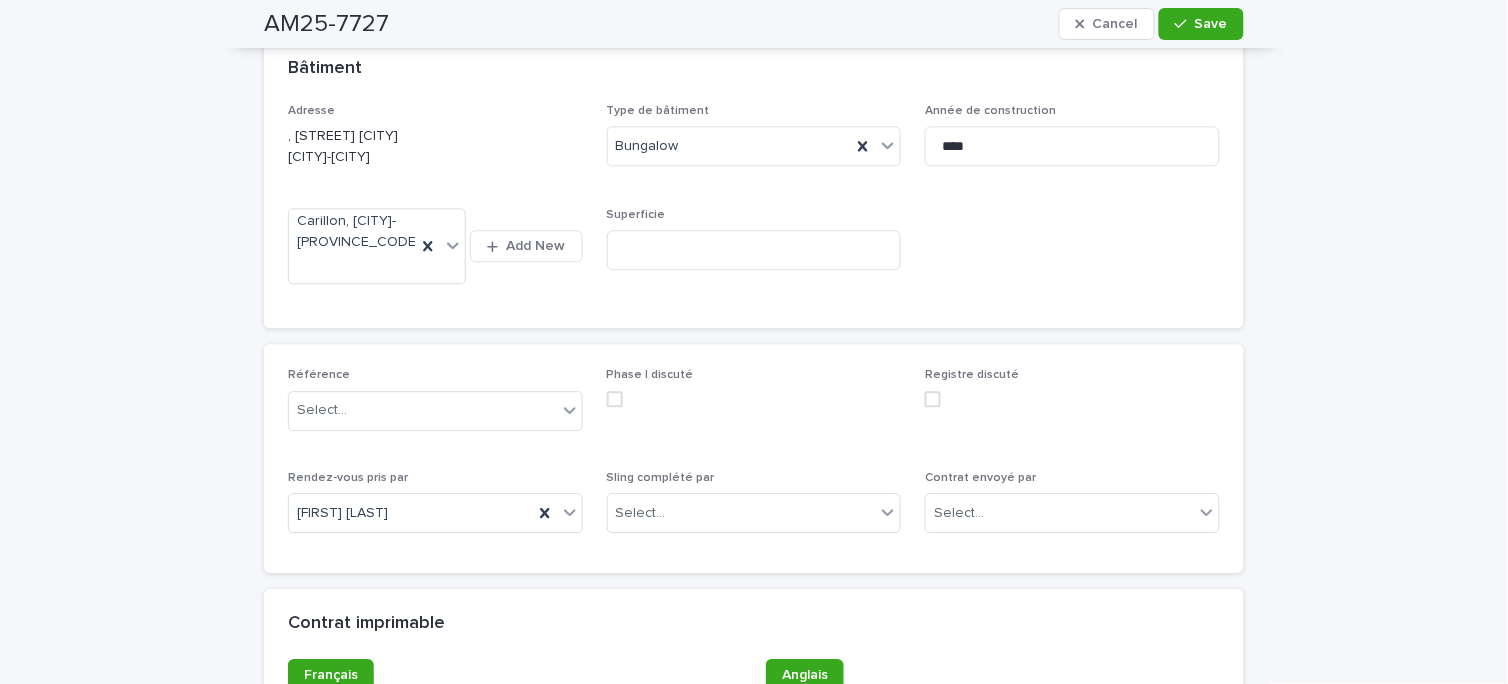 click on "Référence" at bounding box center (435, 375) 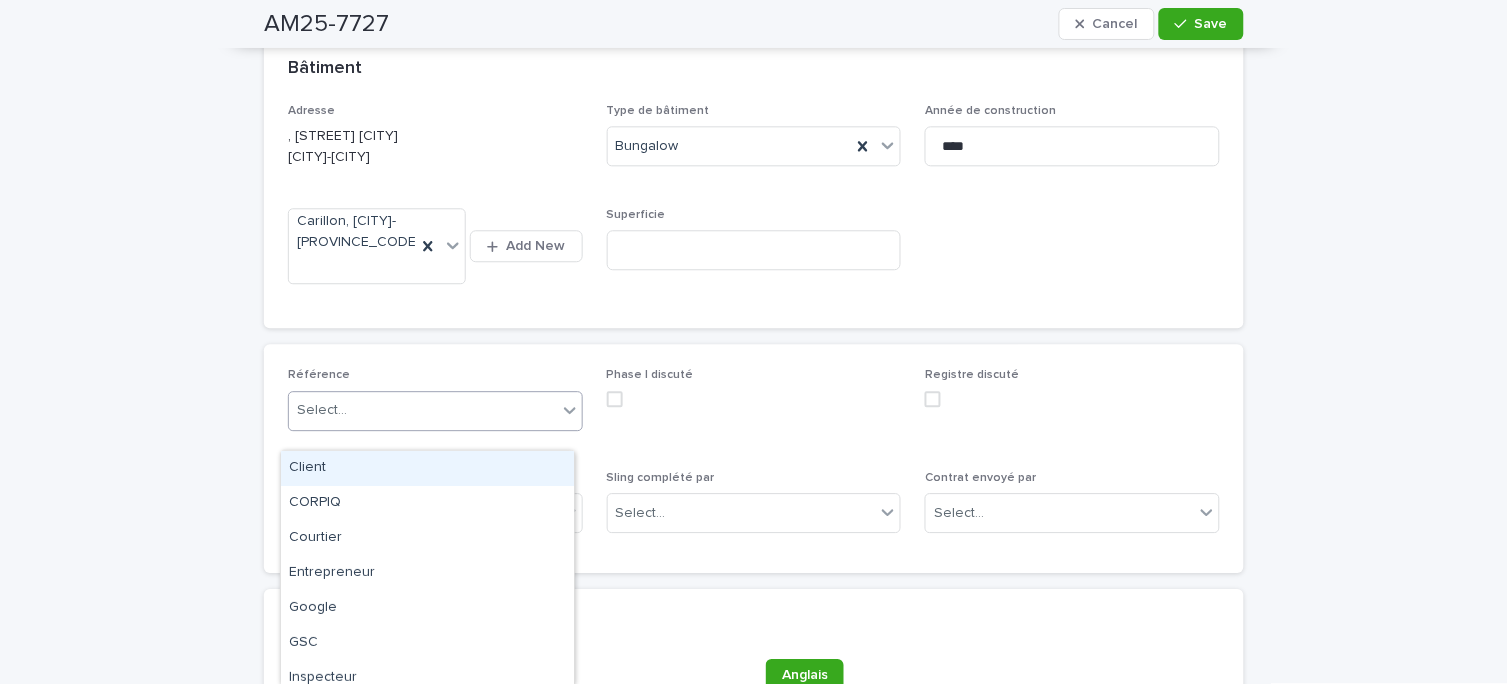click on "Select..." at bounding box center (423, 410) 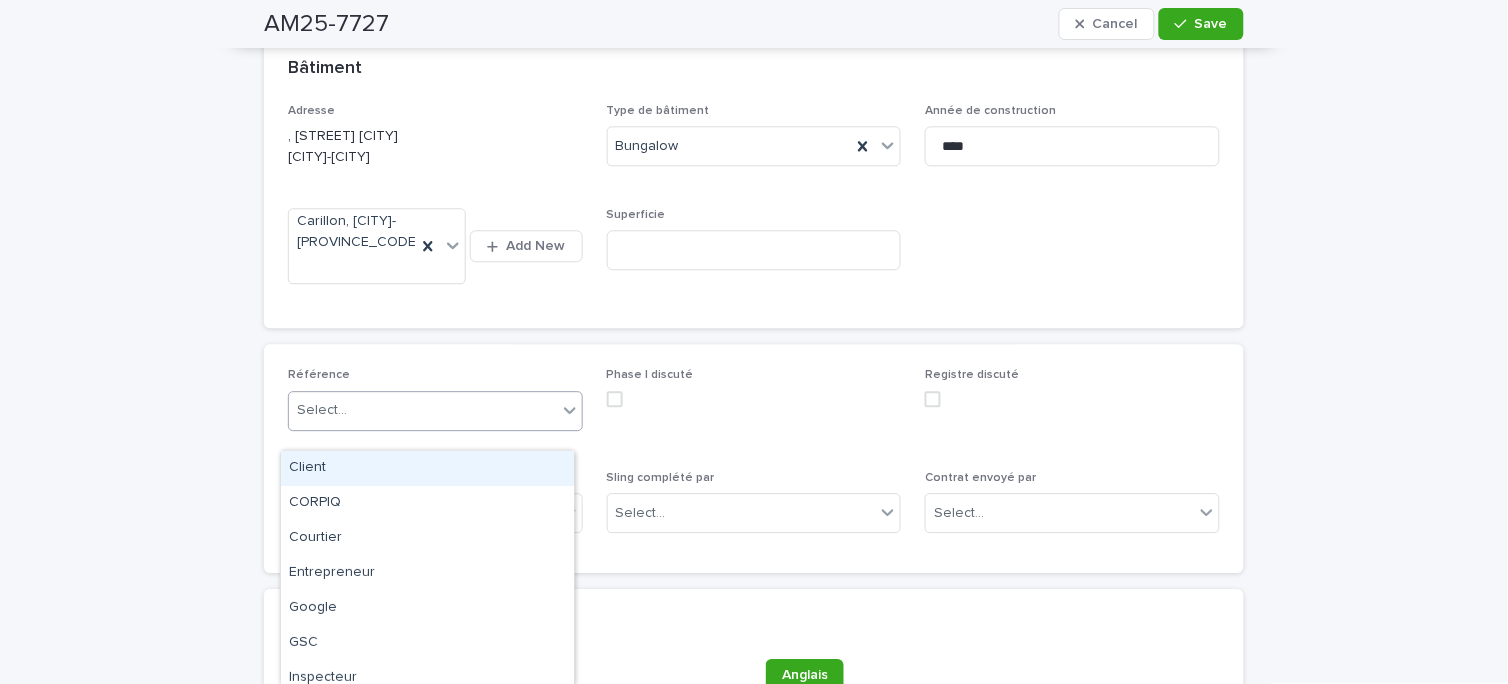 click on "Client" at bounding box center [427, 468] 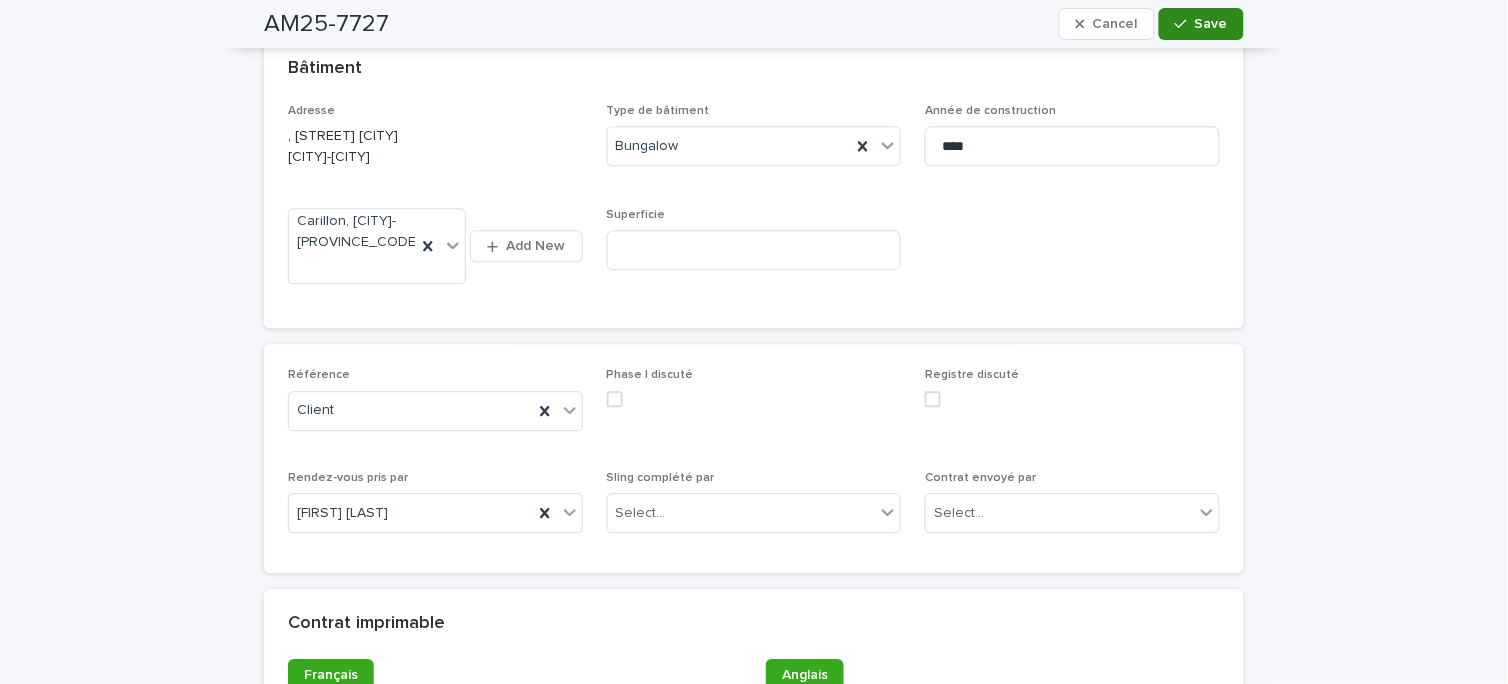 click on "Save" at bounding box center (1211, 24) 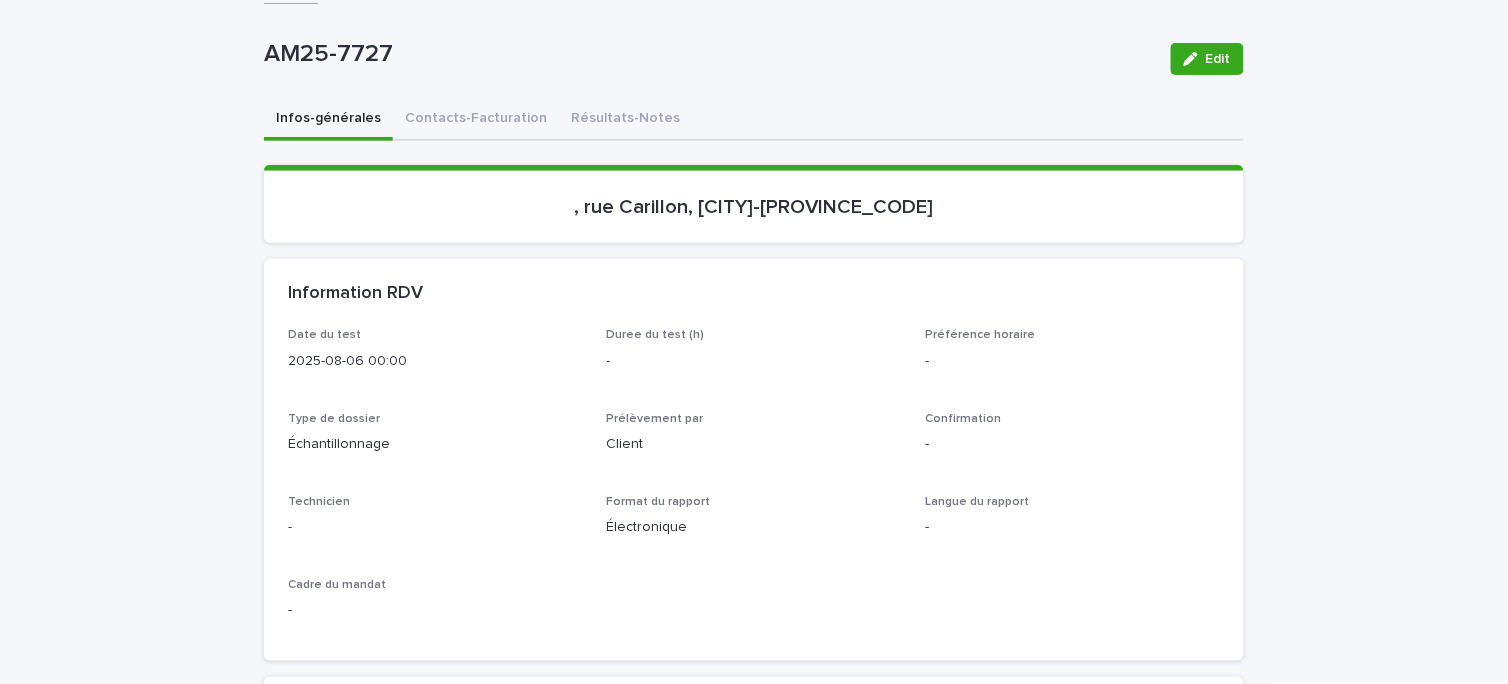 scroll, scrollTop: 333, scrollLeft: 0, axis: vertical 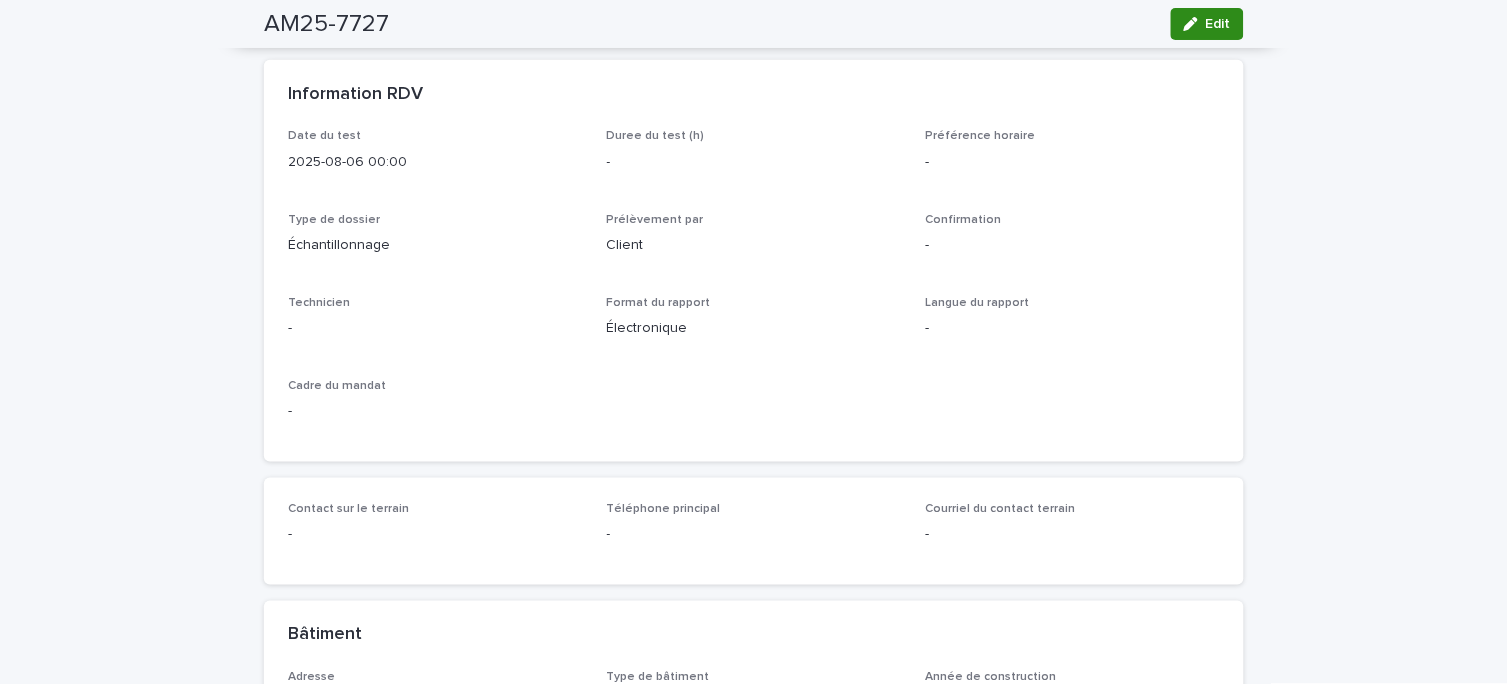 click on "Edit" at bounding box center [1218, 24] 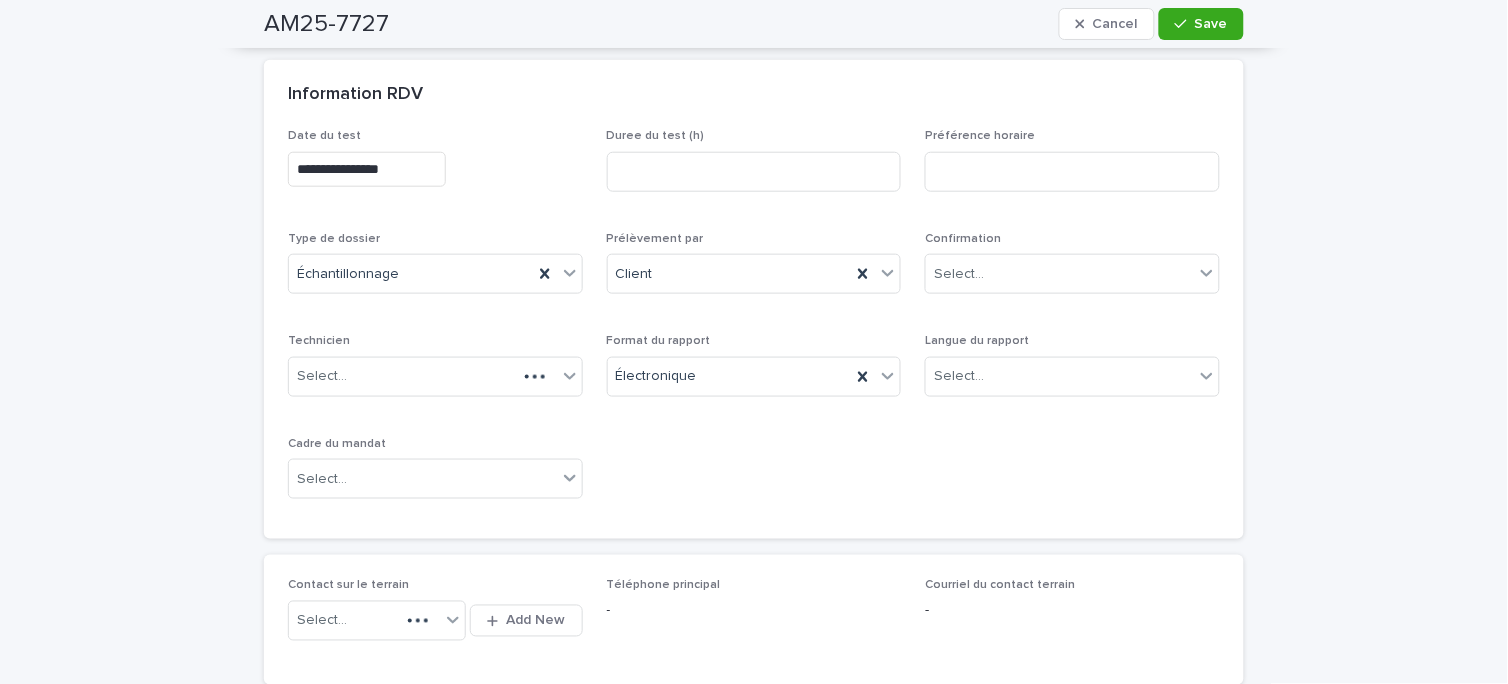 scroll, scrollTop: 432, scrollLeft: 0, axis: vertical 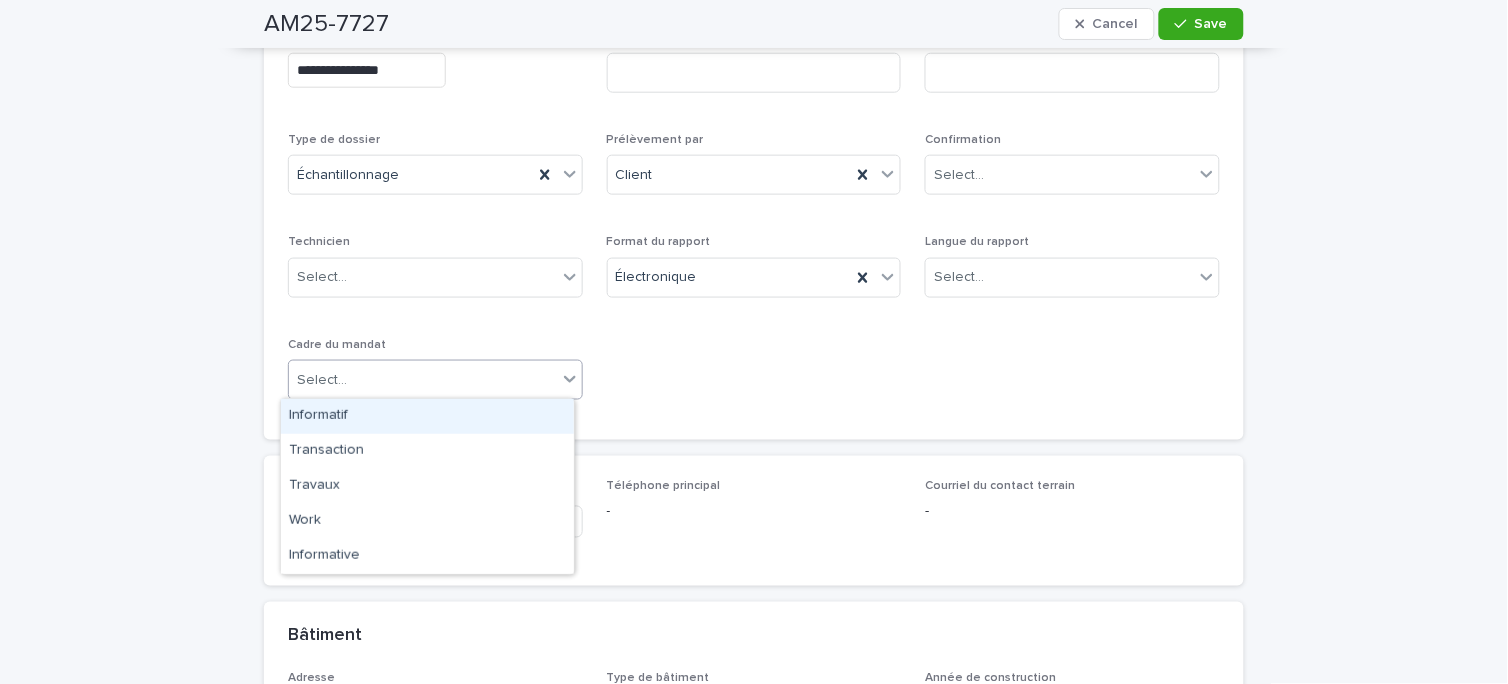click on "Select..." at bounding box center (423, 380) 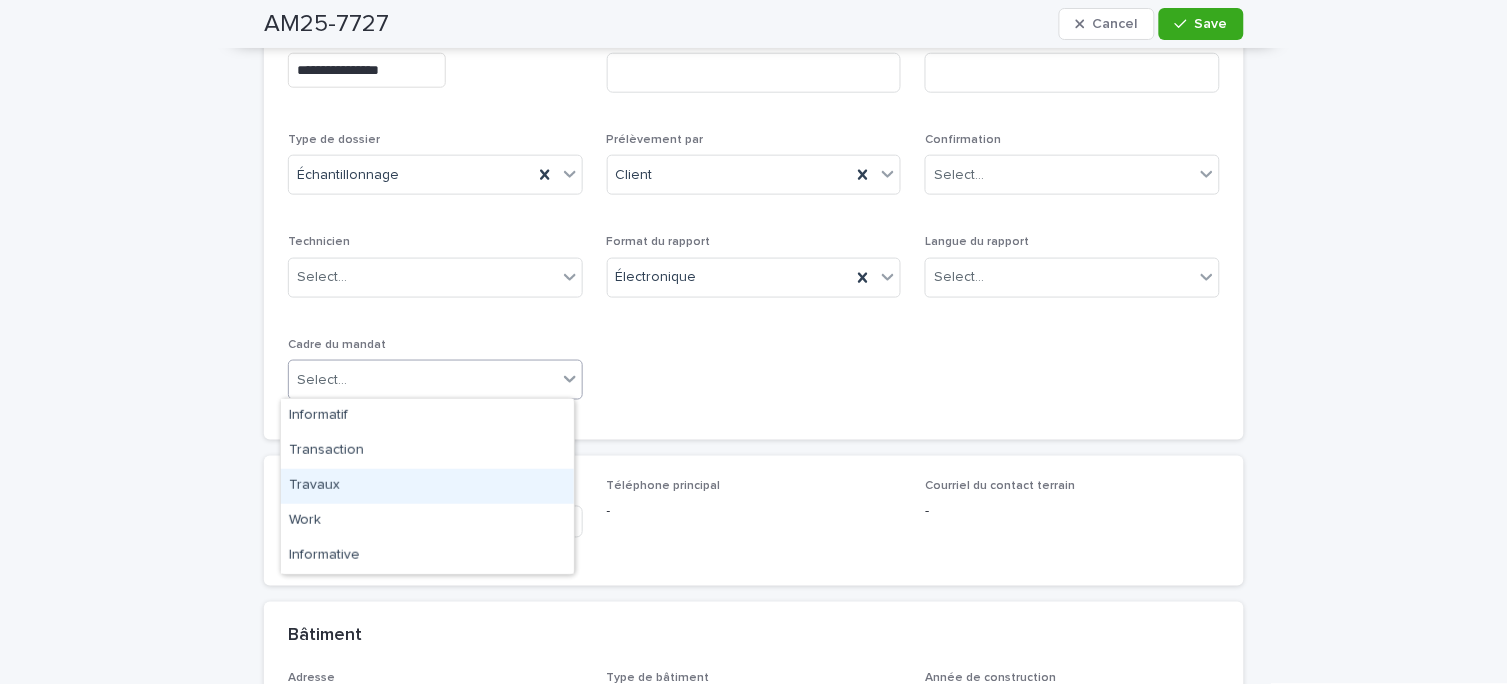 click on "Travaux" at bounding box center [427, 486] 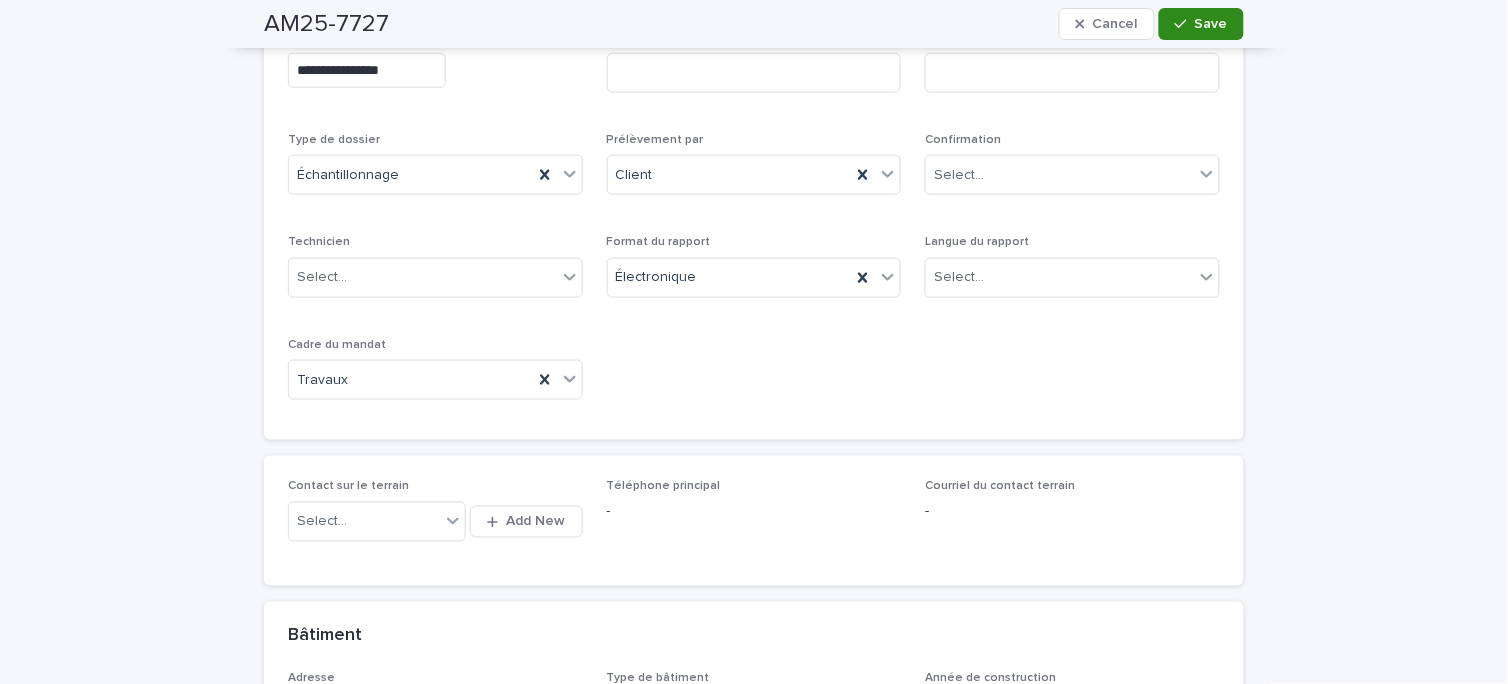 click on "Save" at bounding box center [1211, 24] 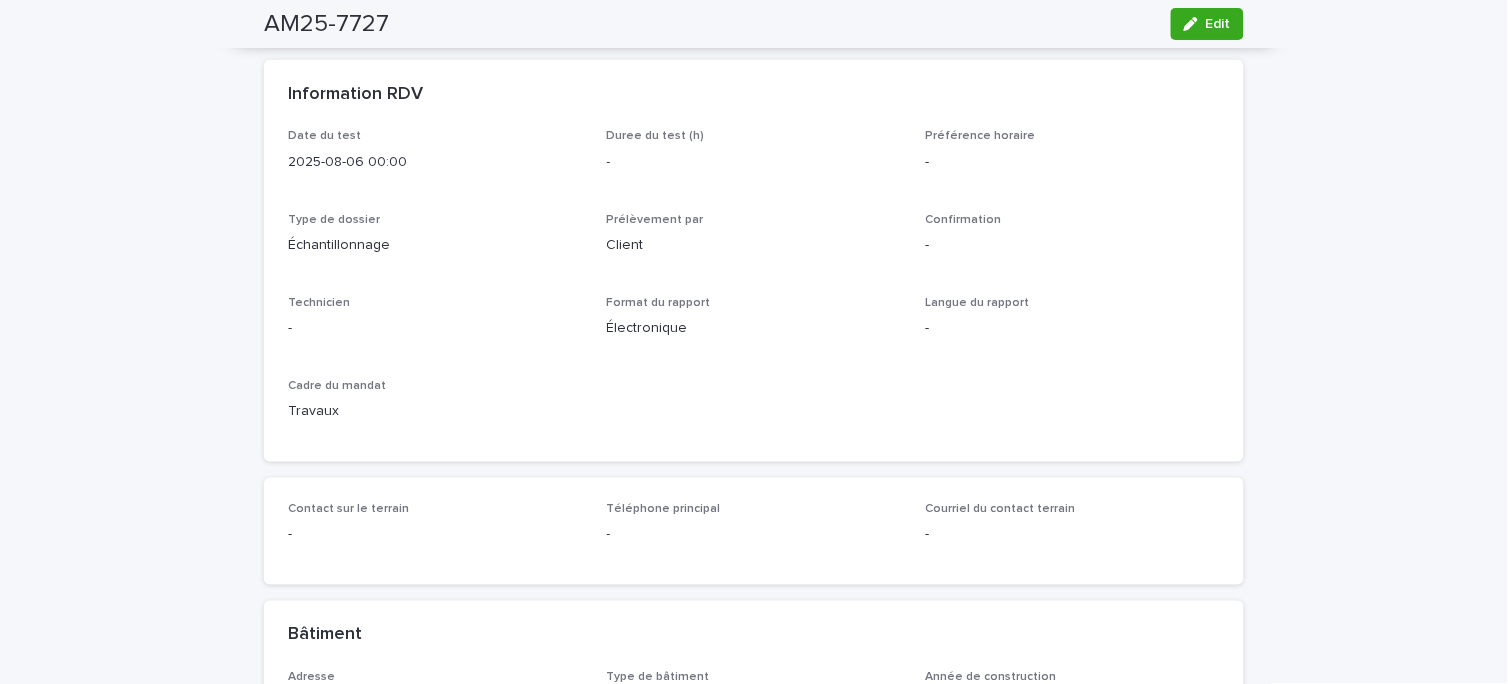 scroll, scrollTop: 0, scrollLeft: 0, axis: both 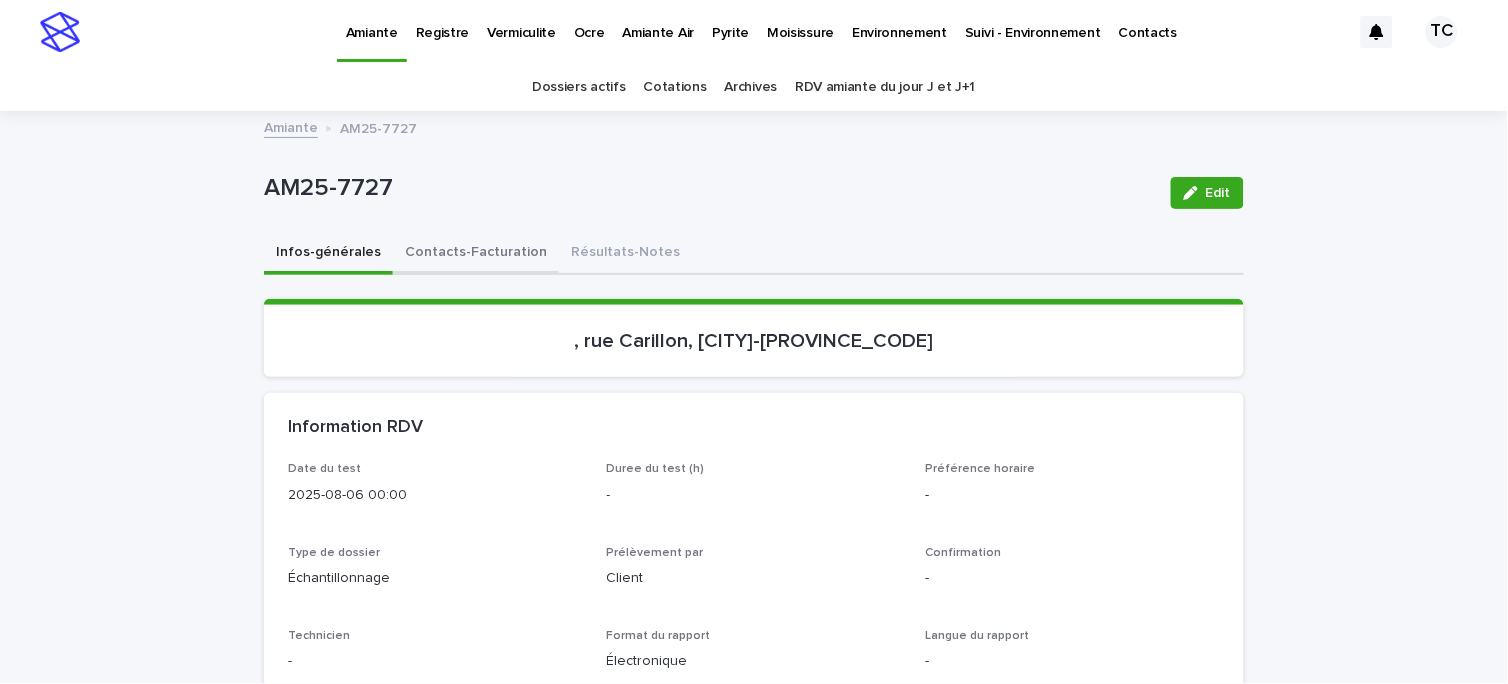 click on "Contacts-Facturation" at bounding box center (476, 254) 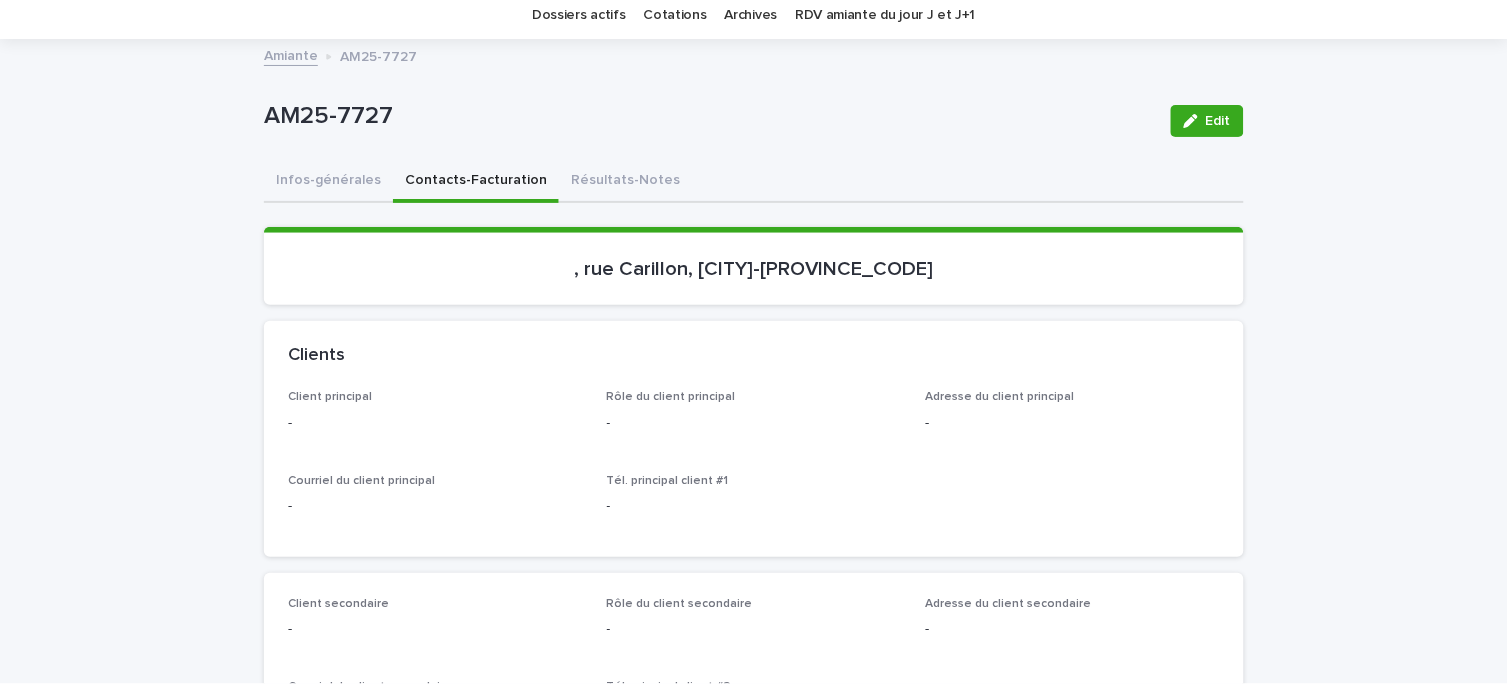 scroll, scrollTop: 111, scrollLeft: 0, axis: vertical 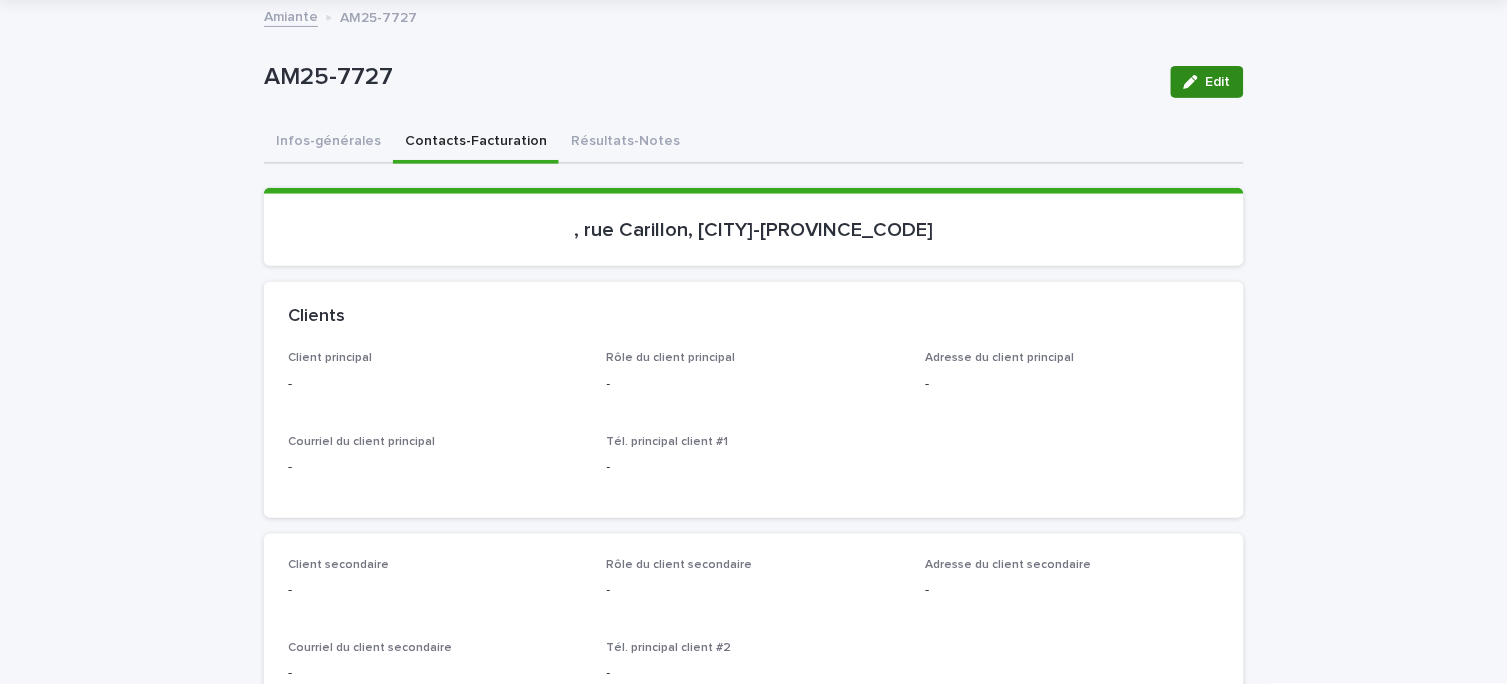 click 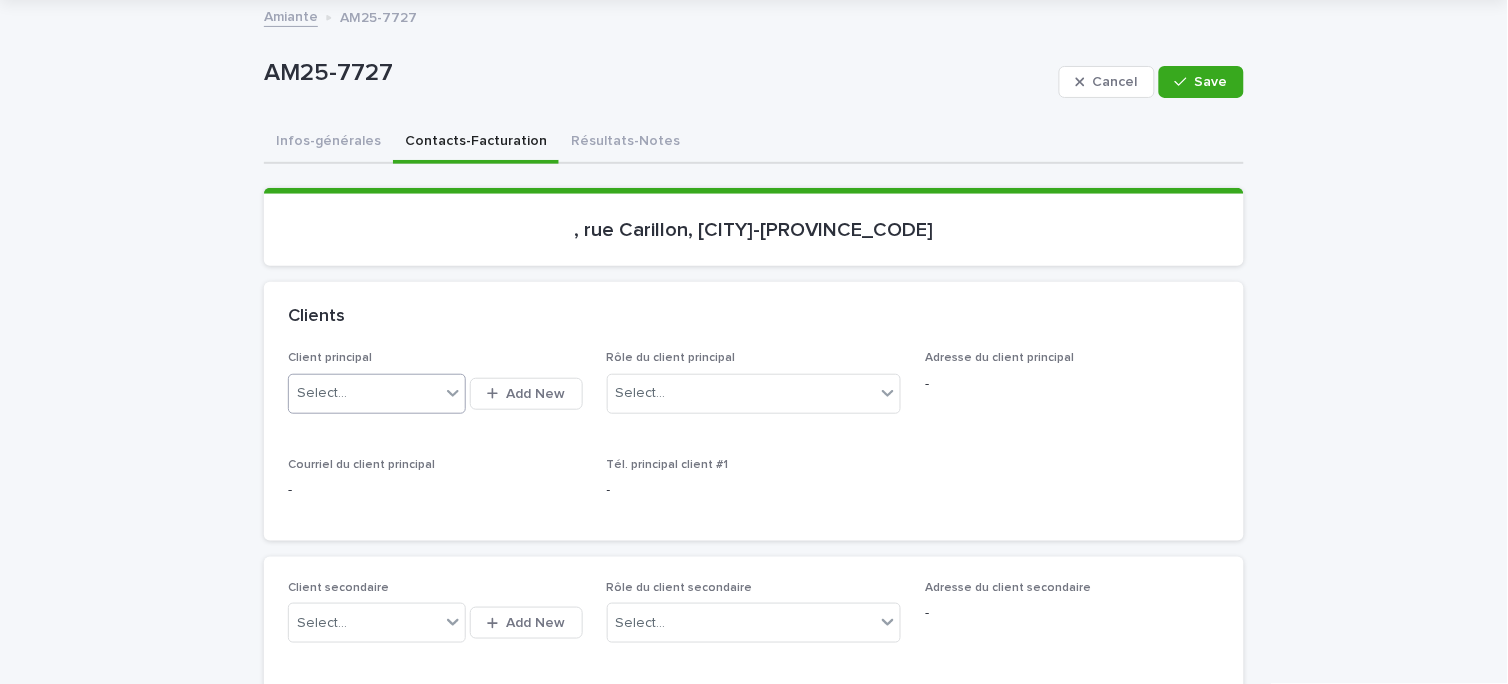 click on "Select..." at bounding box center [364, 393] 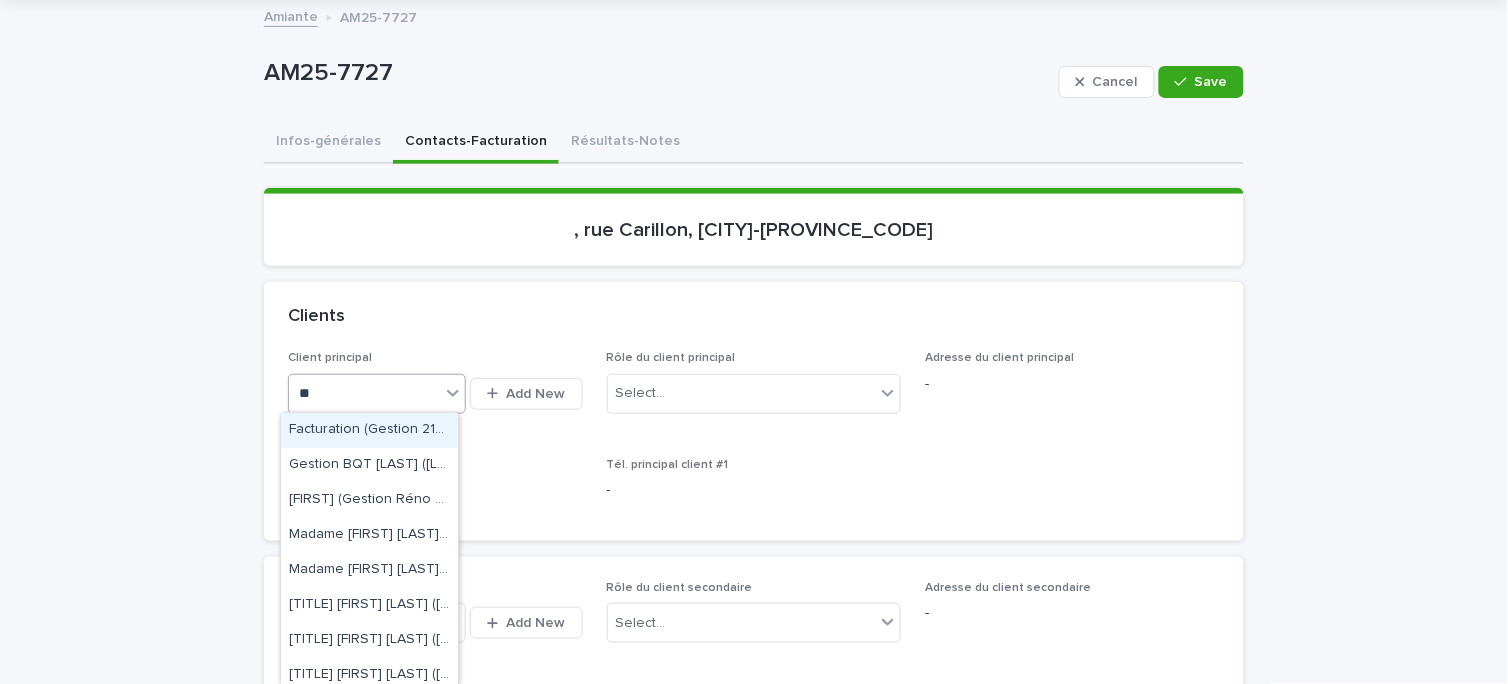 type on "*" 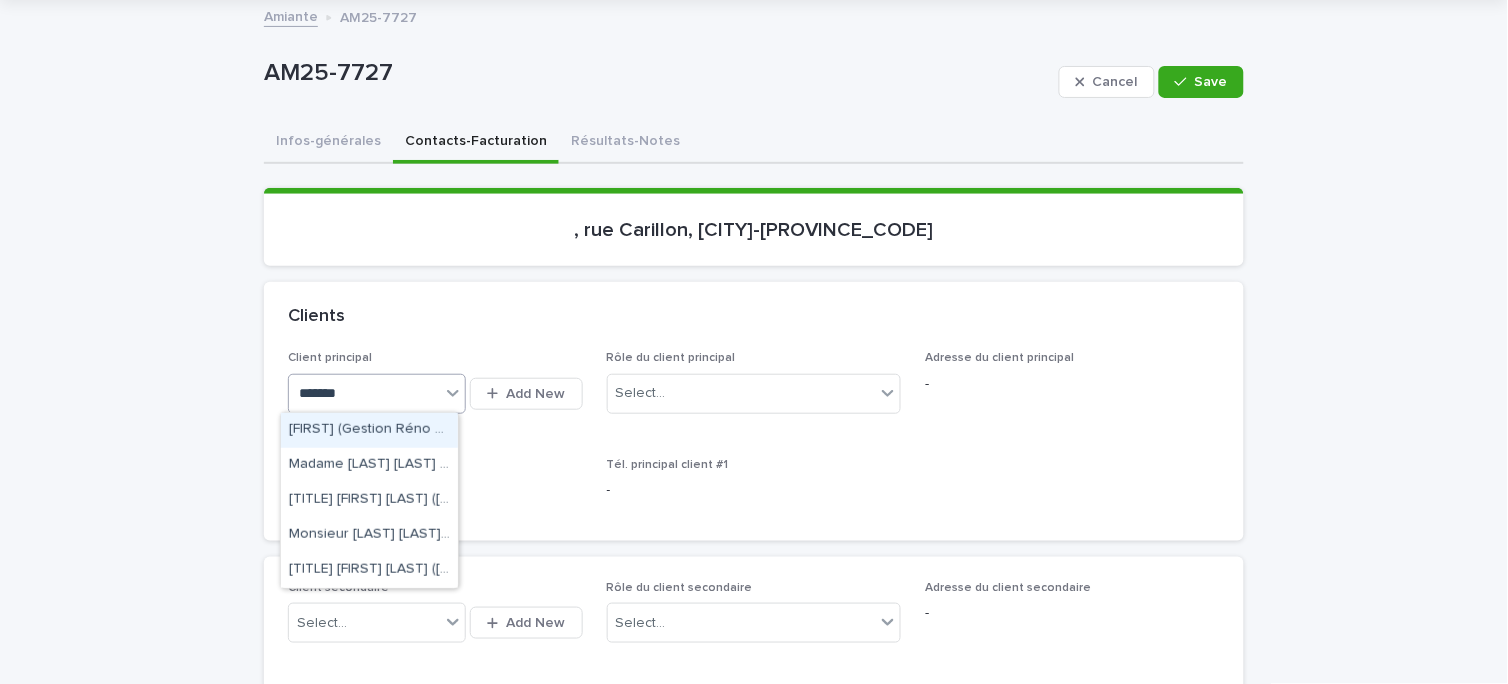 type on "********" 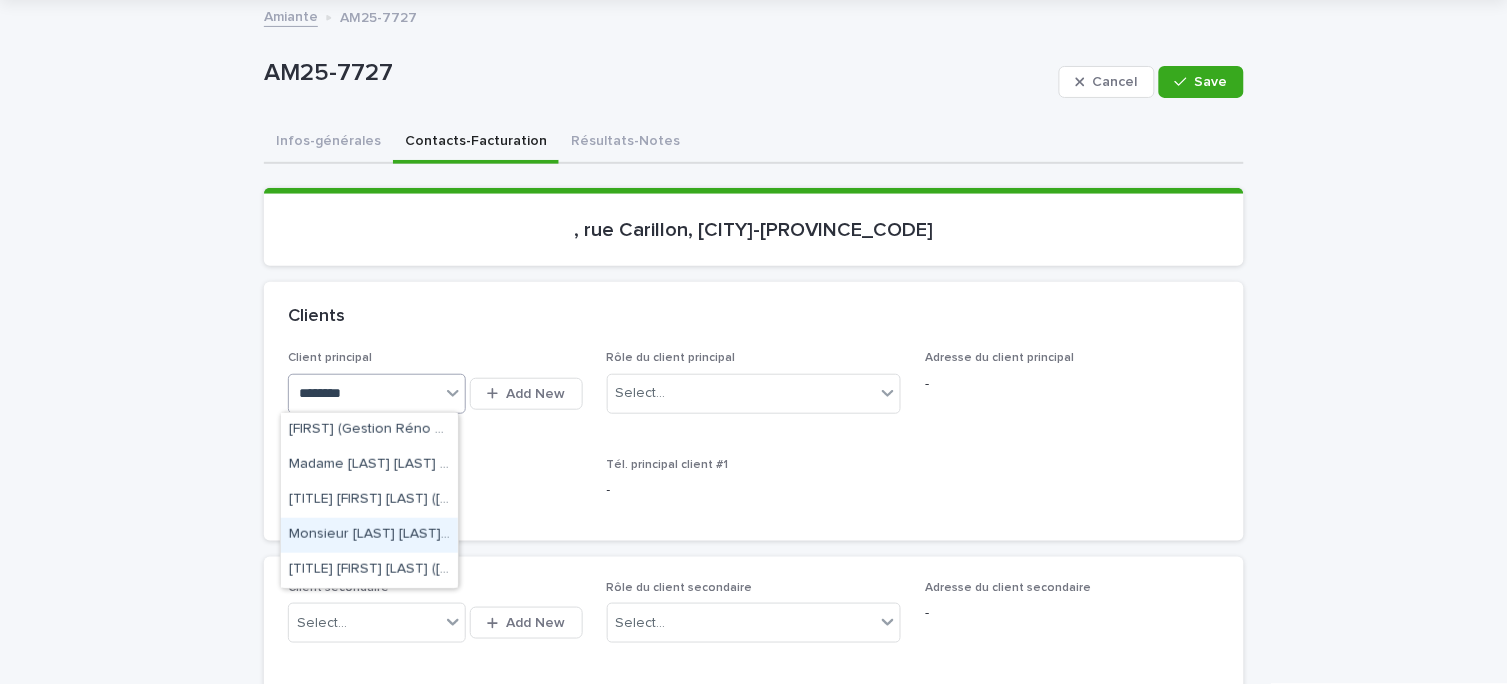 click on "Monsieur [LAST] [LAST] (Gestion Réno solution)" at bounding box center [369, 535] 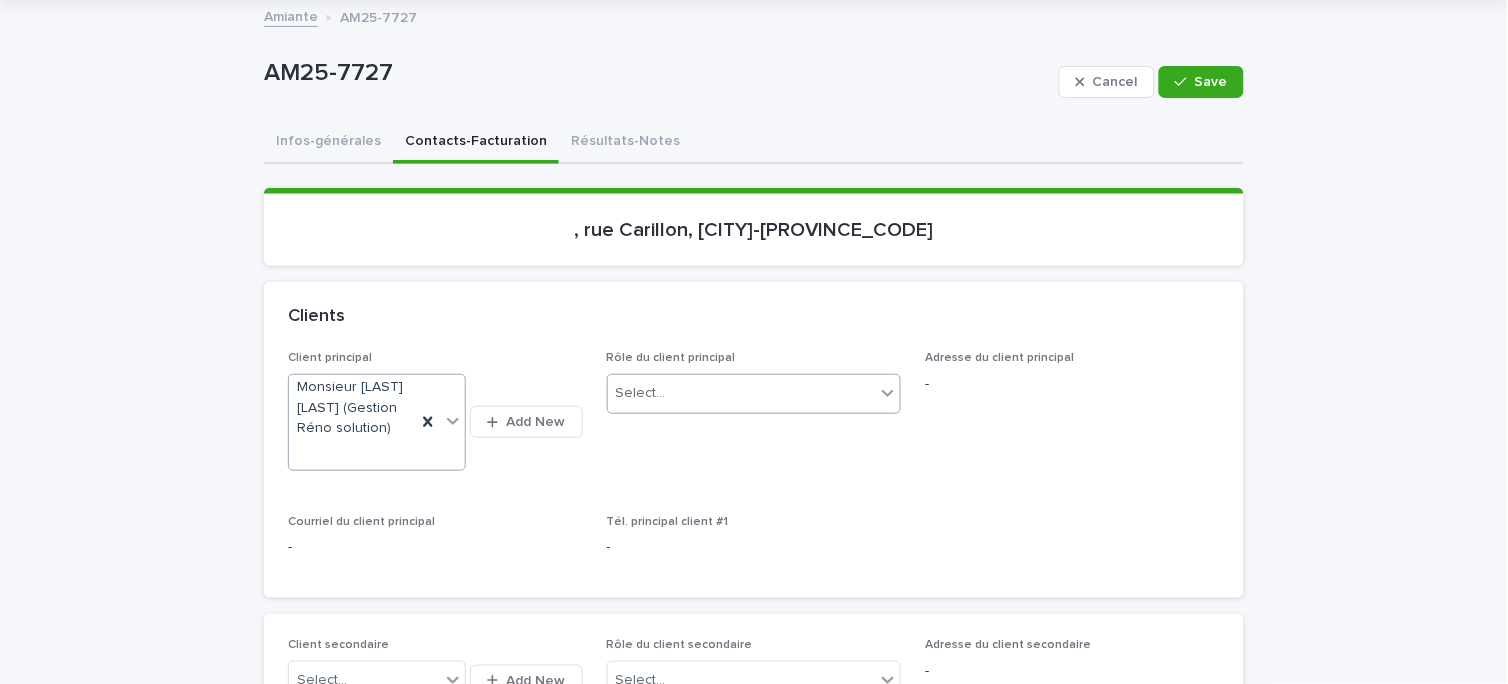 click at bounding box center (888, 393) 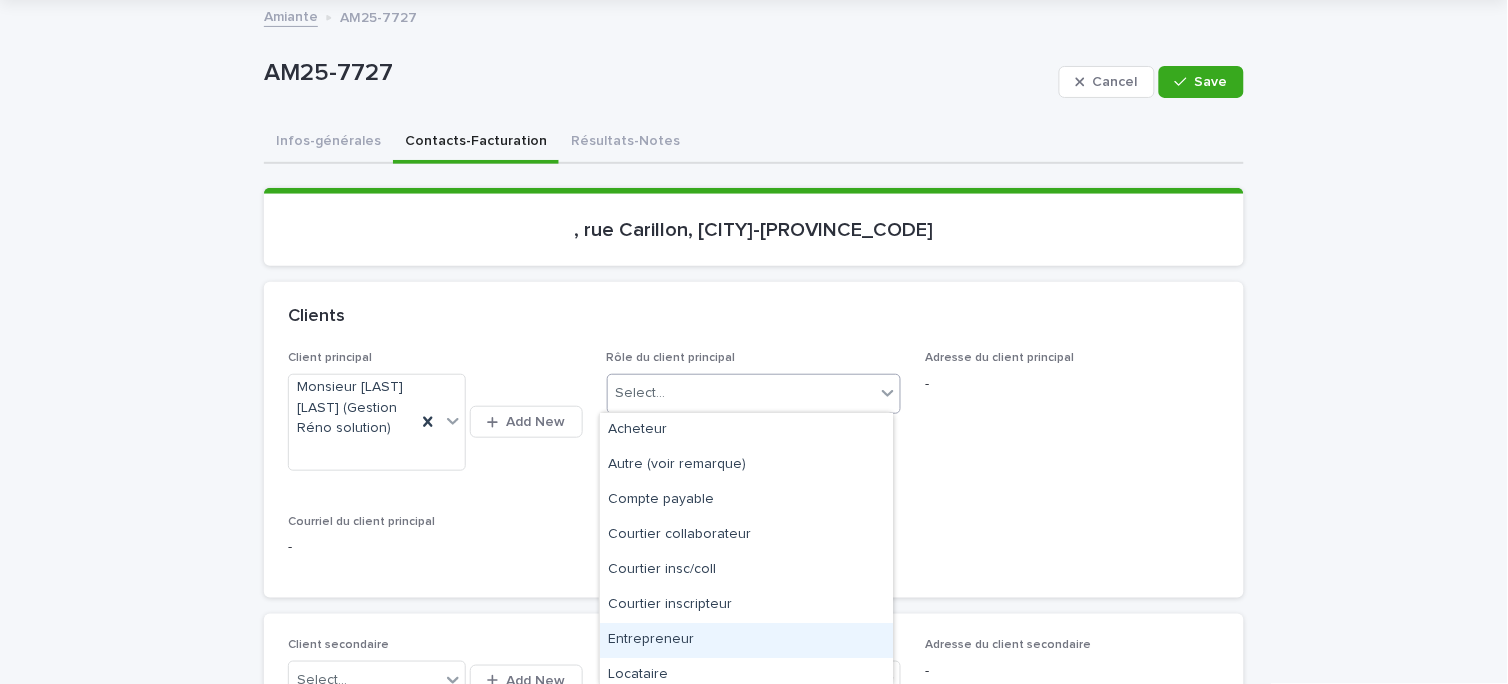 click on "Entrepreneur" at bounding box center [746, 640] 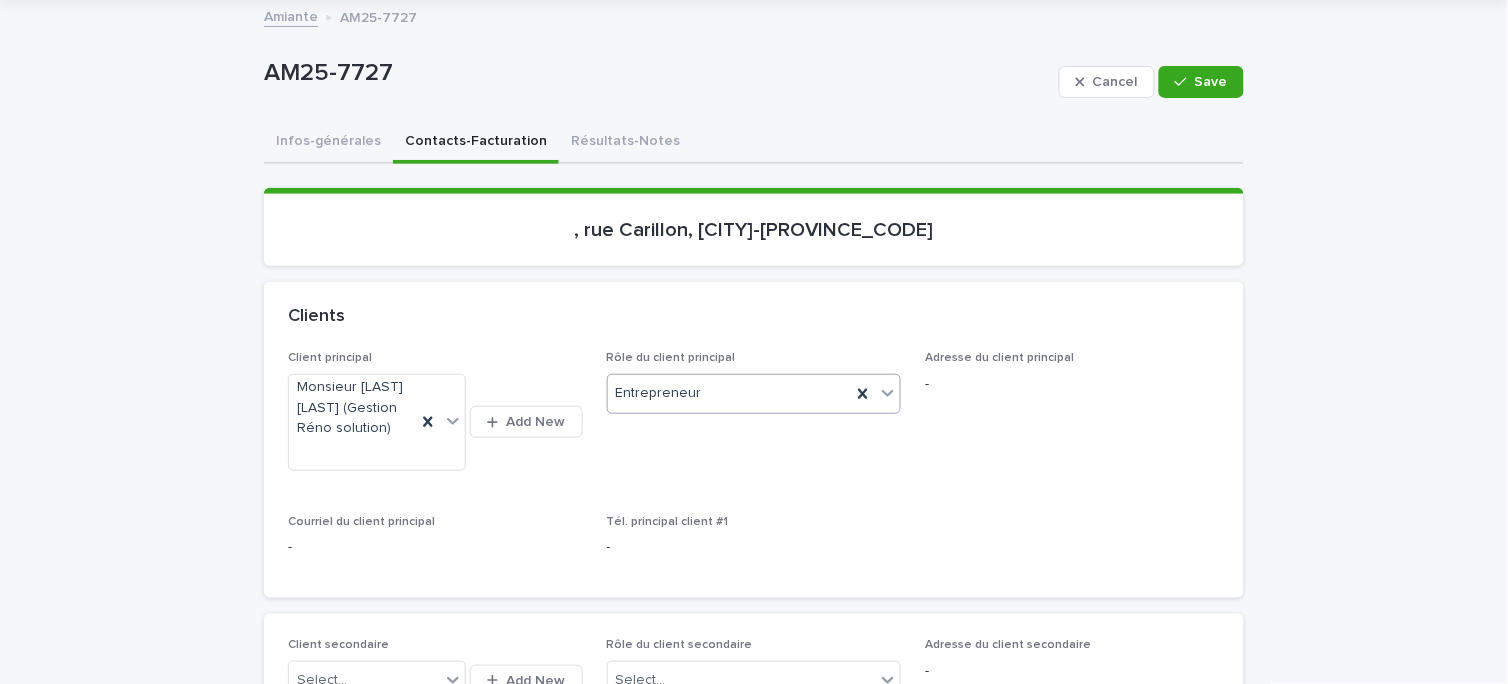 click 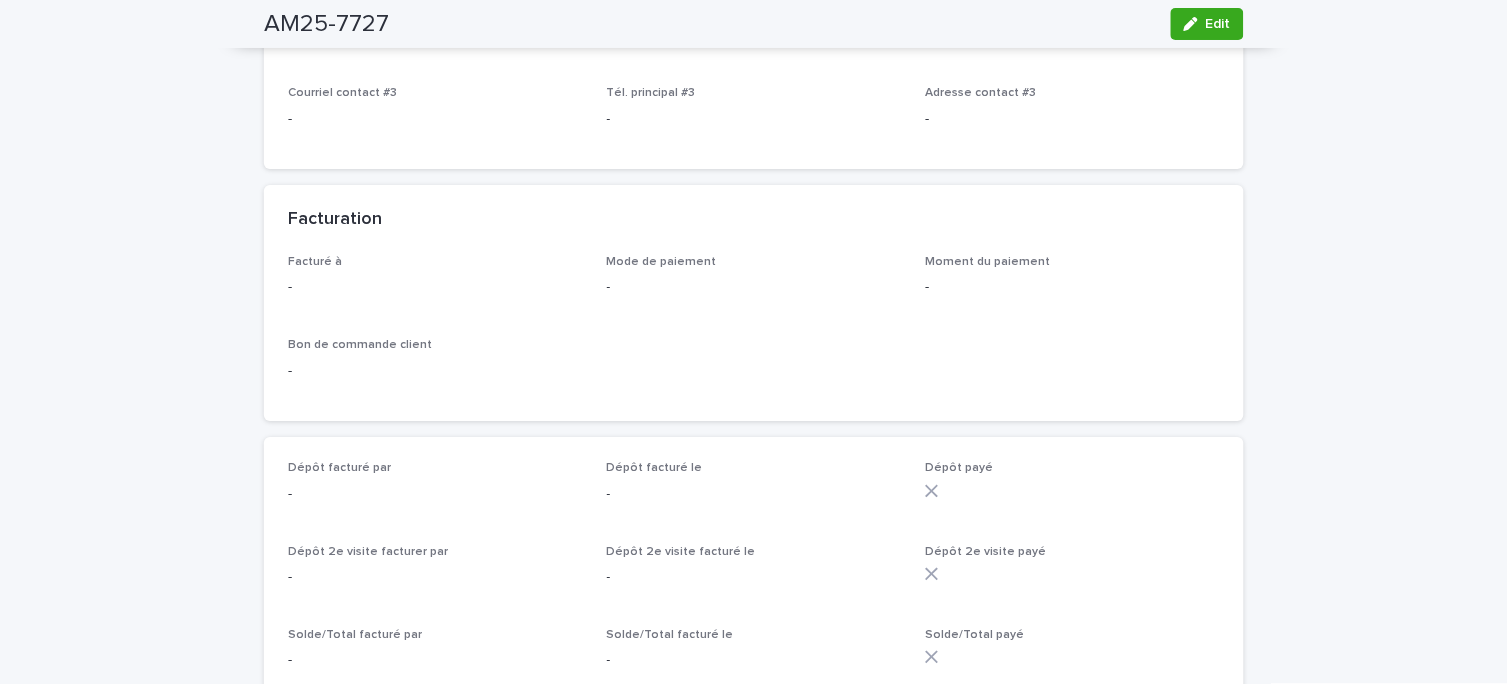 scroll, scrollTop: 1333, scrollLeft: 0, axis: vertical 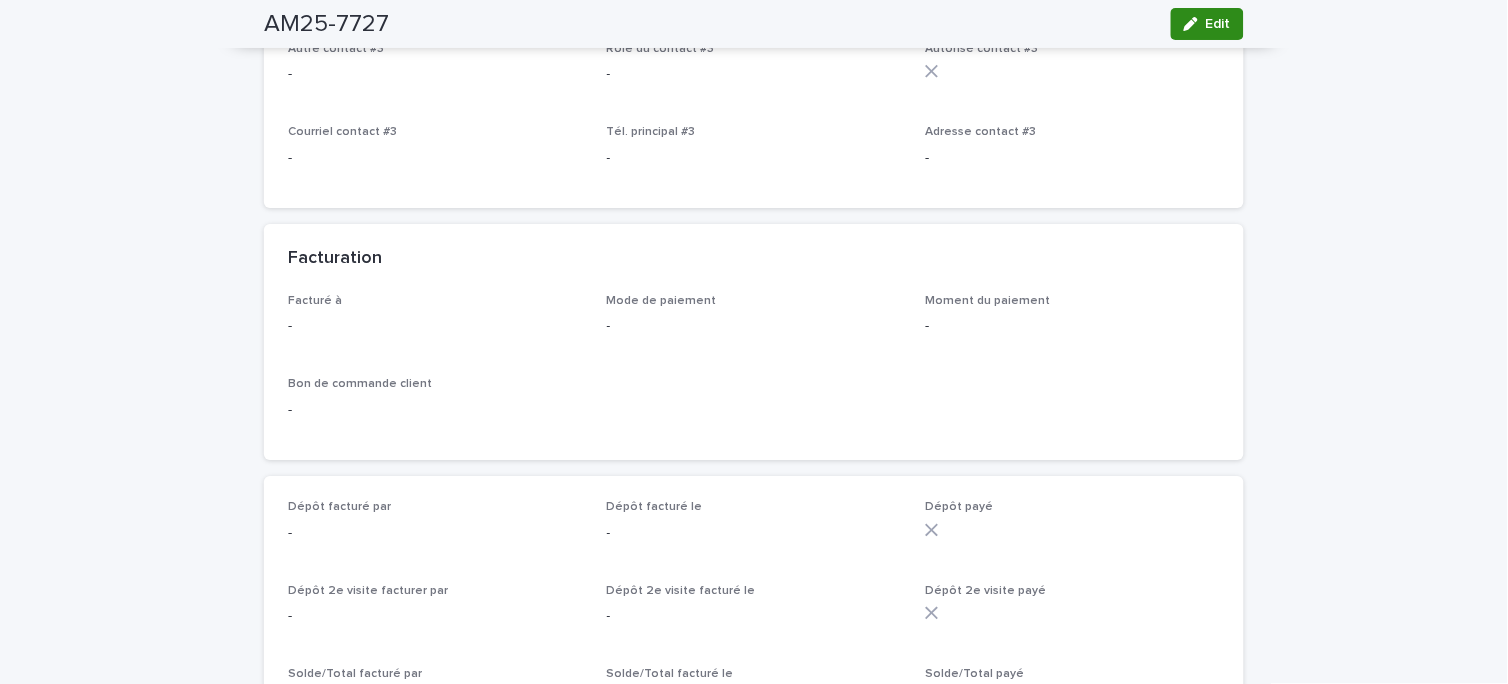 click at bounding box center [1195, 24] 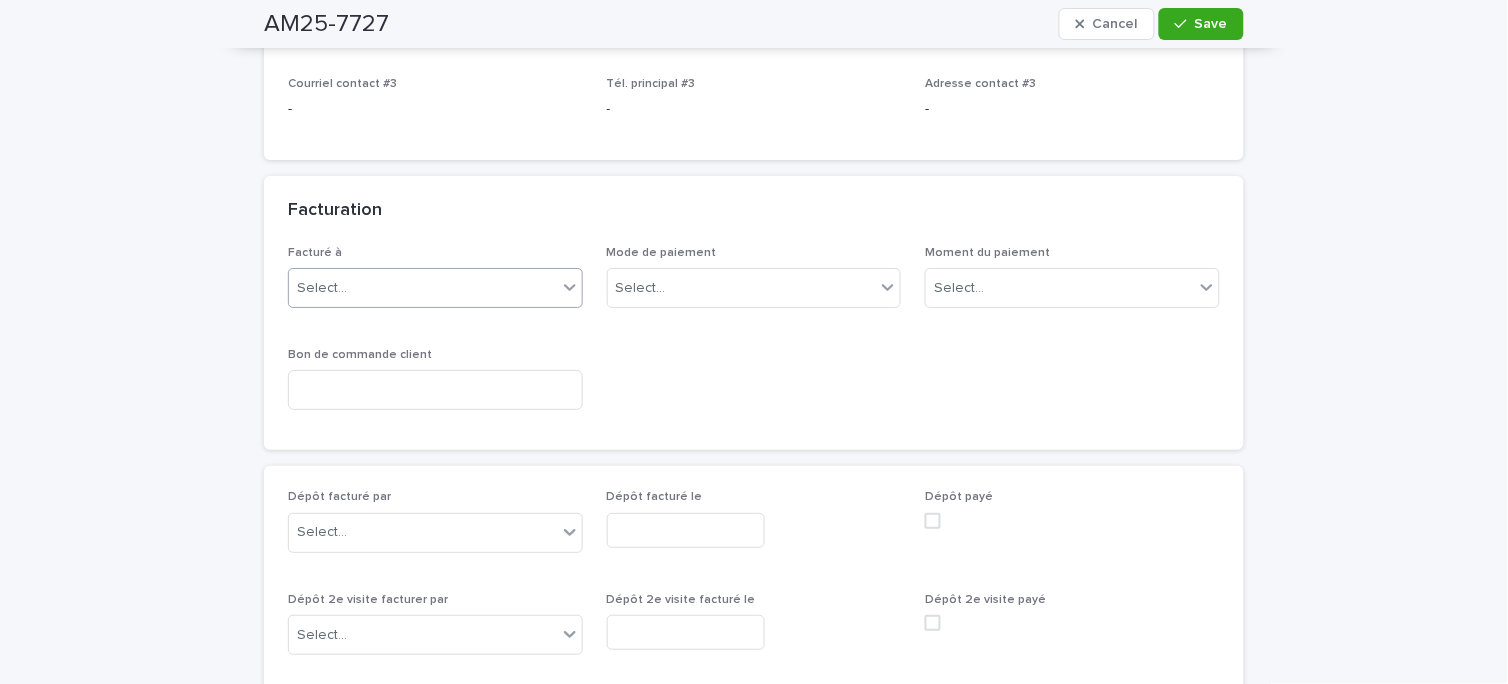 scroll, scrollTop: 1503, scrollLeft: 0, axis: vertical 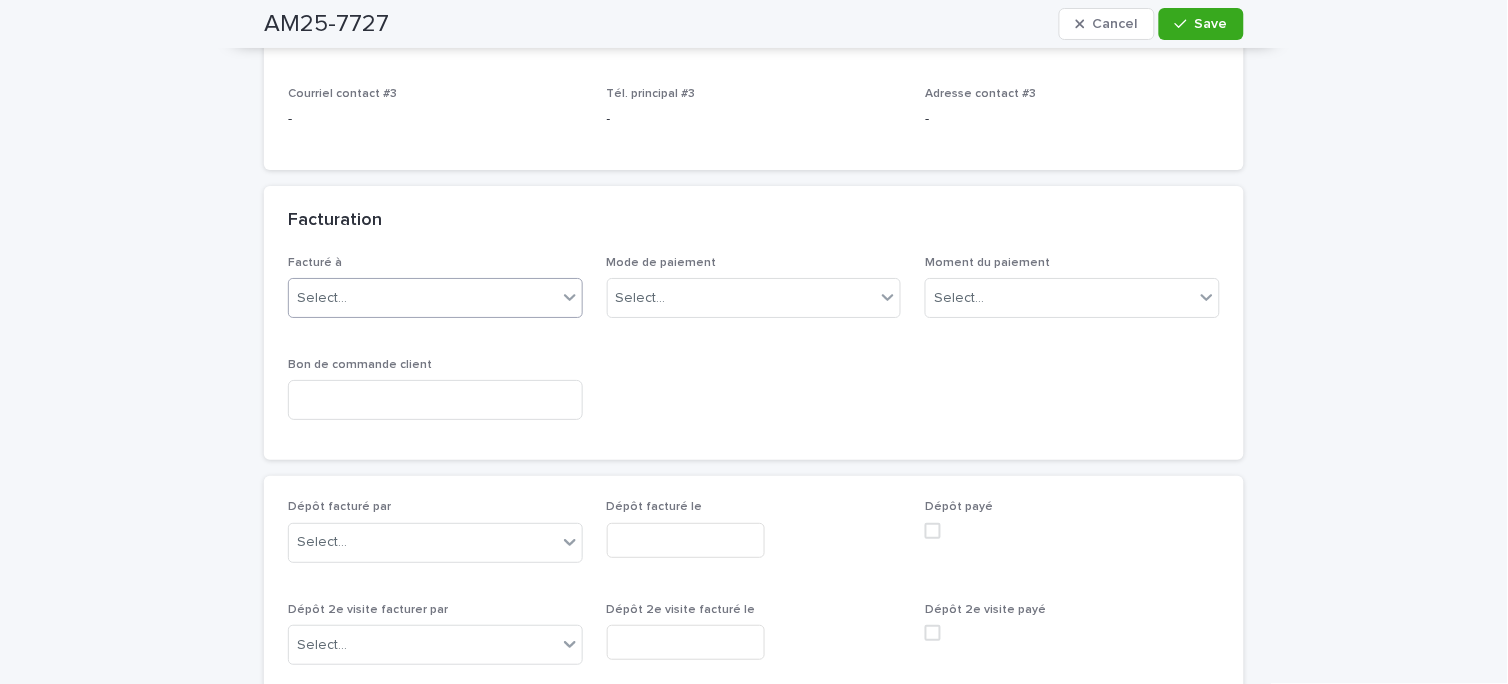 click on "Select..." at bounding box center (423, 298) 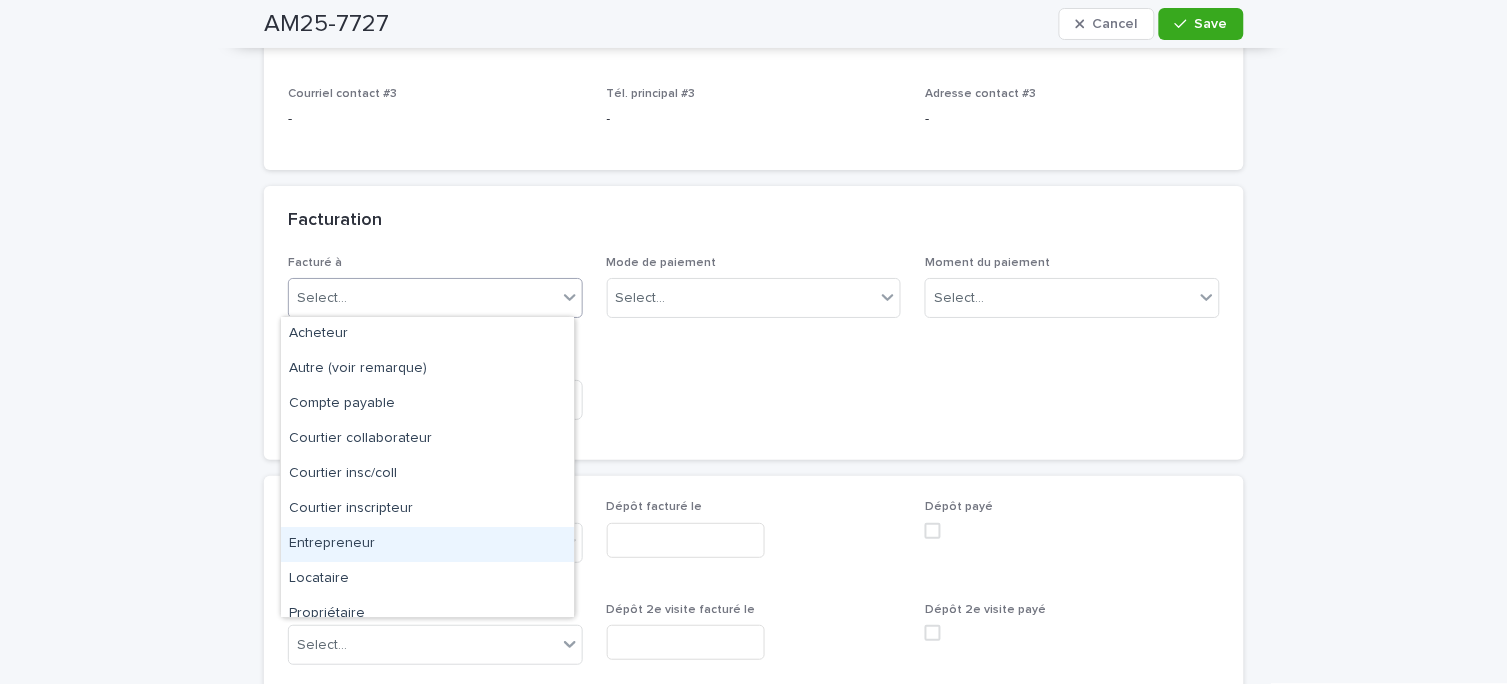 click on "Entrepreneur" at bounding box center (427, 544) 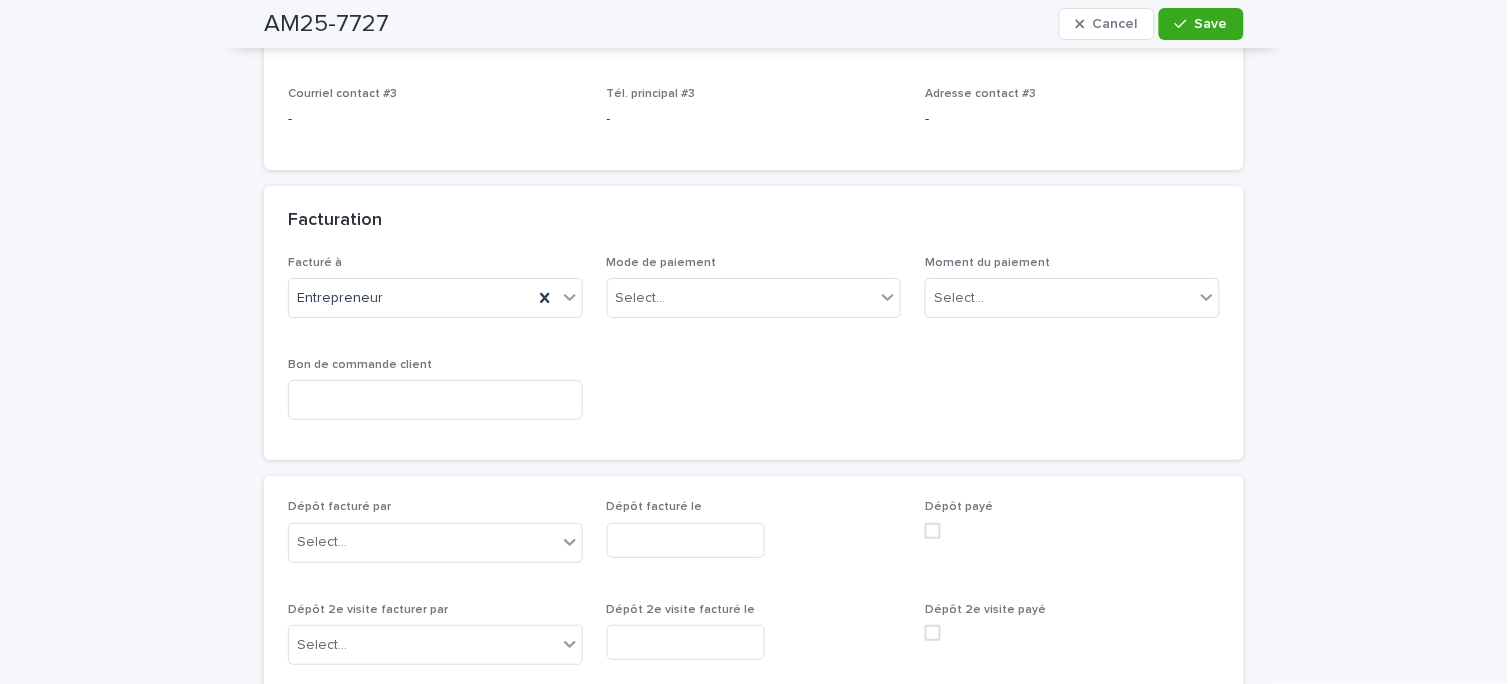 click on "Mode de paiement" at bounding box center [754, 263] 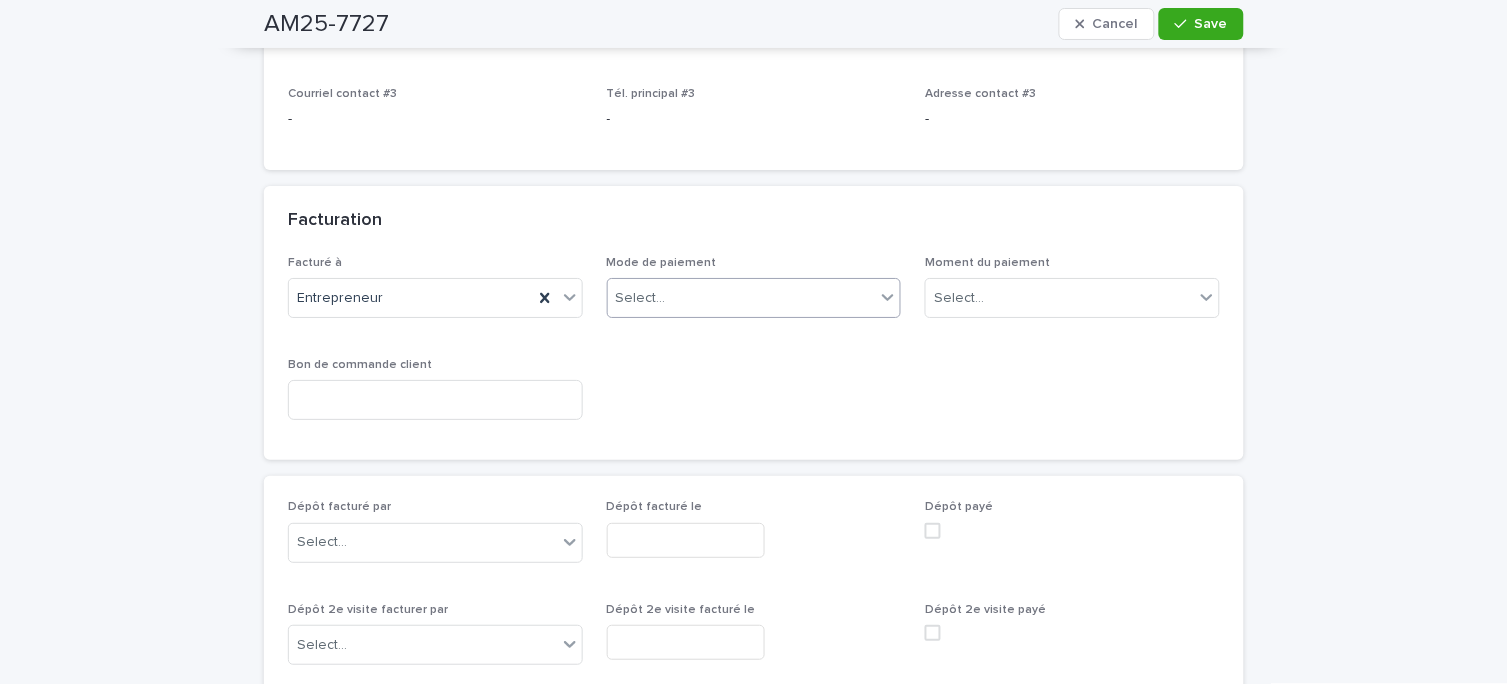 click on "Select..." at bounding box center (742, 298) 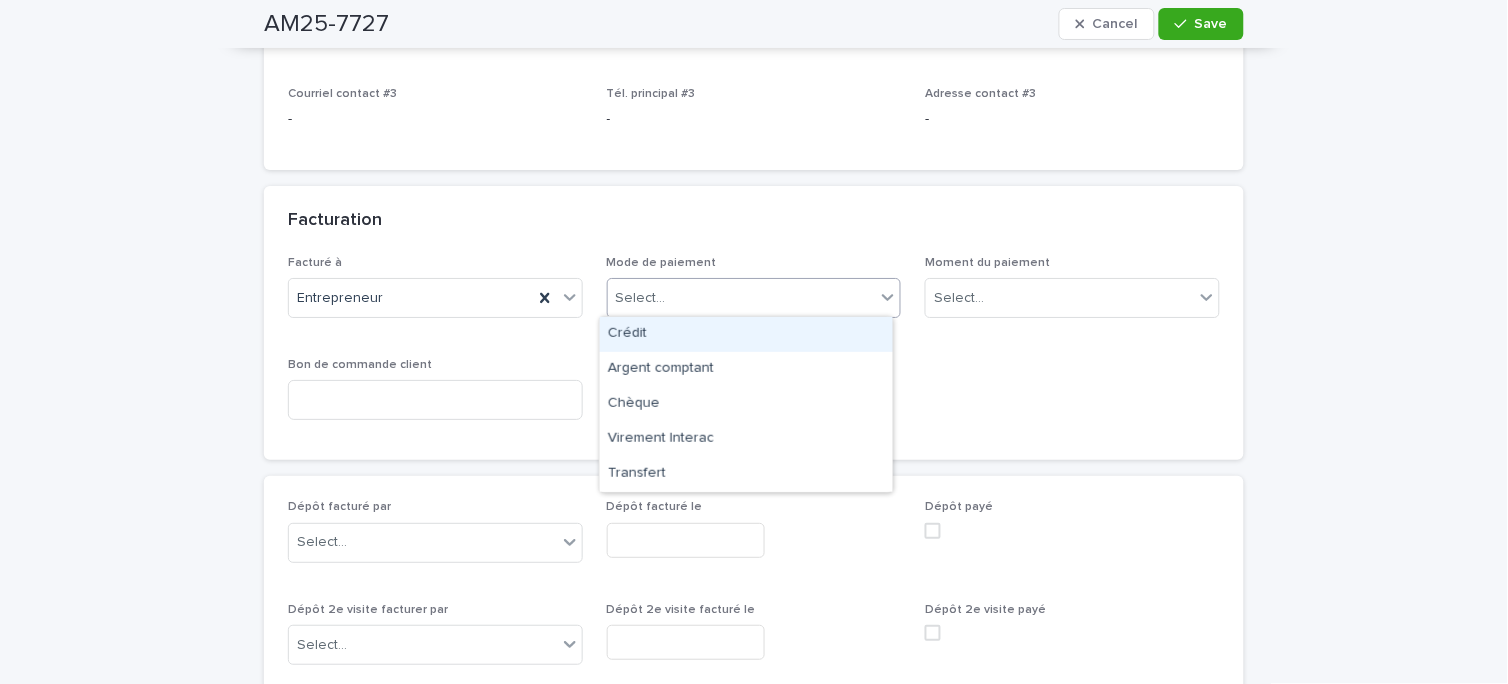 click on "Crédit" at bounding box center [746, 334] 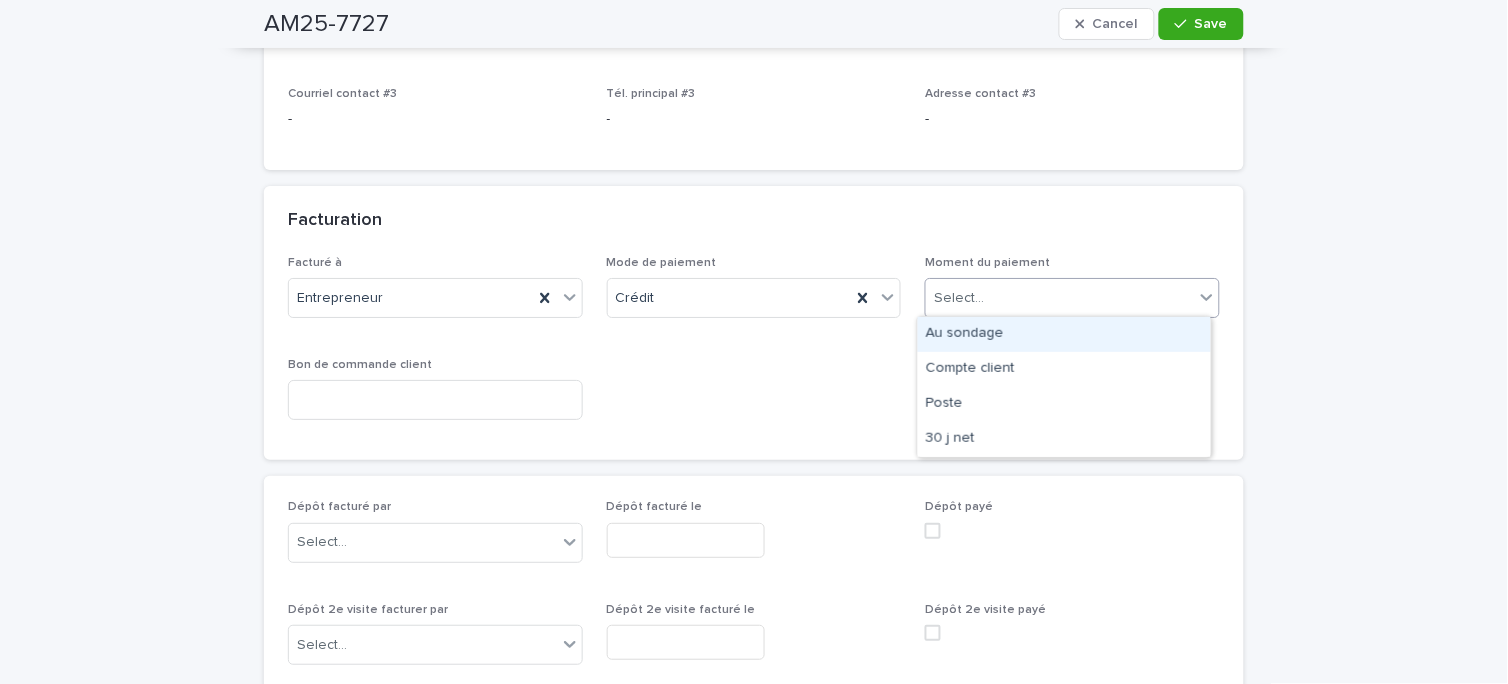 click on "Select..." at bounding box center (1060, 298) 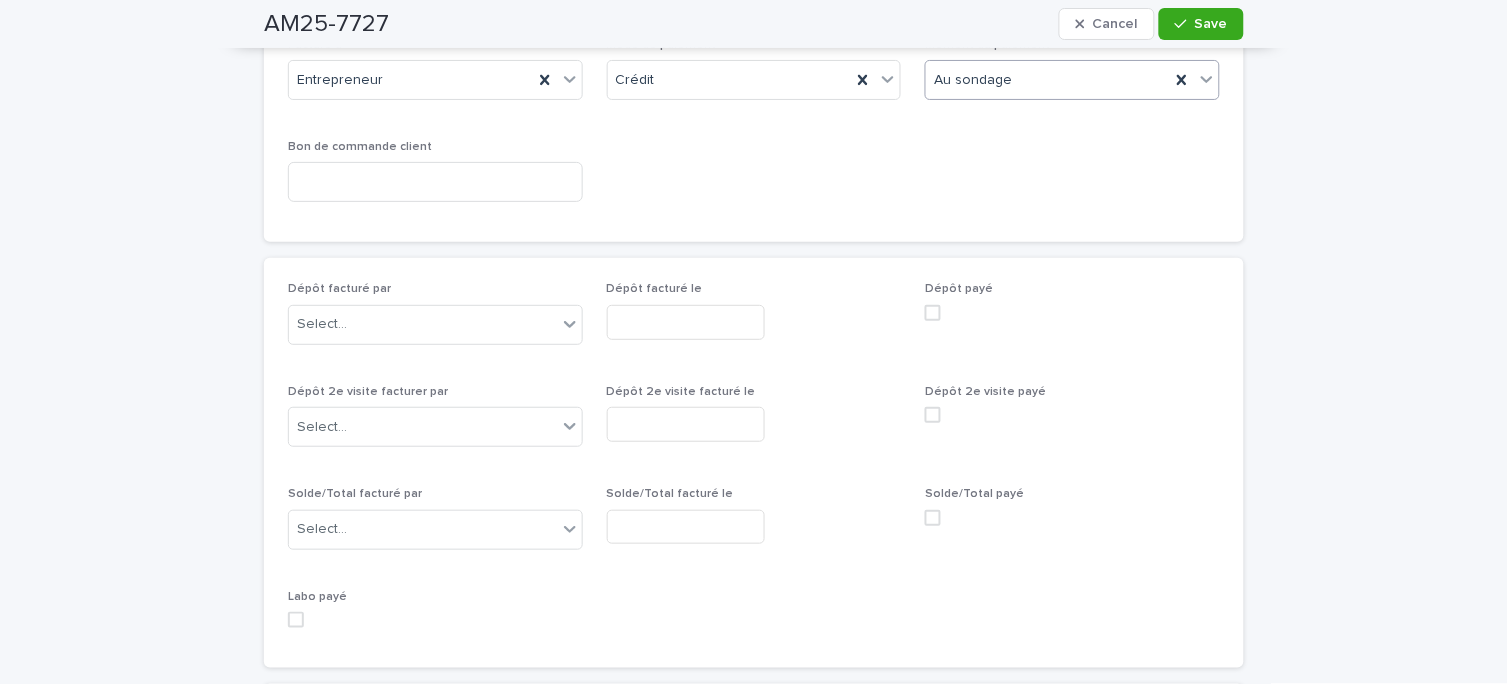 scroll, scrollTop: 1725, scrollLeft: 0, axis: vertical 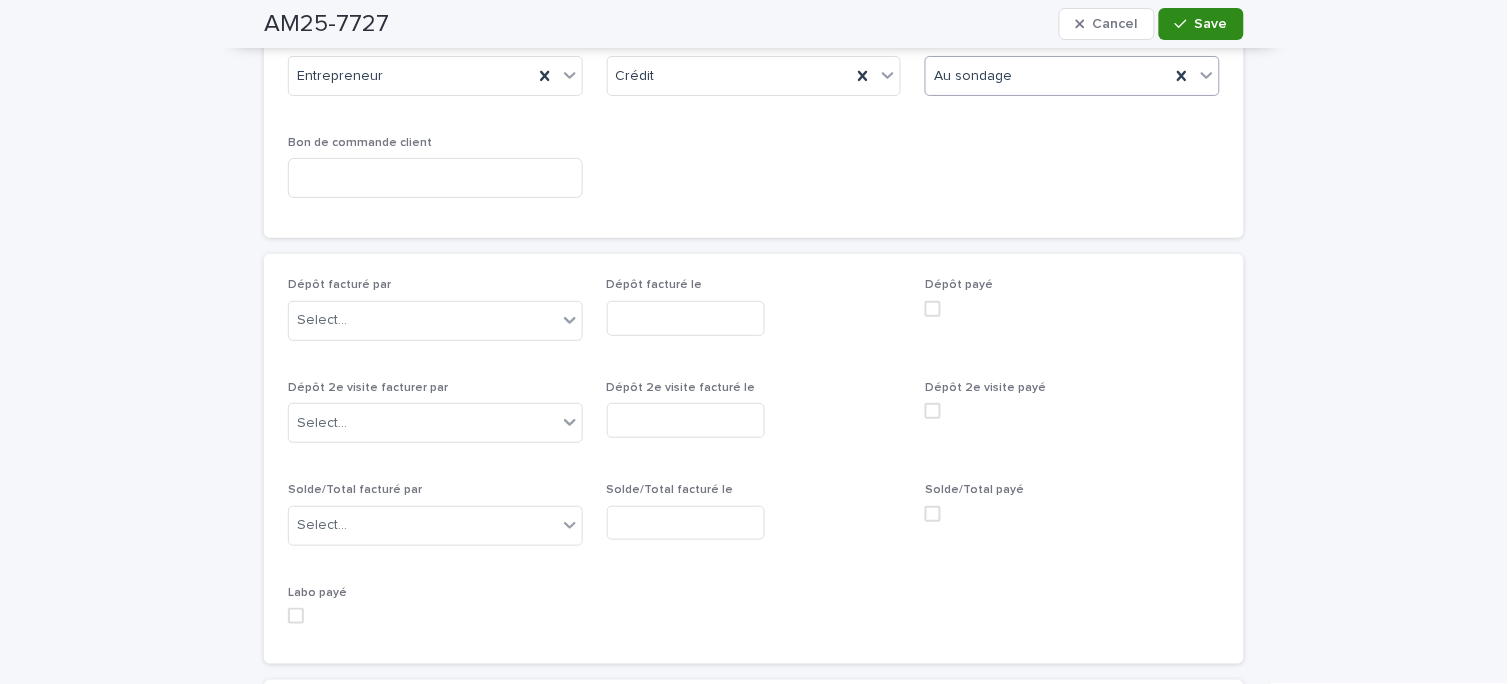 click on "Save" at bounding box center (1201, 24) 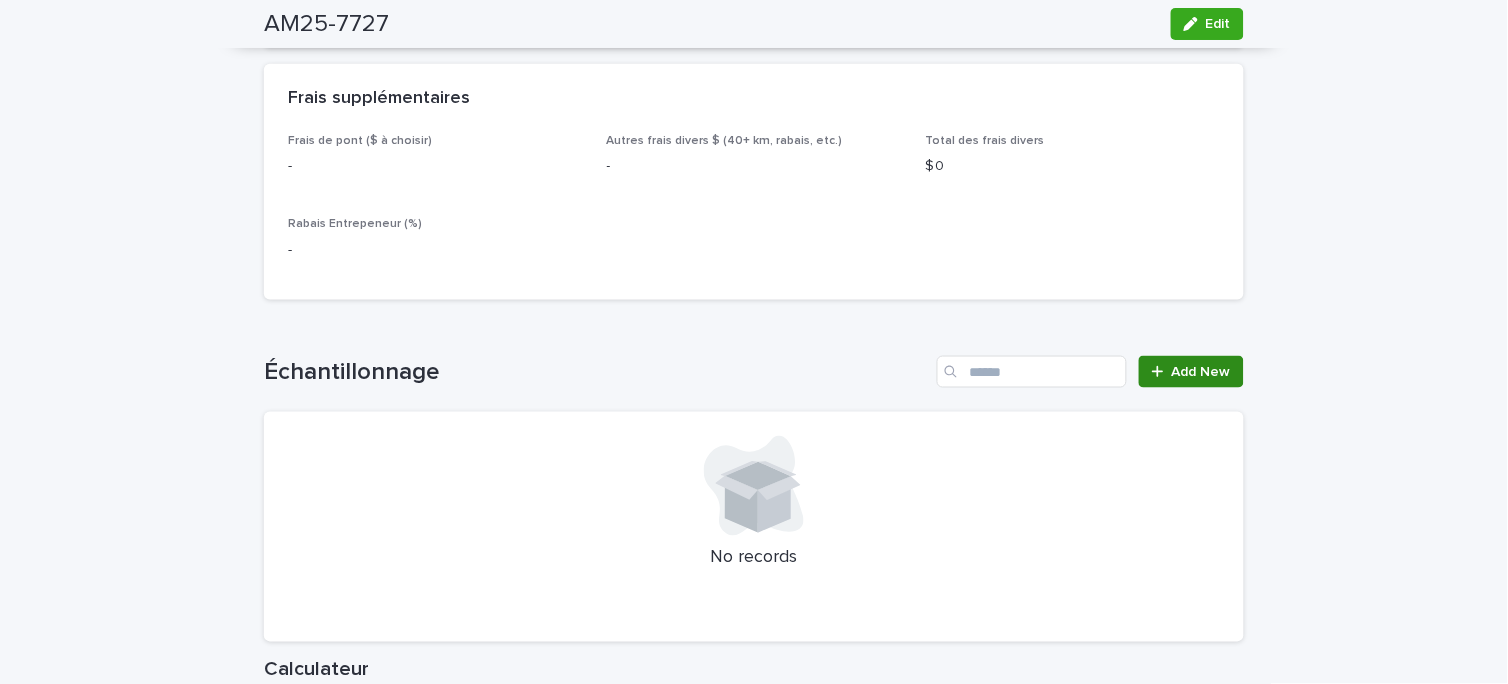 click on "Add New" at bounding box center [1201, 372] 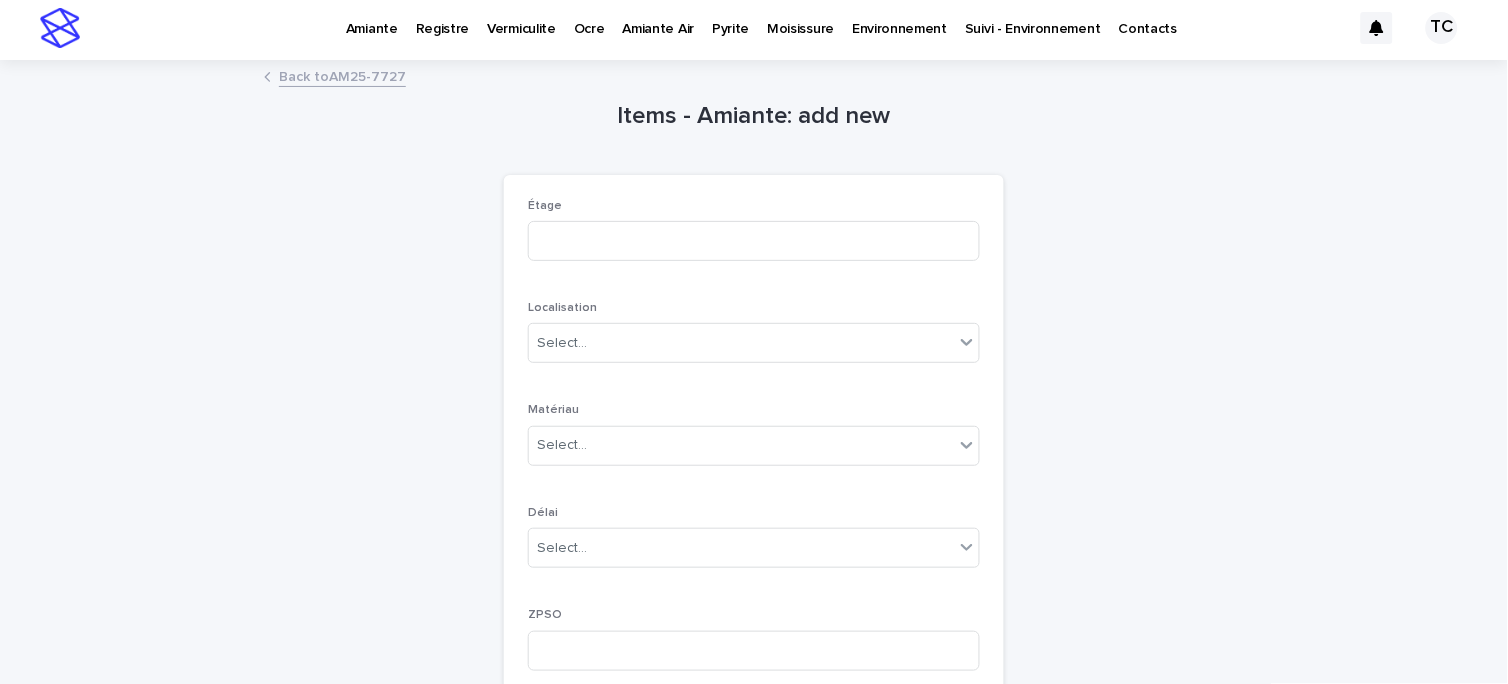 scroll, scrollTop: 3, scrollLeft: 0, axis: vertical 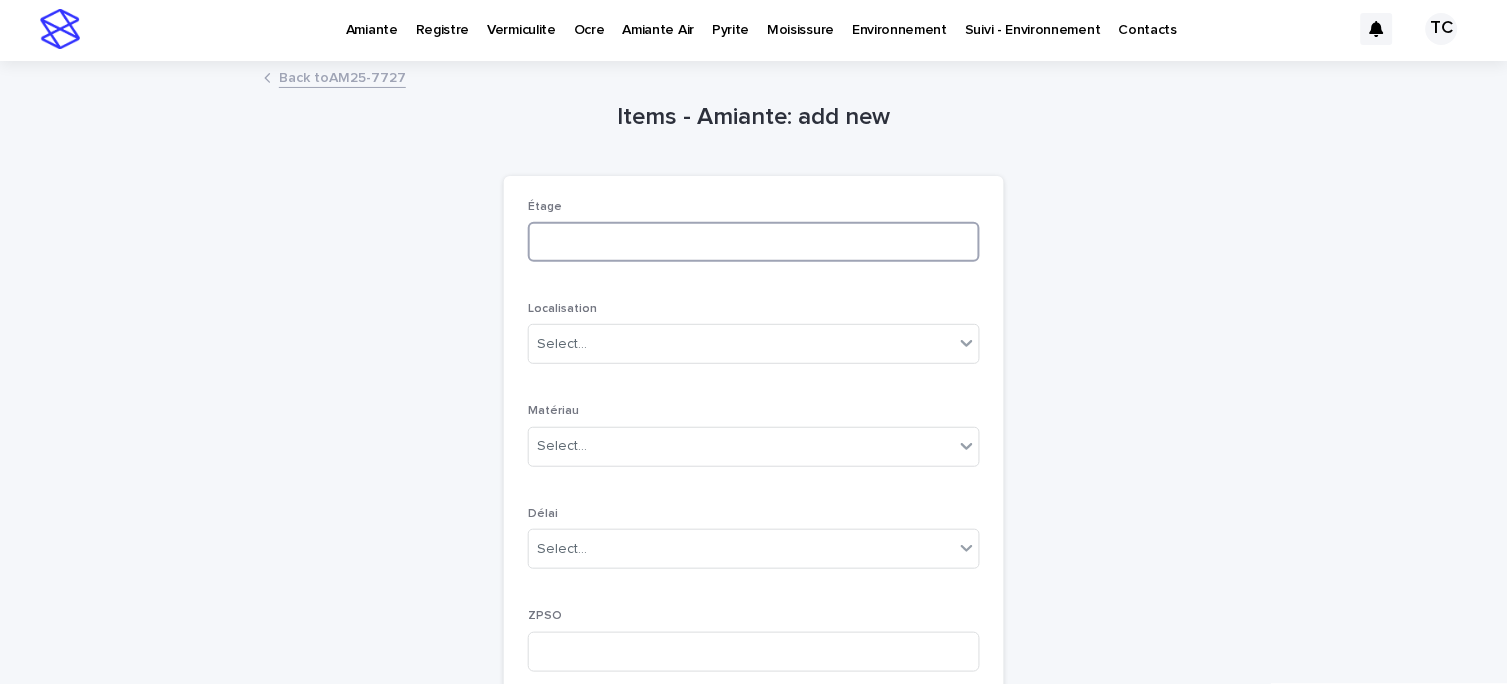 click at bounding box center [754, 242] 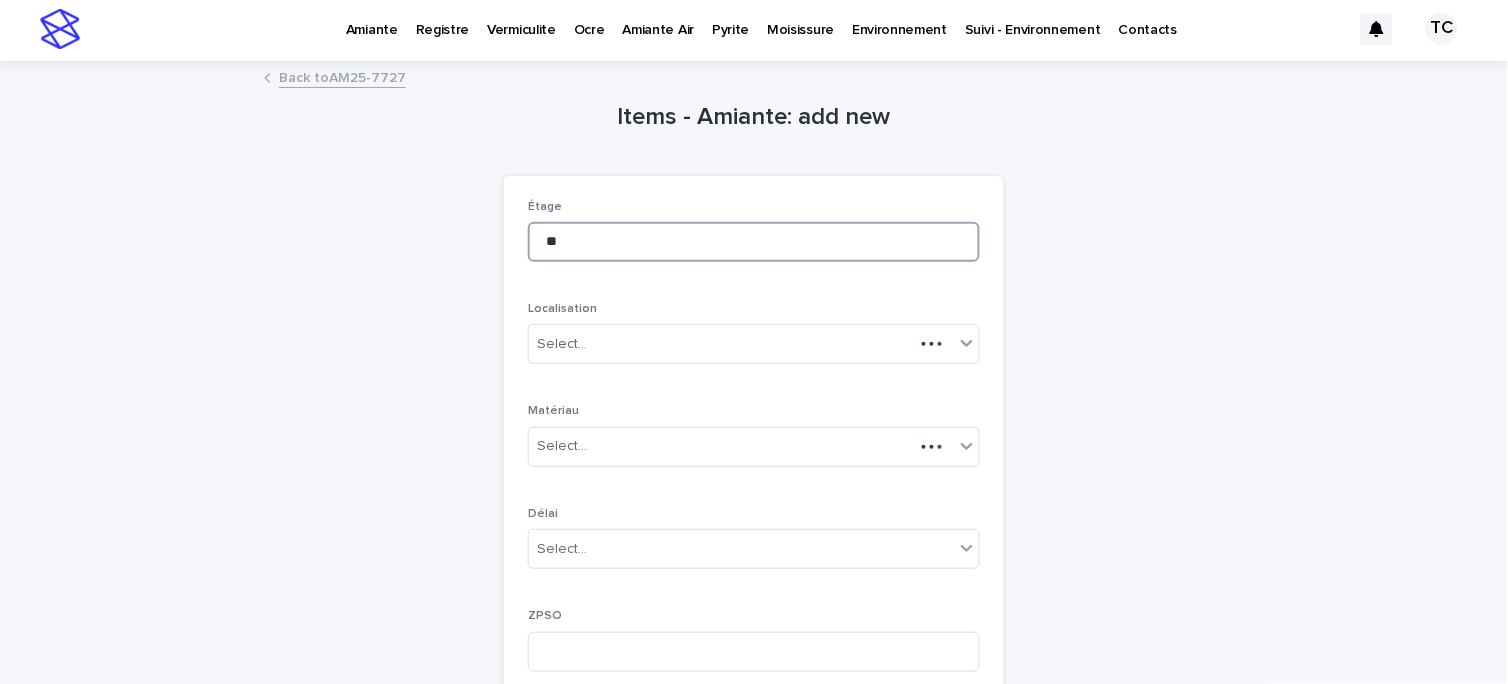 type on "**" 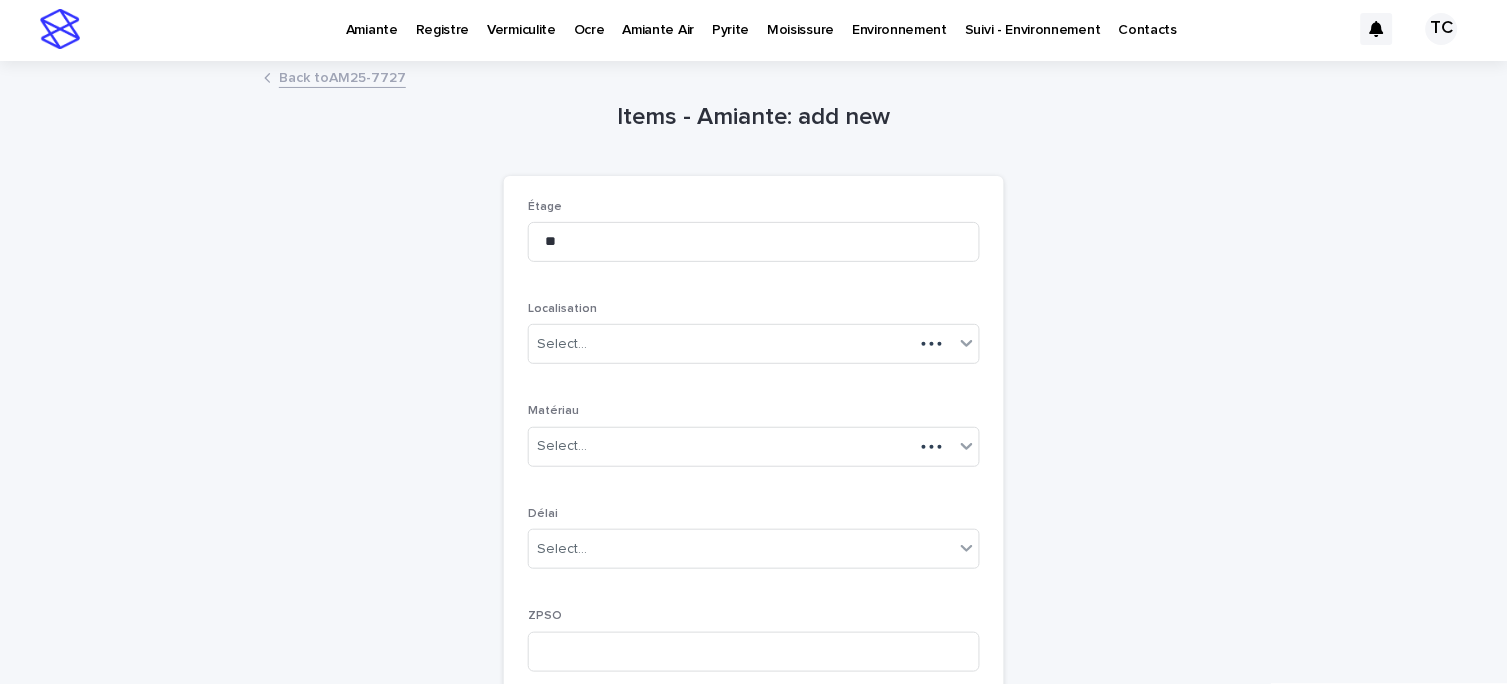 click on "Localisation Select..." at bounding box center (754, 341) 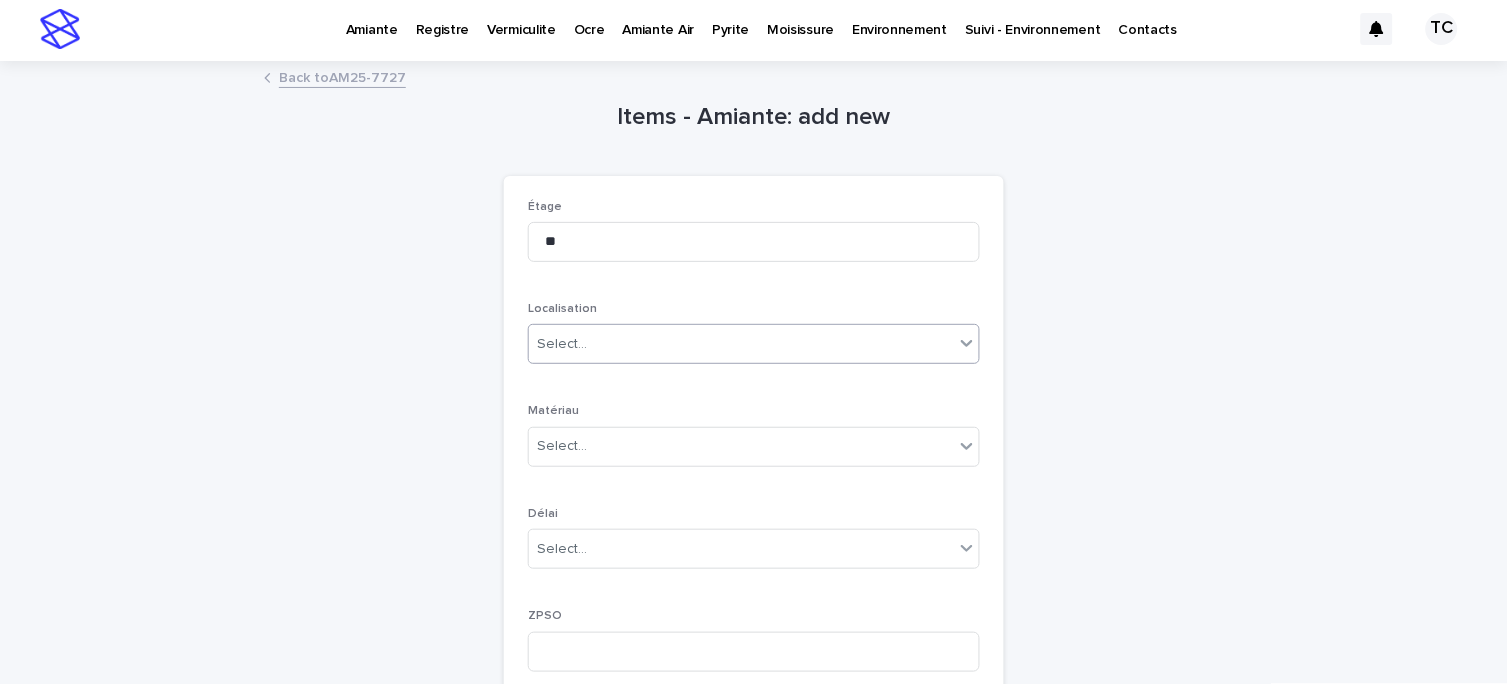 click on "Select..." at bounding box center (562, 344) 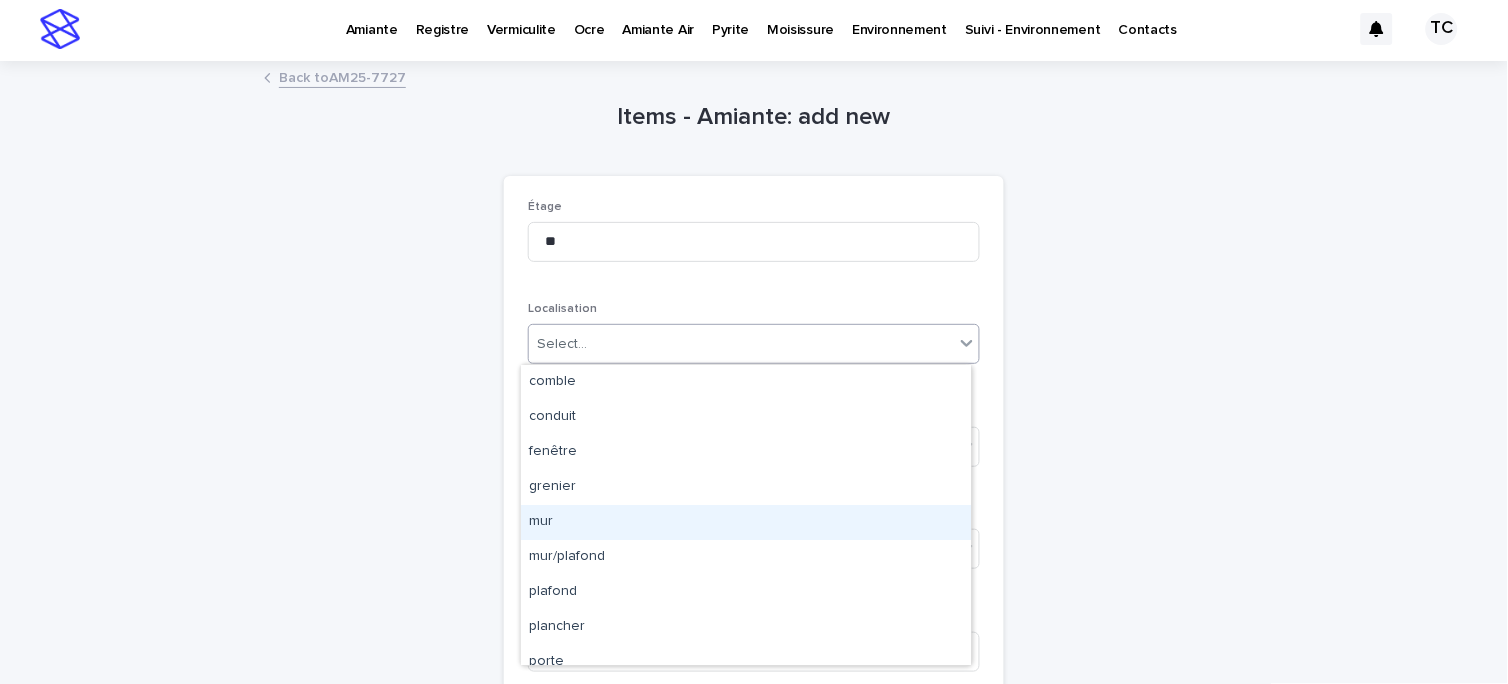 click on "mur" at bounding box center [746, 522] 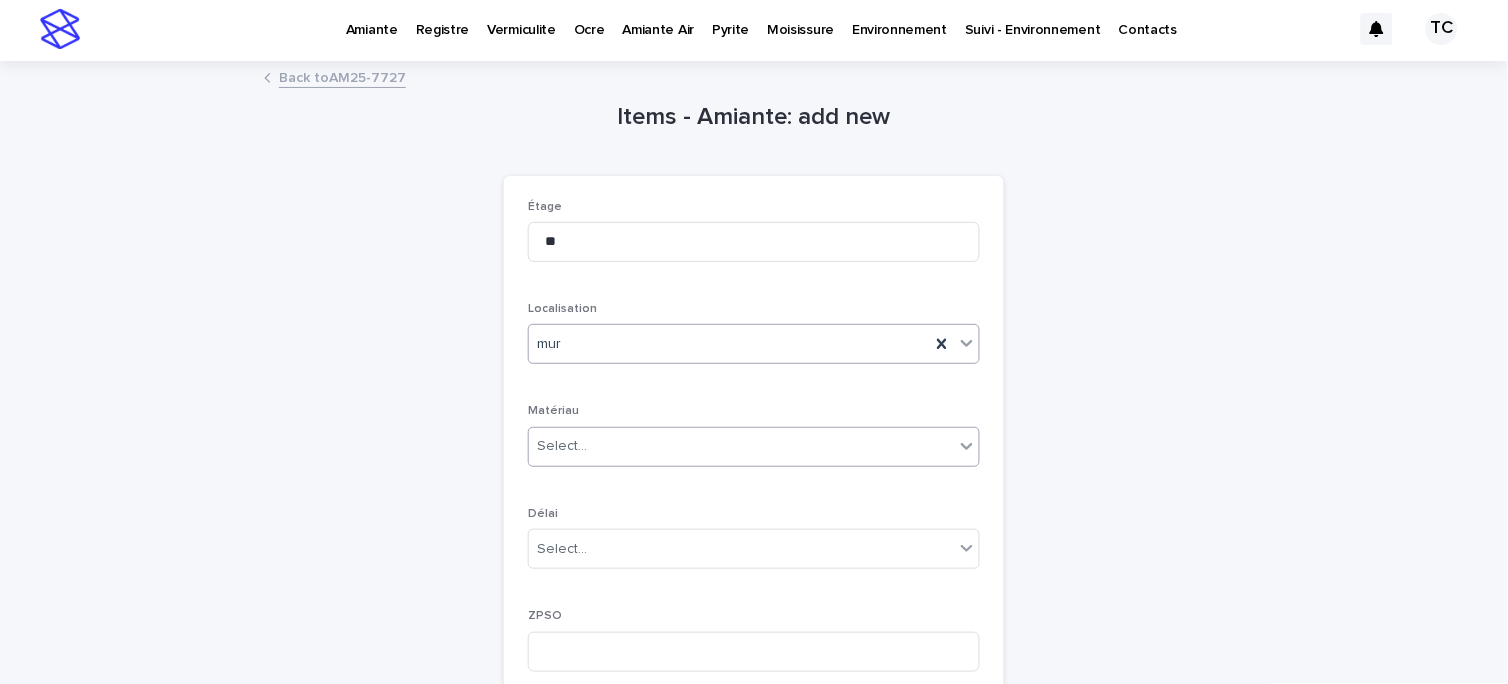 click on "Select..." at bounding box center [741, 446] 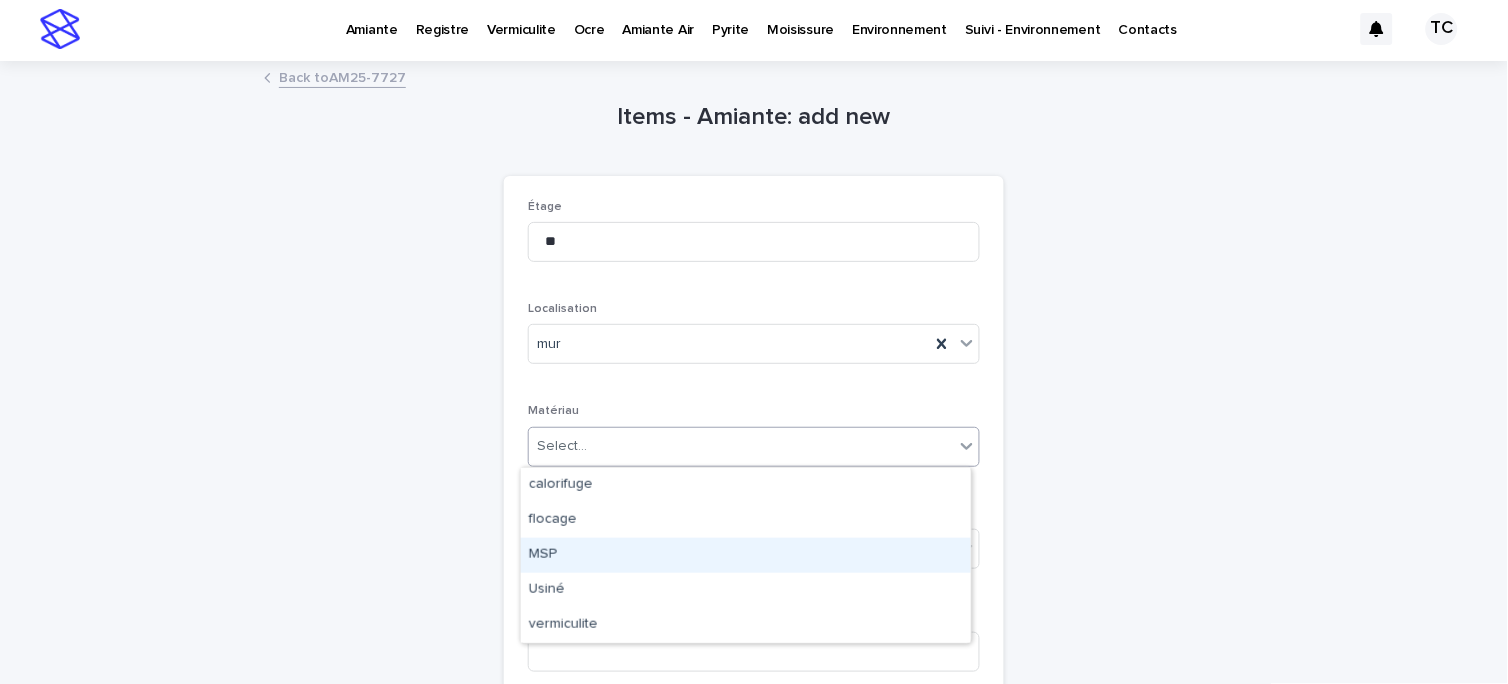 click on "MSP" at bounding box center (746, 555) 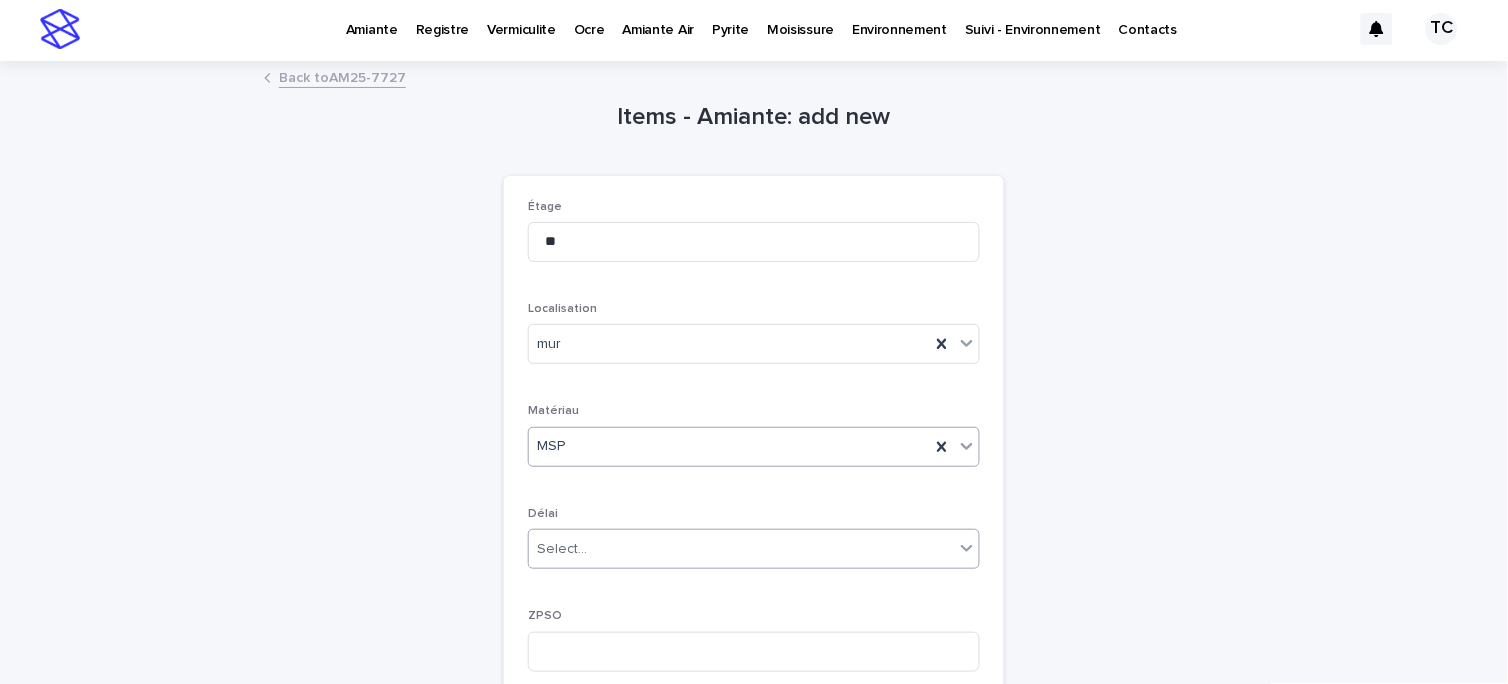 click on "Select..." at bounding box center [741, 549] 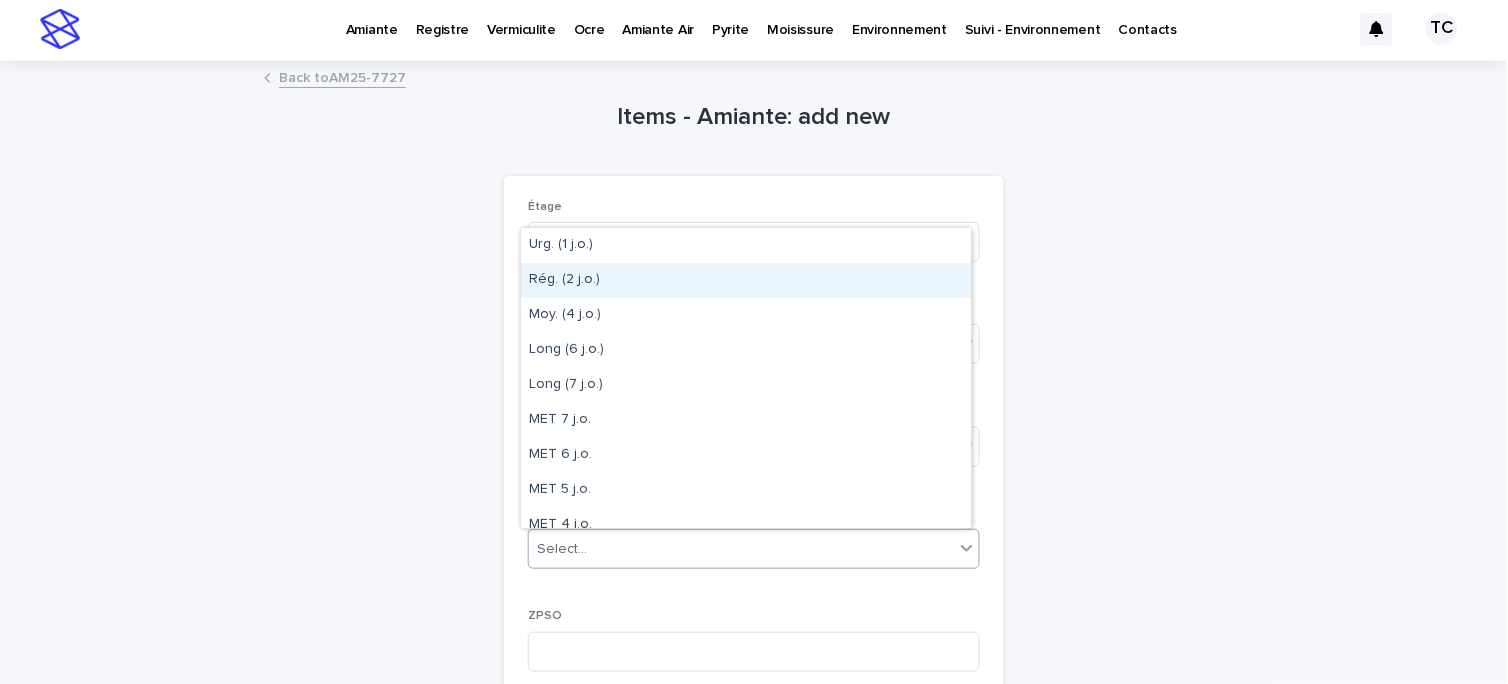 click on "Rég. (2 j.o.)" at bounding box center [746, 280] 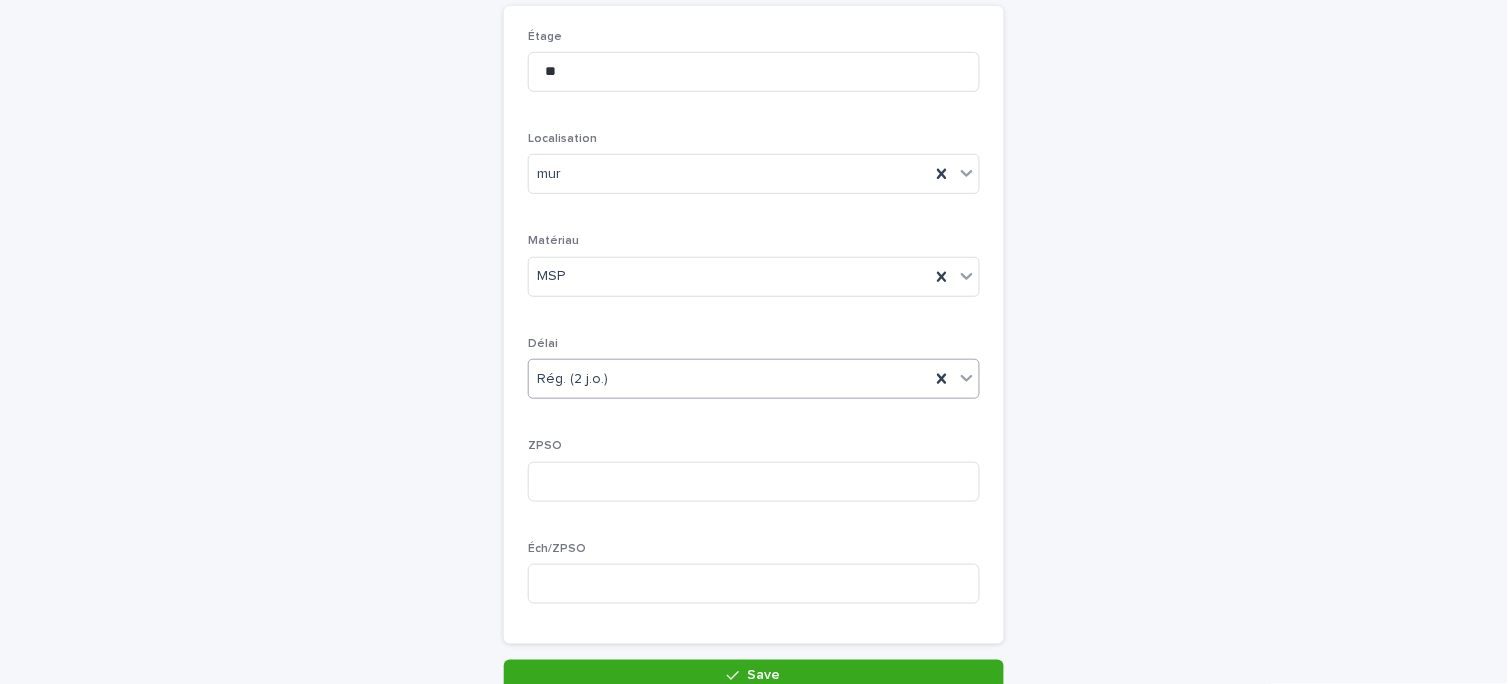 scroll, scrollTop: 336, scrollLeft: 0, axis: vertical 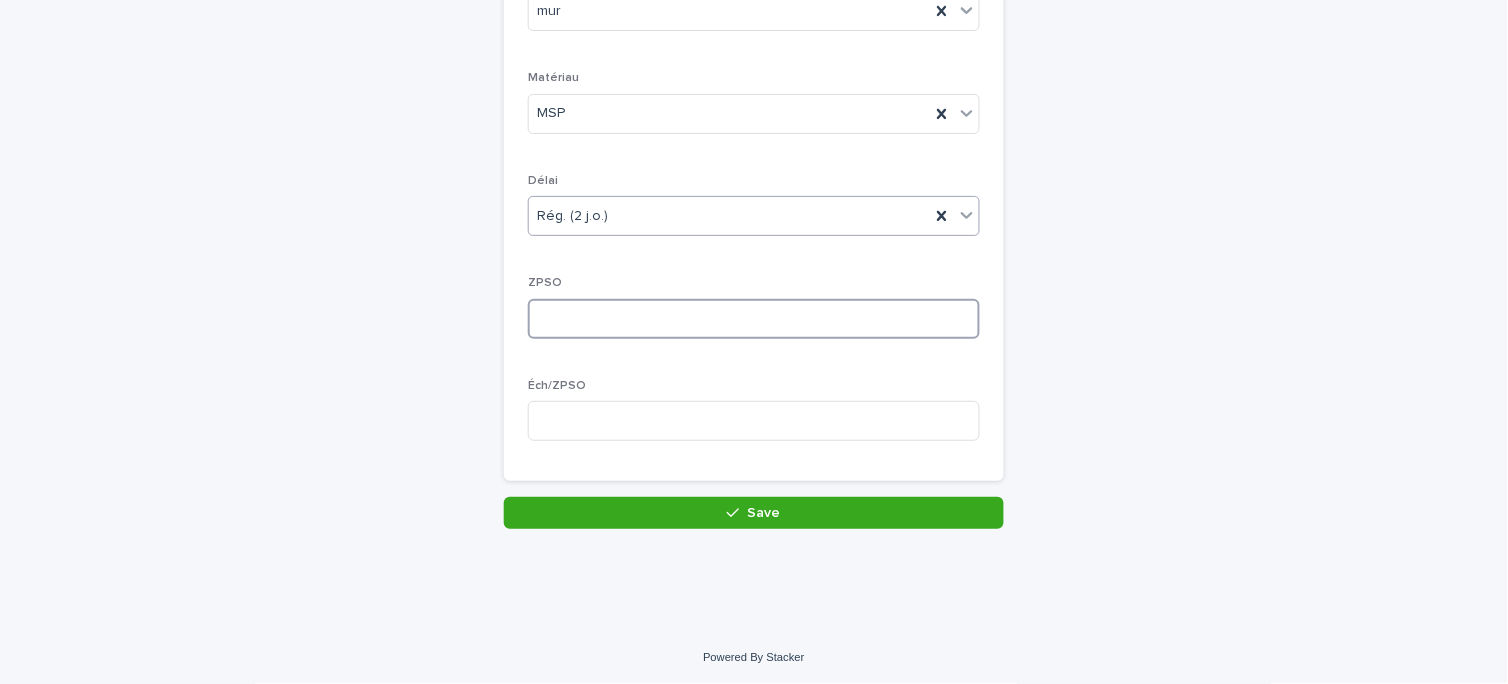 click at bounding box center [754, 319] 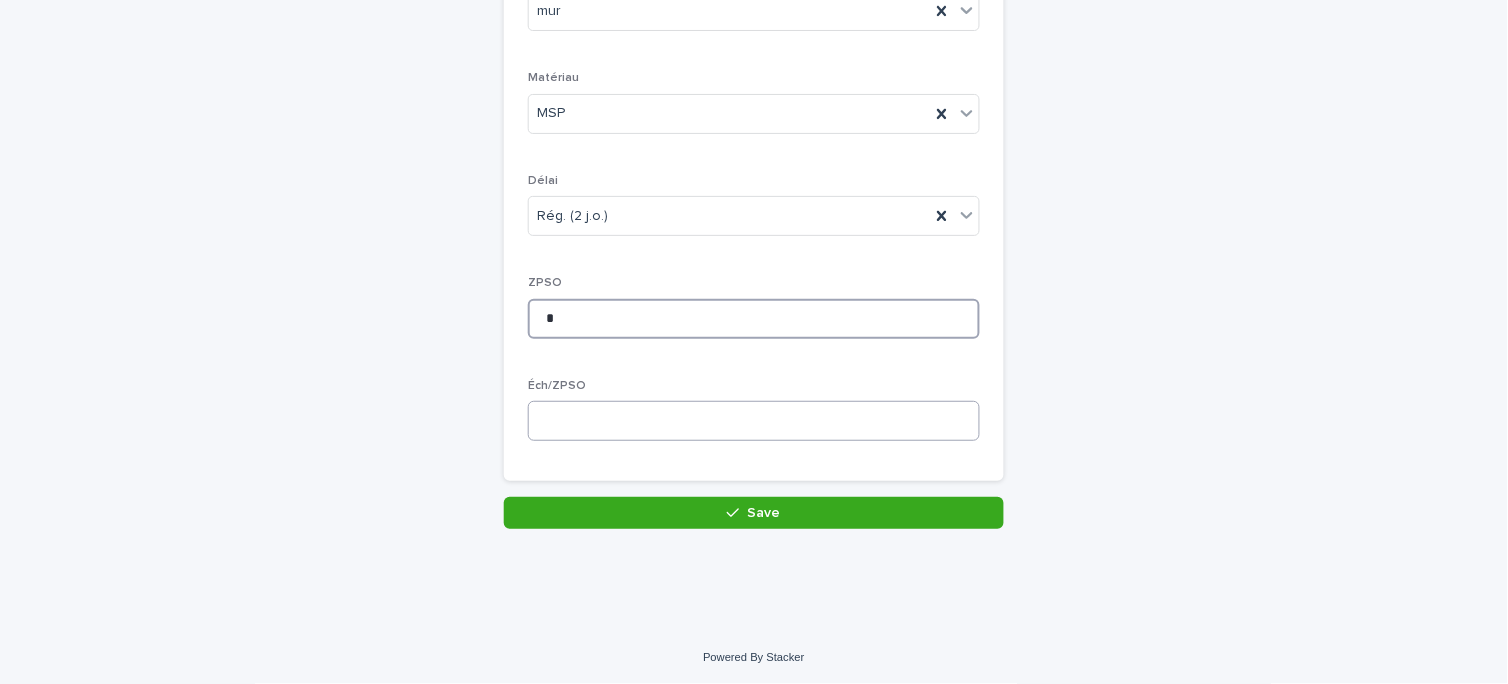 type on "*" 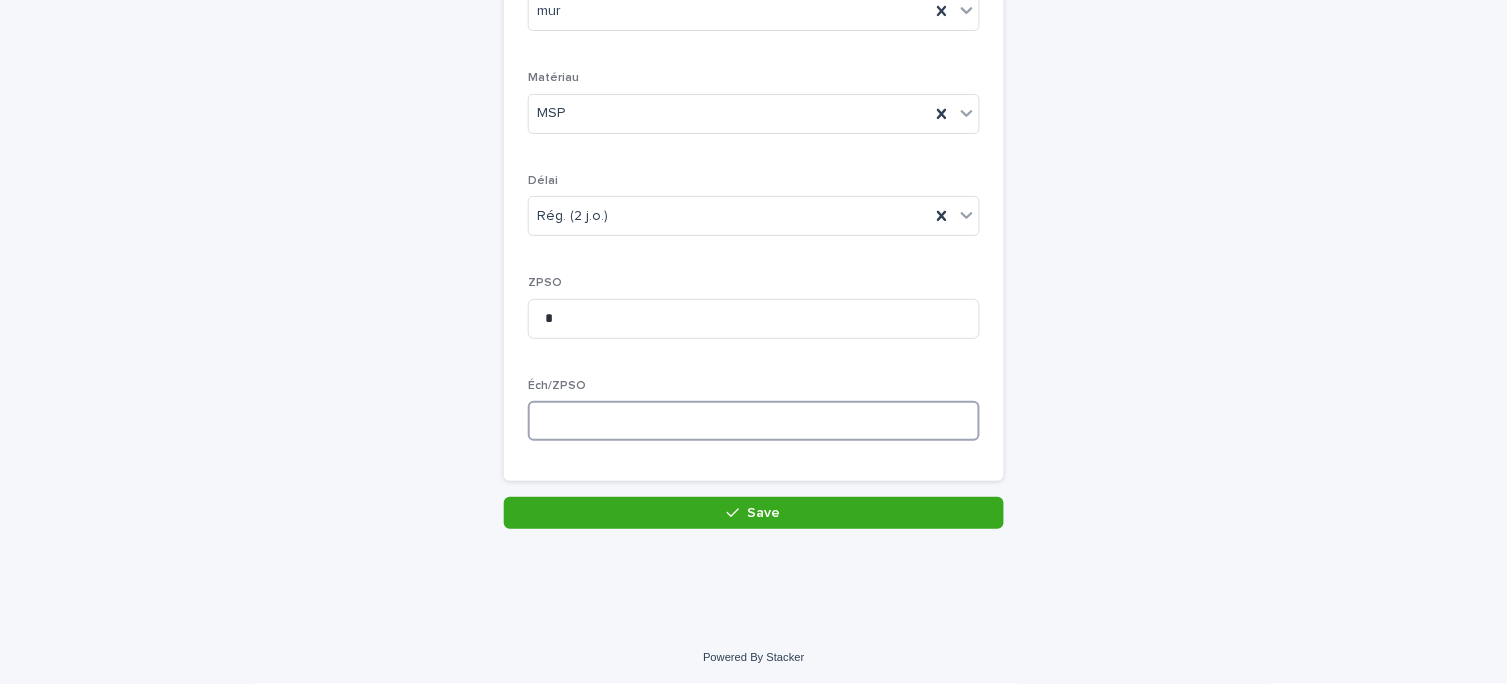 click at bounding box center (754, 421) 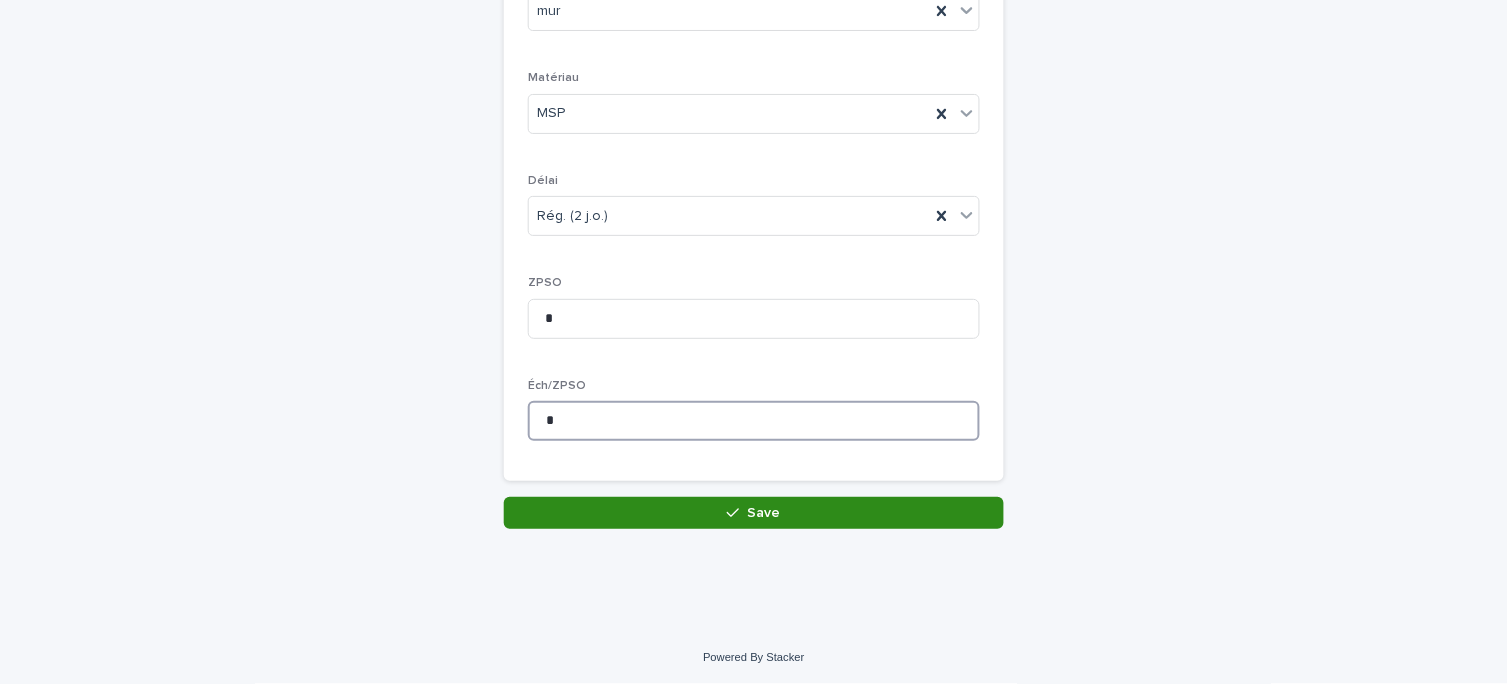 type on "*" 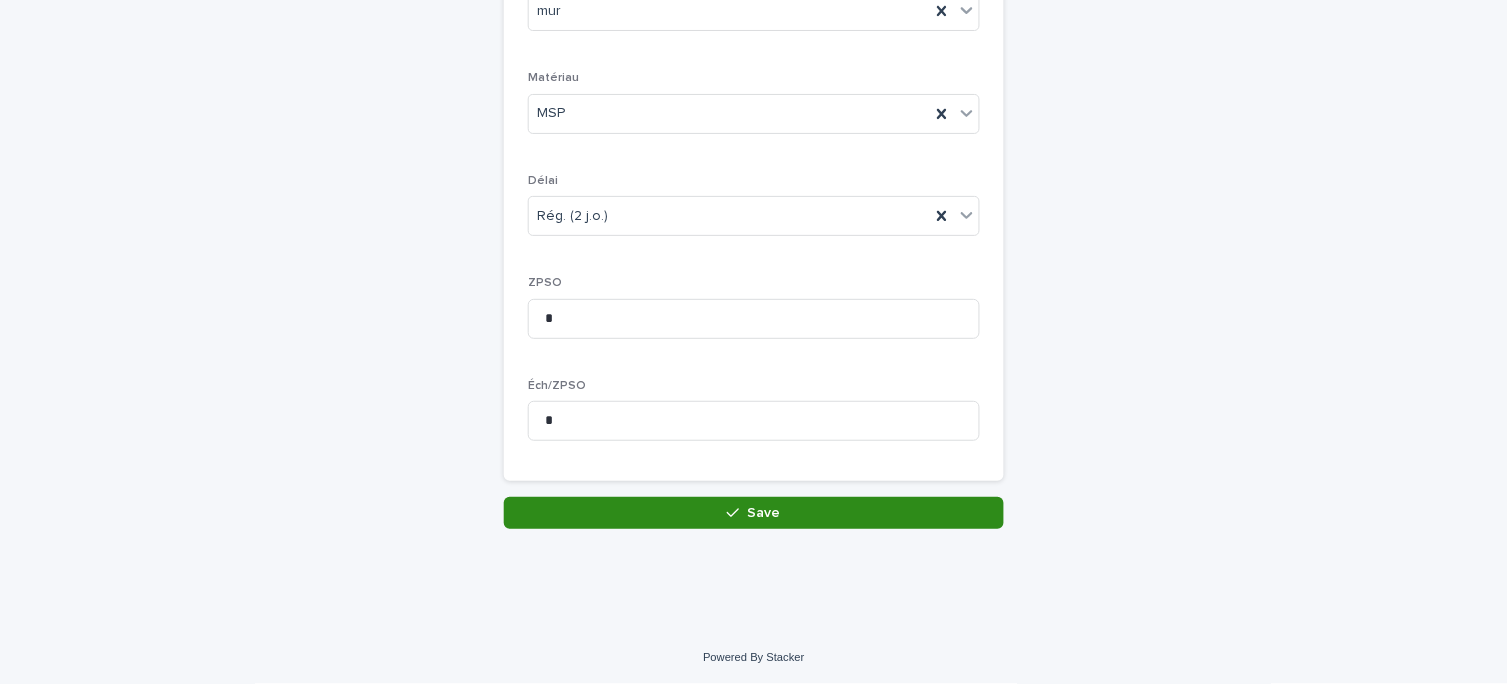 click on "Save" at bounding box center (754, 513) 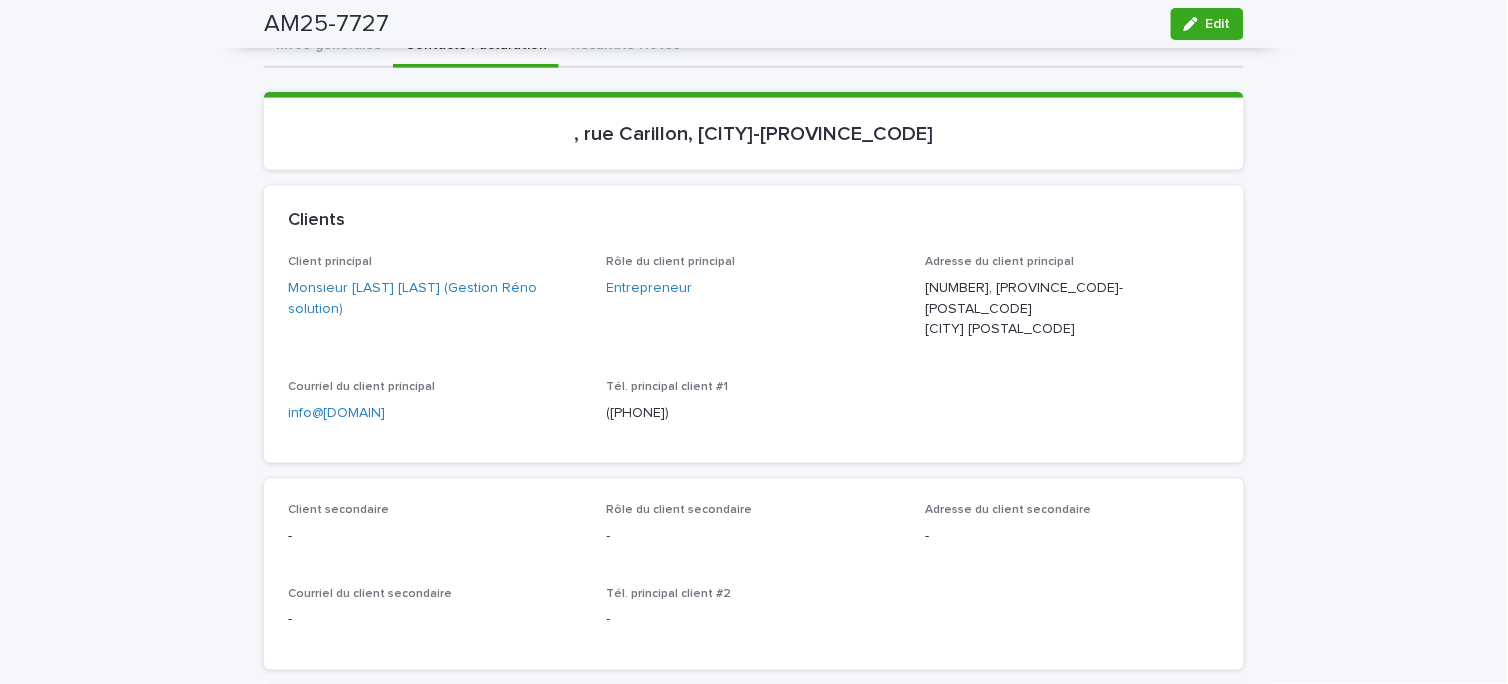 scroll, scrollTop: 0, scrollLeft: 0, axis: both 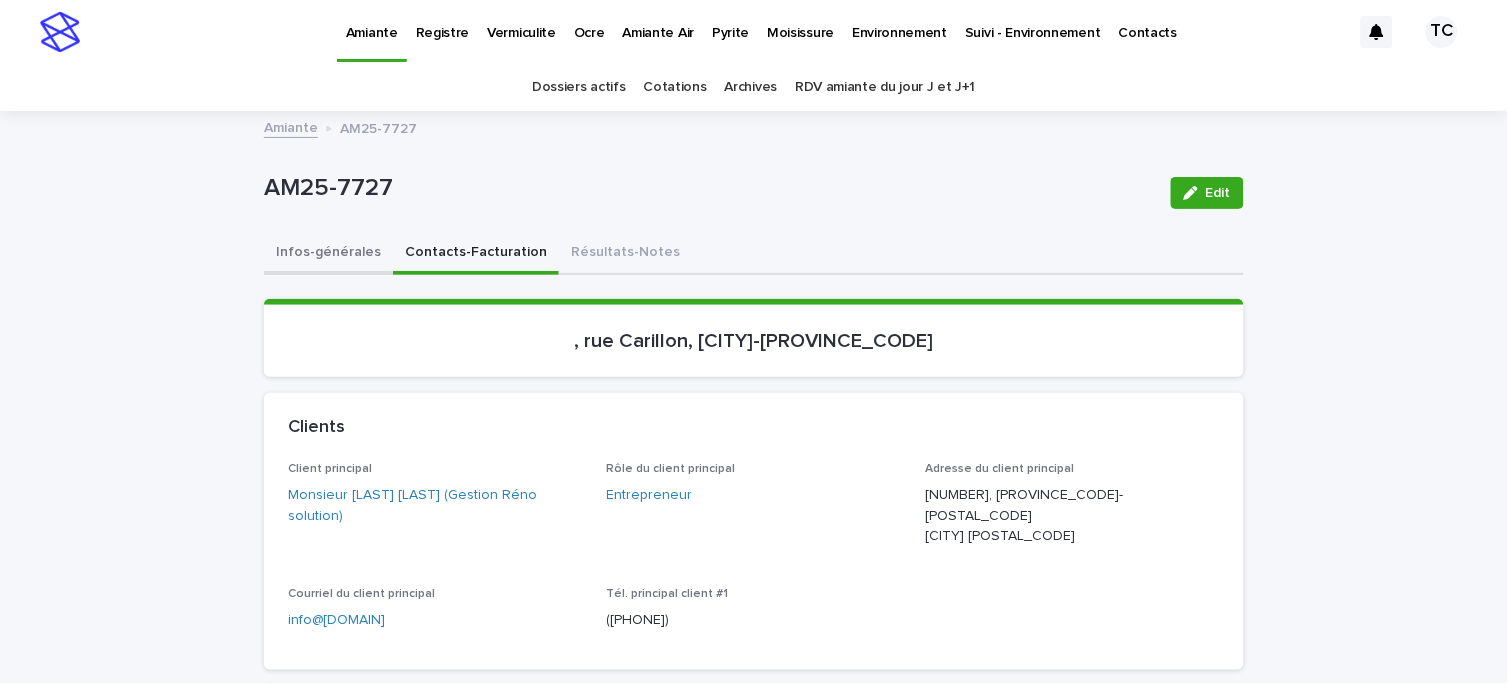drag, startPoint x: 294, startPoint y: 248, endPoint x: 304, endPoint y: 251, distance: 10.440307 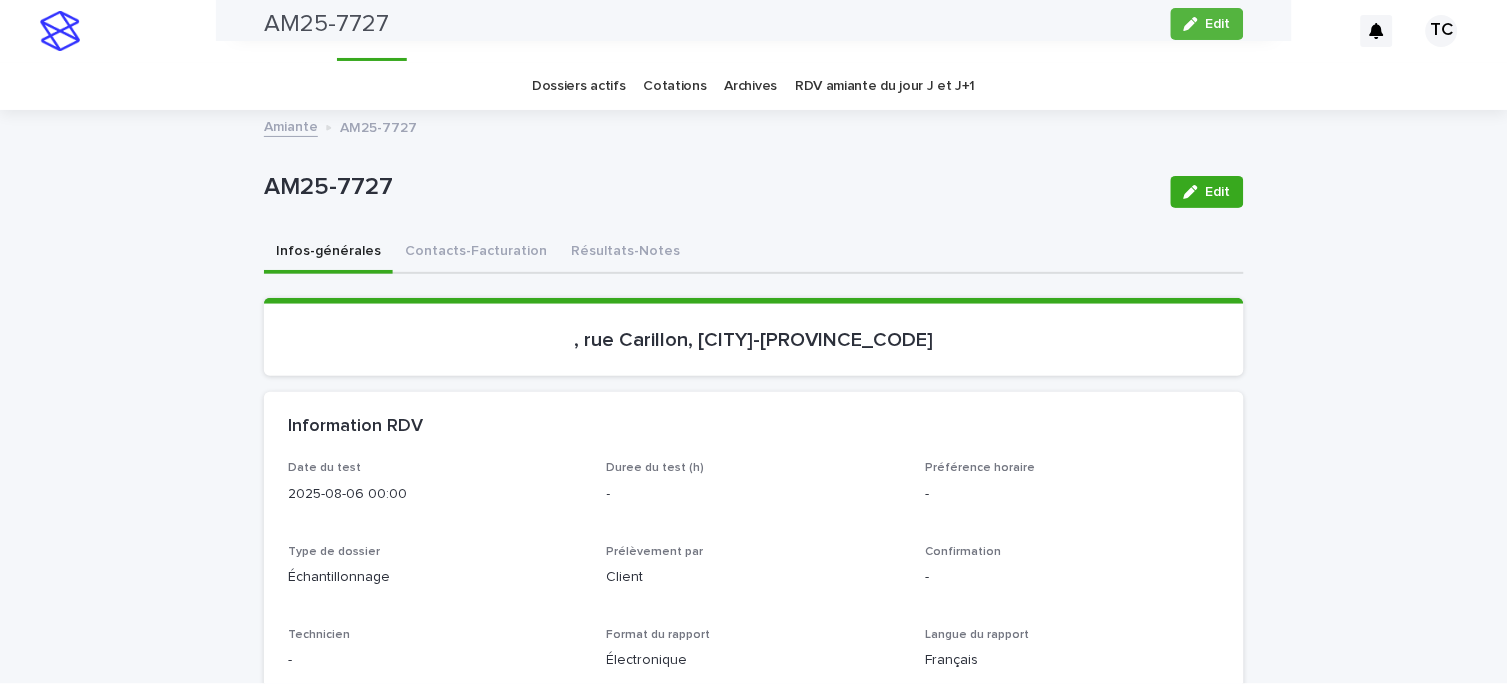 scroll, scrollTop: 0, scrollLeft: 0, axis: both 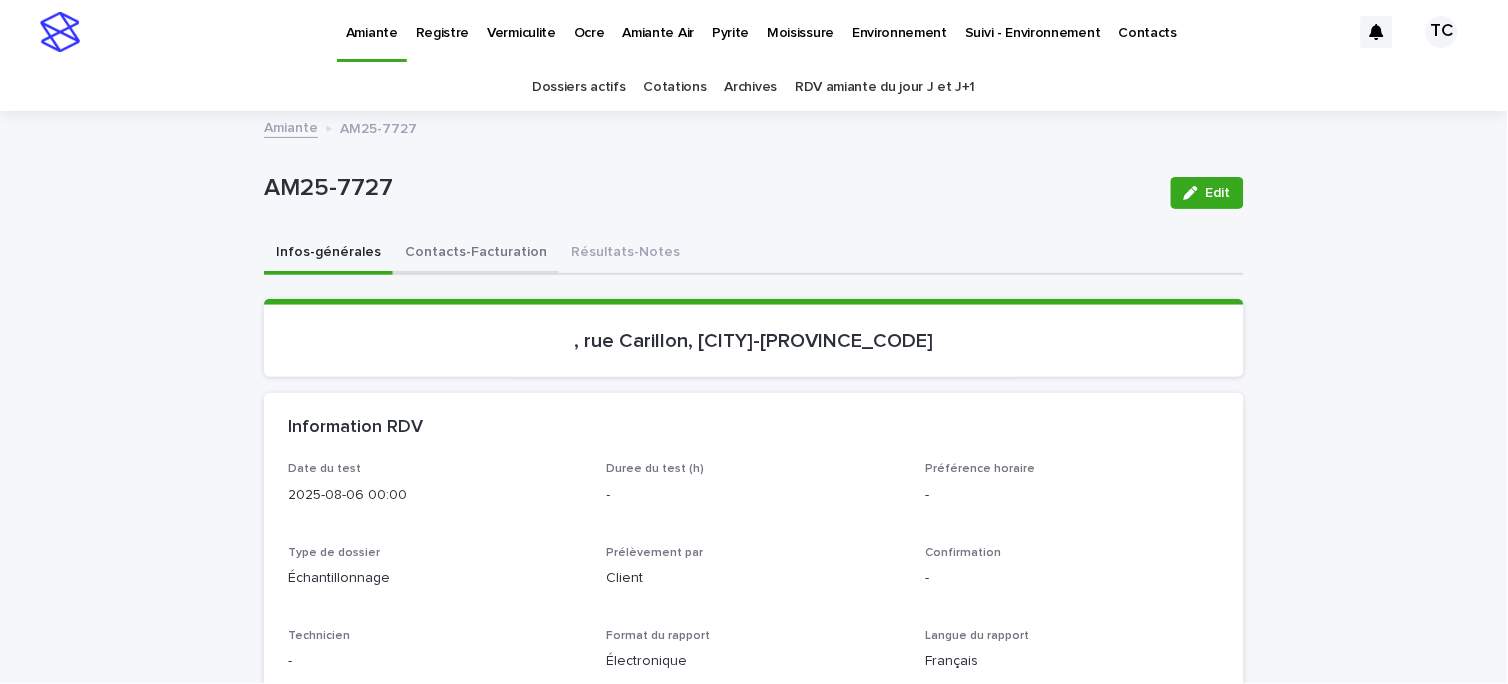 click on "[IDENTIFIER] Edit [IDENTIFIER] Edit Sorry, there was an error saving your record. Please try again. Please fill out the required fields below. Infos-générales Contacts-Facturation Résultats-Notes Loading... Saving… Loading... Saving… Loading... Saving… , rue Carillon, [CITY]-[PROVINCE_CODE] Loading... Saving… Information RDV Date du test [DATE] [TIME] Duree du test (h) - Préférence horaire - Type de dossier Échantillonnage Prélèvement par Client Confirmation - Technicien - Format du rapport Électronique Langue du rapport Français Cadre du mandat Travaux Contact sur le terrain [TITLE] [FIRST] [LAST] ([COMPANY_NAME])   Téléphone principal [PHONE] Courriel du contact terrain [EMAIL] Bâtiment Adresse , rue Carillon
[CITY]-[PROVINCE_CODE]
Type de bâtiment Bungalow   Année de construction [YEAR]  Carillon, [CITY]-[PROVINCE_CODE]   Superficie - Référence Client Phase I discuté Registre discuté Rendez-vous pris par [FIRST] [LAST]   - - Loading... 3 2" at bounding box center [754, 852] 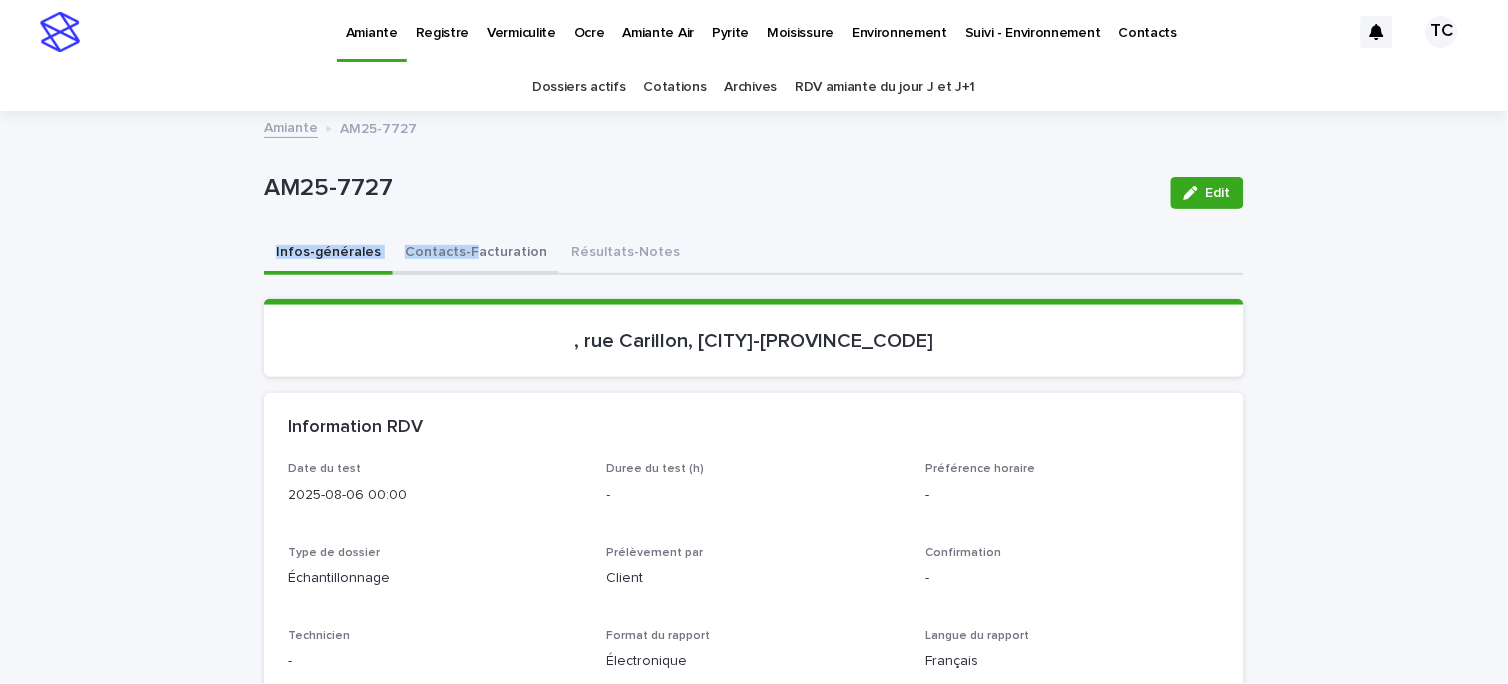 drag, startPoint x: 460, startPoint y: 232, endPoint x: 455, endPoint y: 251, distance: 19.646883 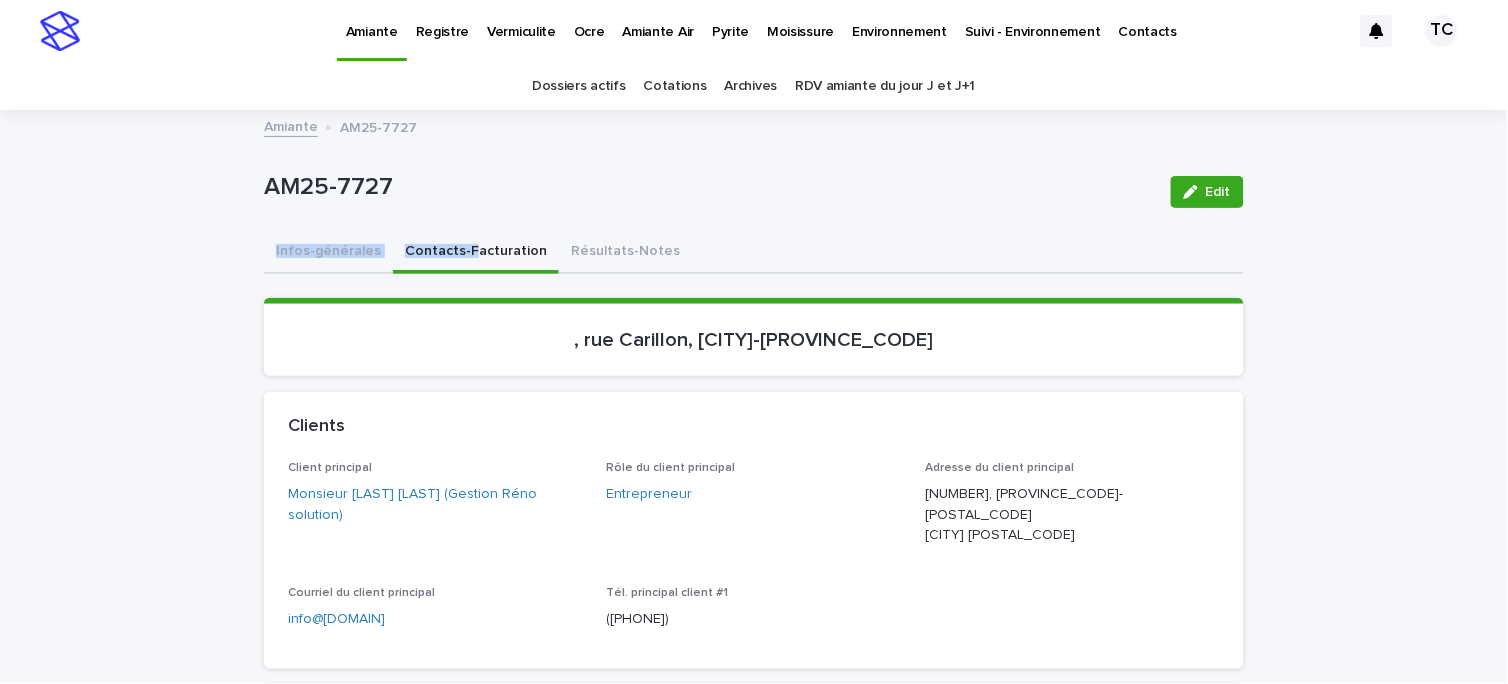 scroll, scrollTop: 0, scrollLeft: 0, axis: both 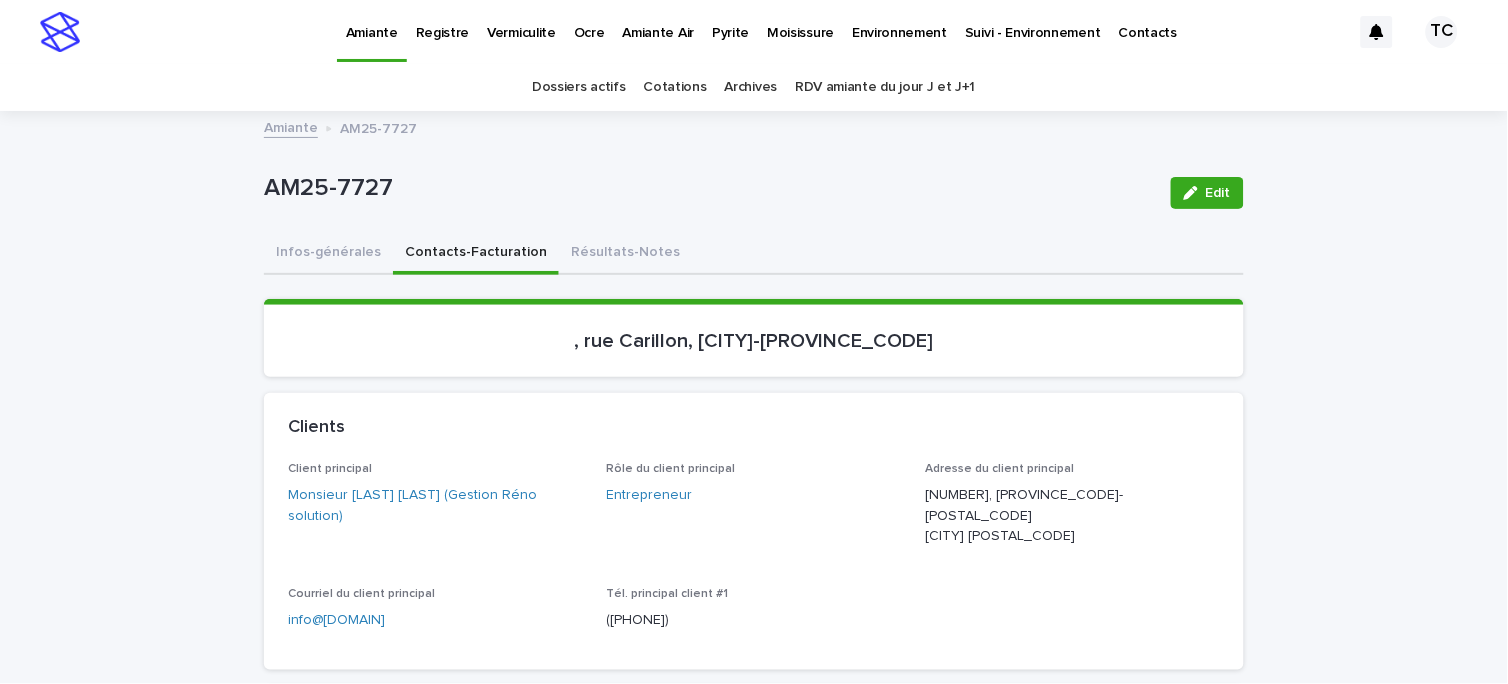 click on ", rue Carillon, [CITY]-[PROVINCE_CODE]" at bounding box center (754, 341) 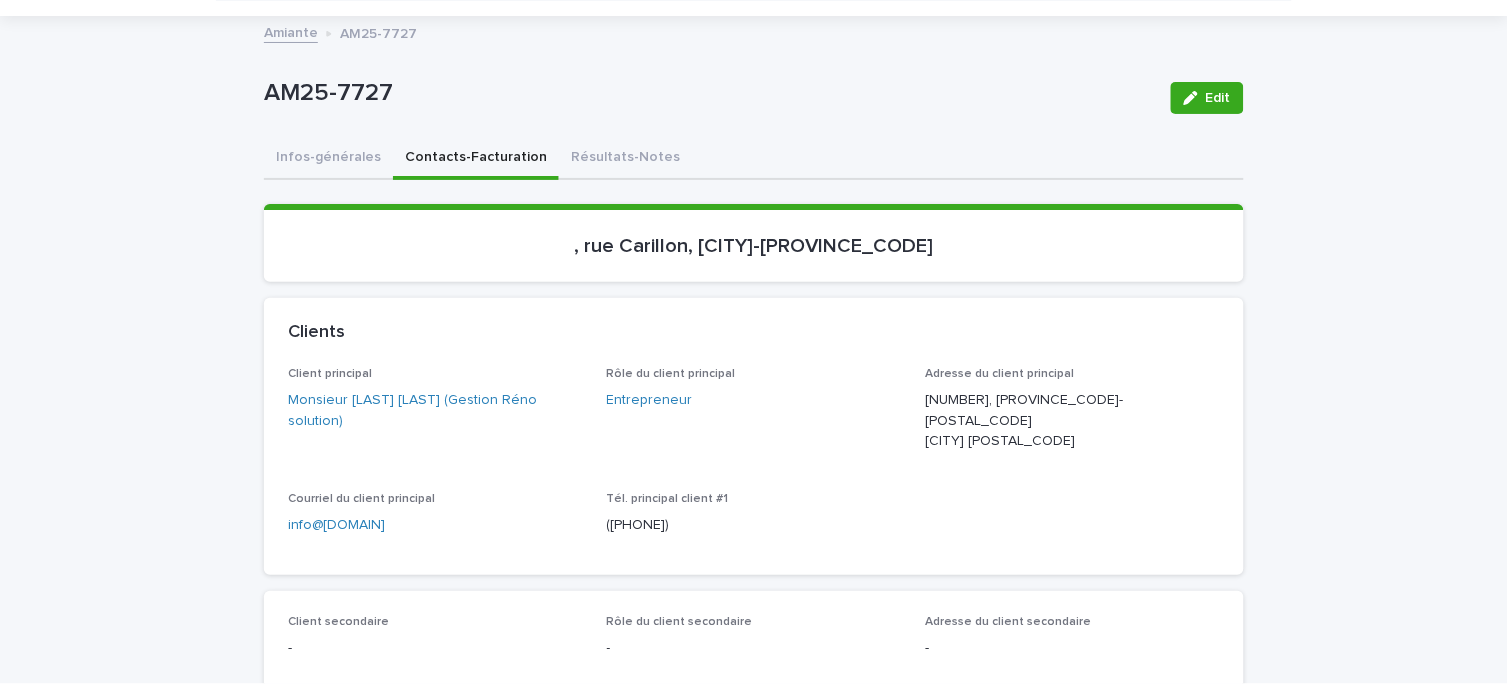 scroll, scrollTop: 0, scrollLeft: 0, axis: both 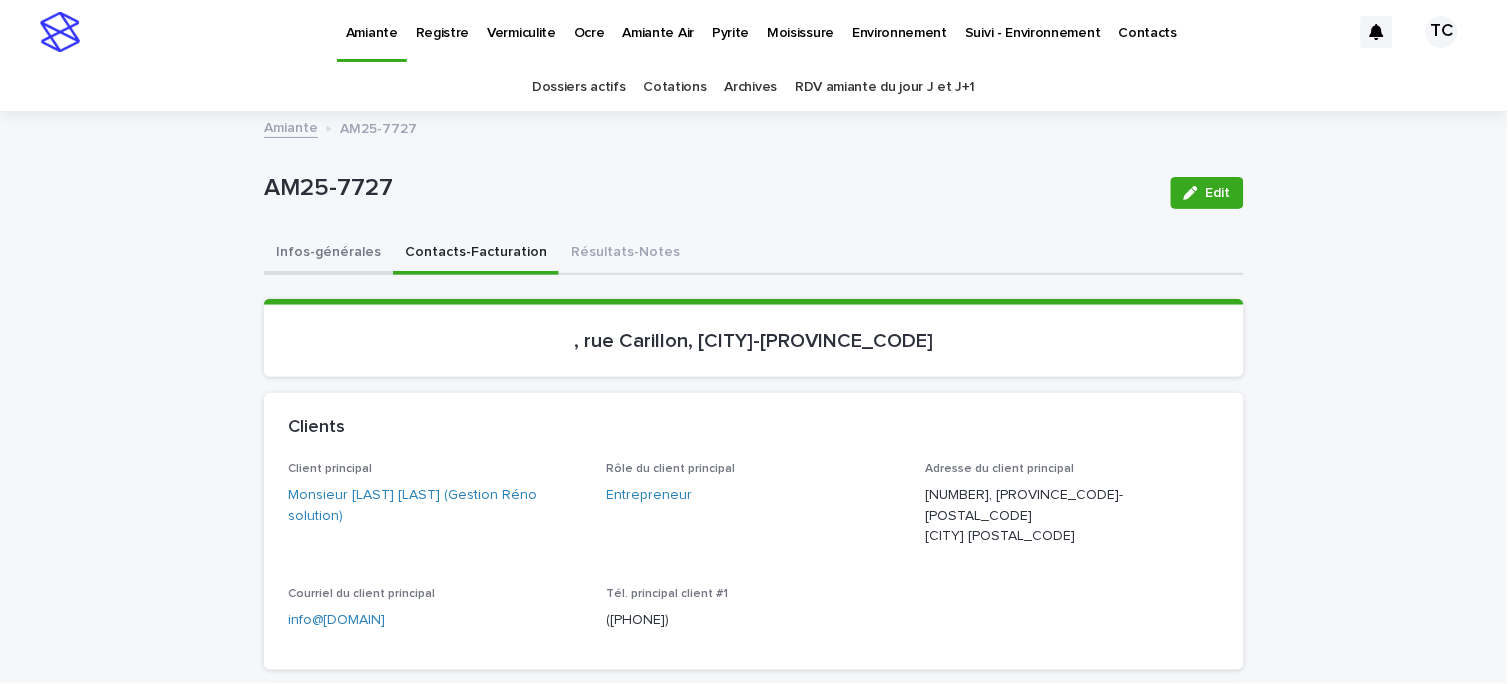 drag, startPoint x: 321, startPoint y: 257, endPoint x: 331, endPoint y: 267, distance: 14.142136 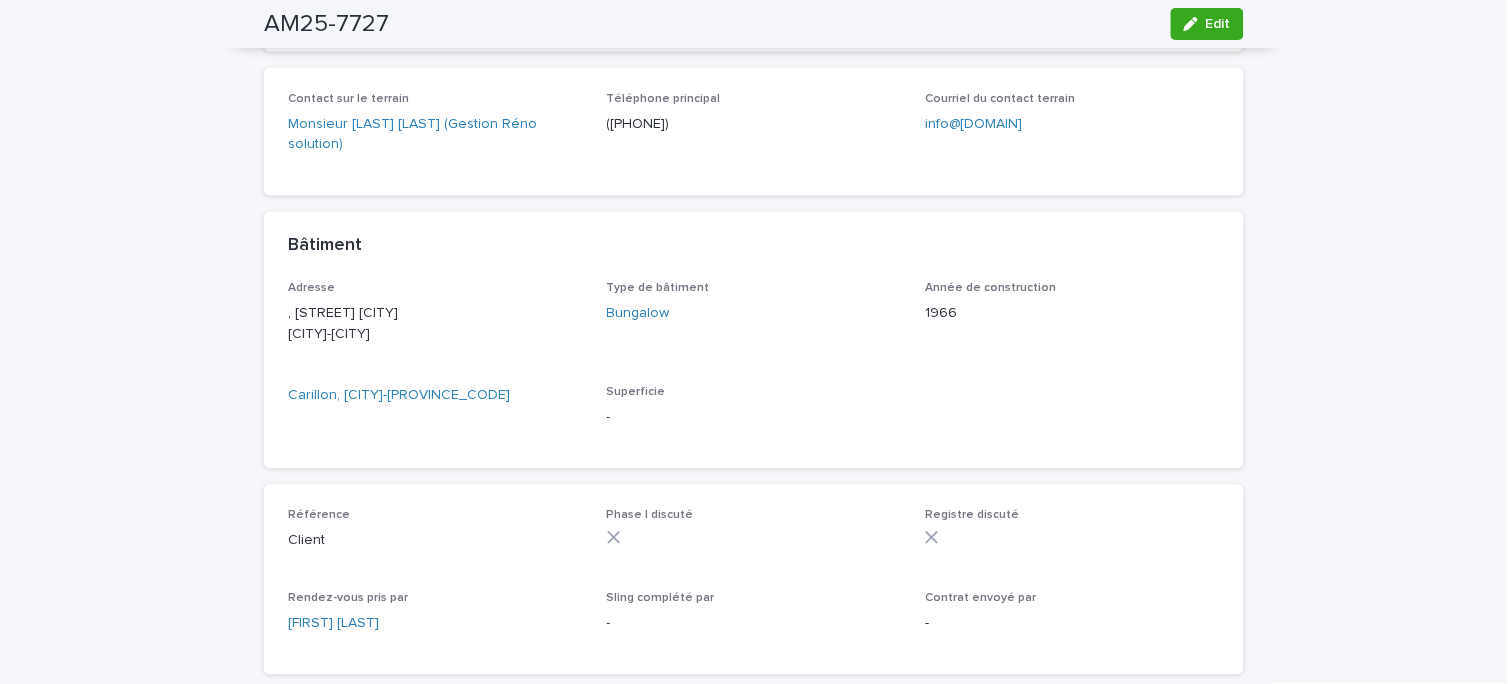 scroll, scrollTop: 777, scrollLeft: 0, axis: vertical 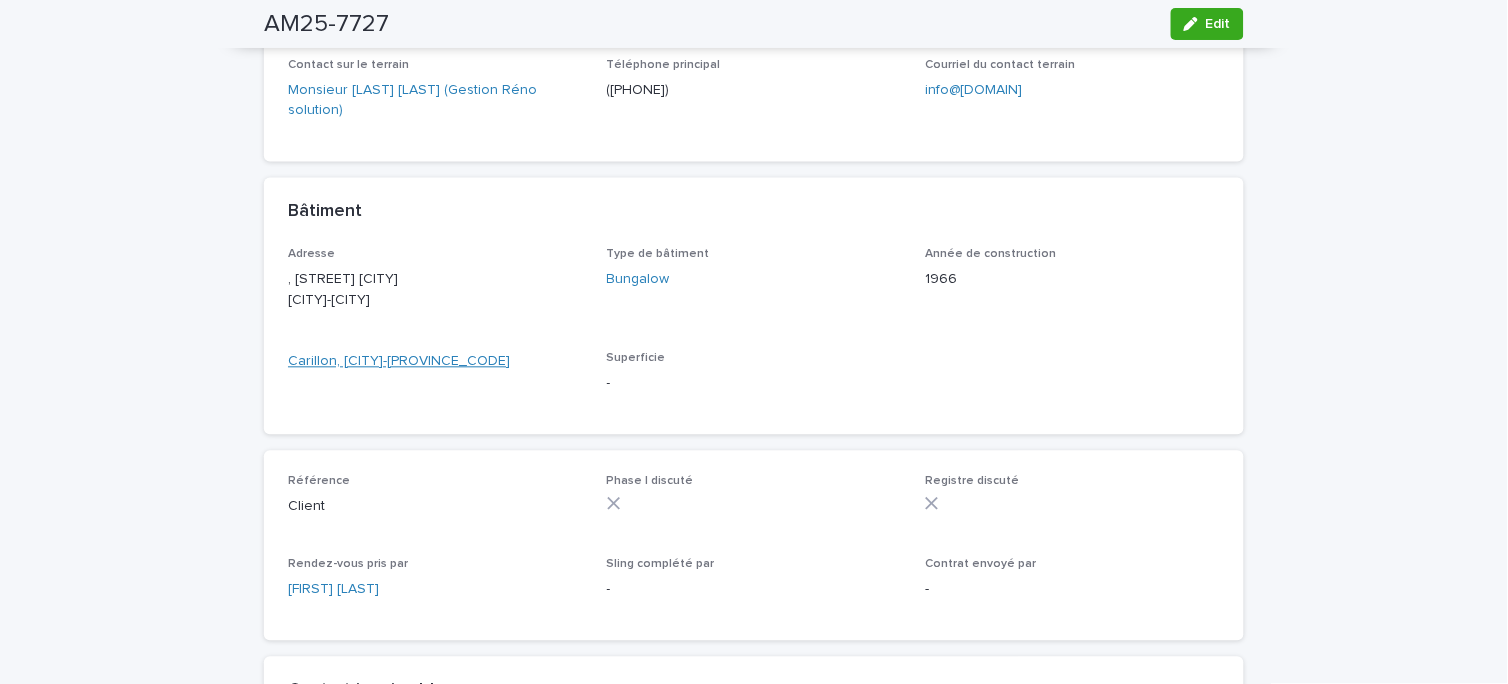 click on "Carillon, [CITY]-[PROVINCE_CODE]" at bounding box center (399, 362) 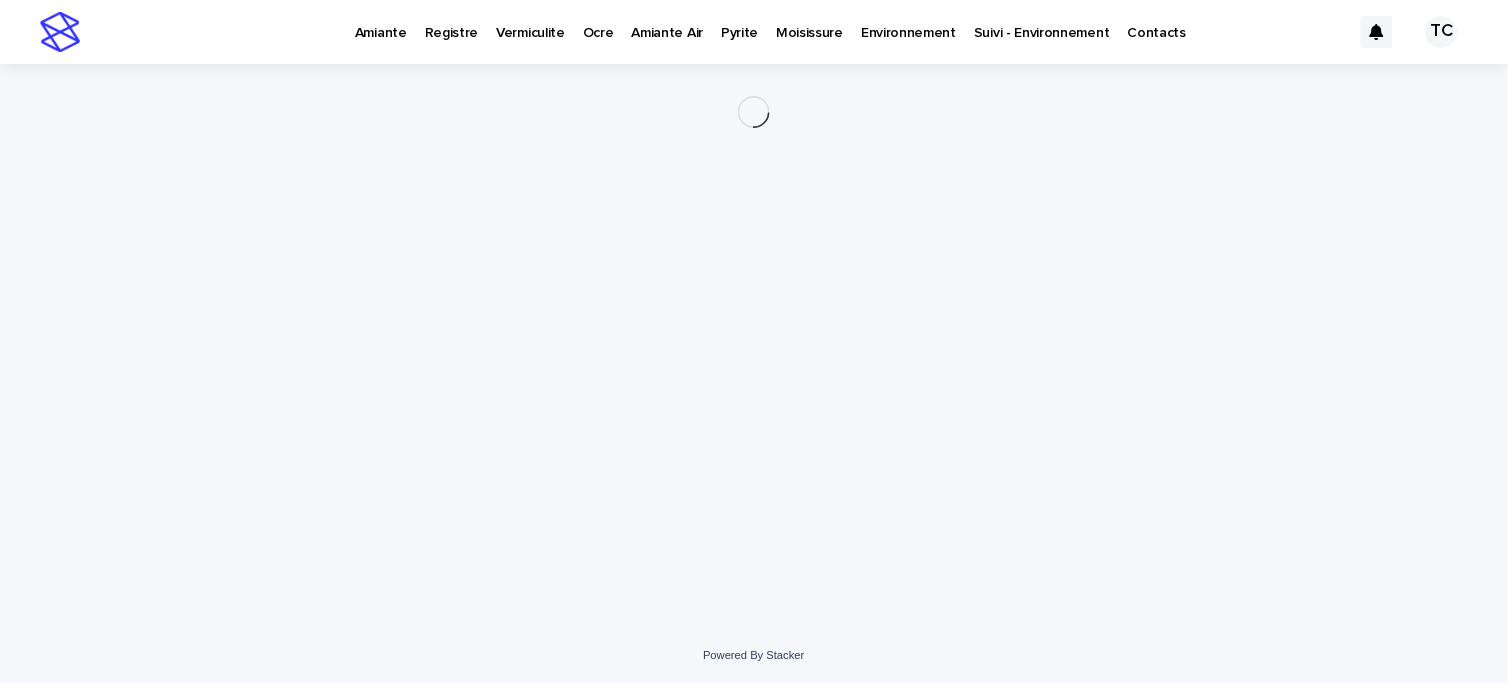 scroll, scrollTop: 0, scrollLeft: 0, axis: both 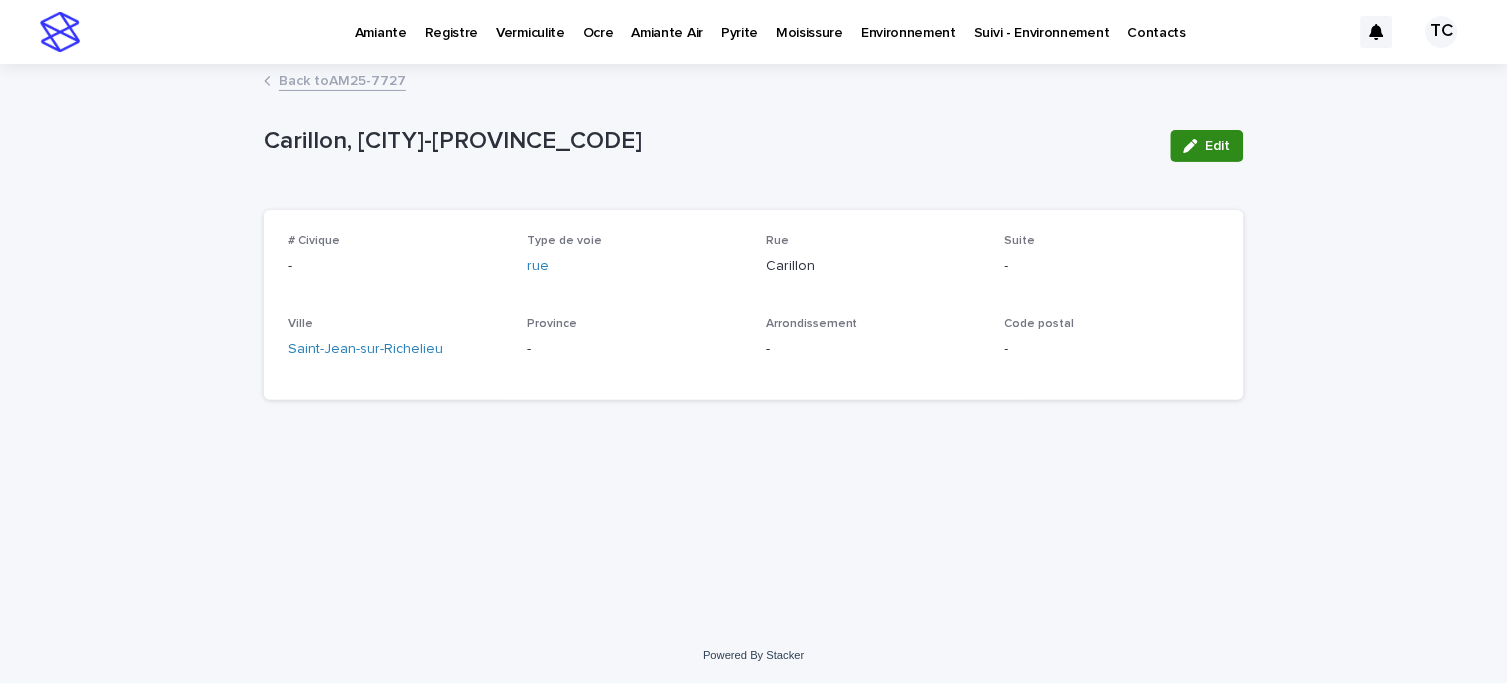 click on "Edit" at bounding box center [1207, 146] 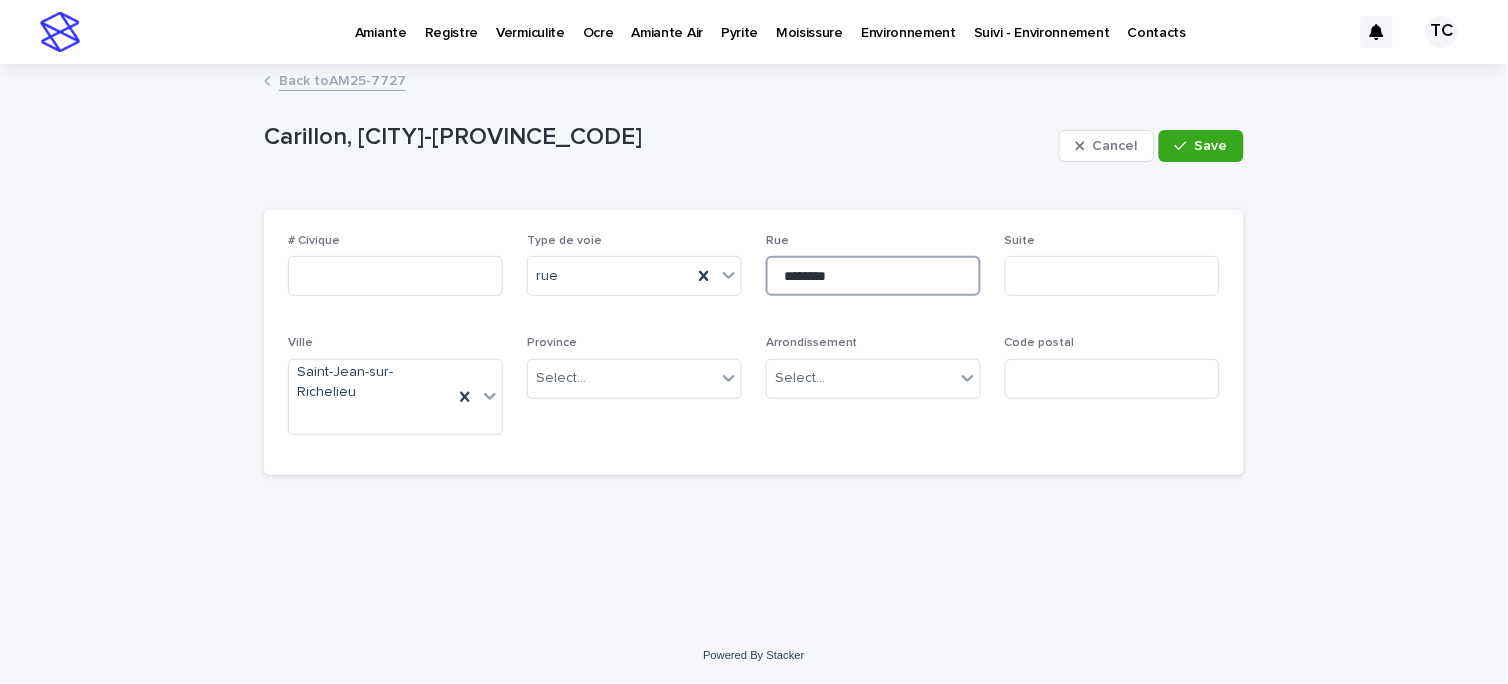 click on "********" at bounding box center [873, 276] 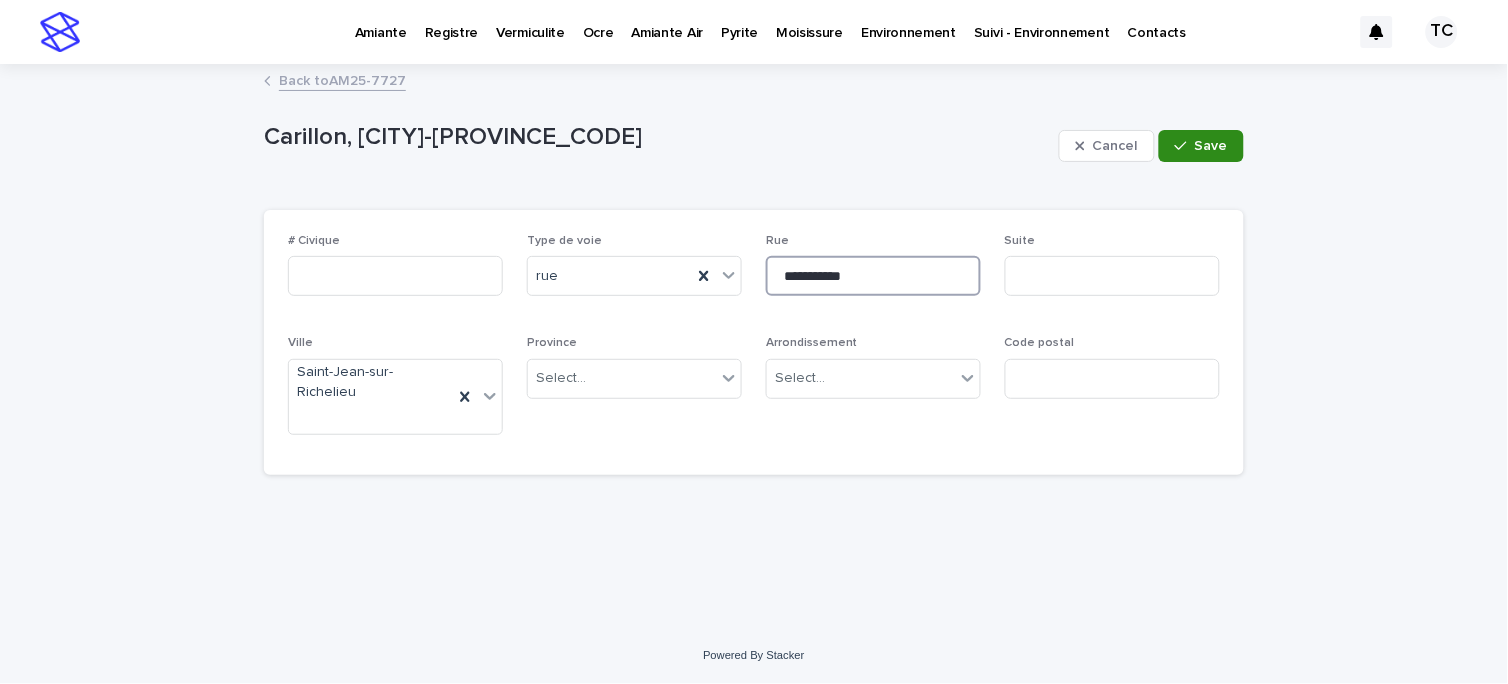 type on "**********" 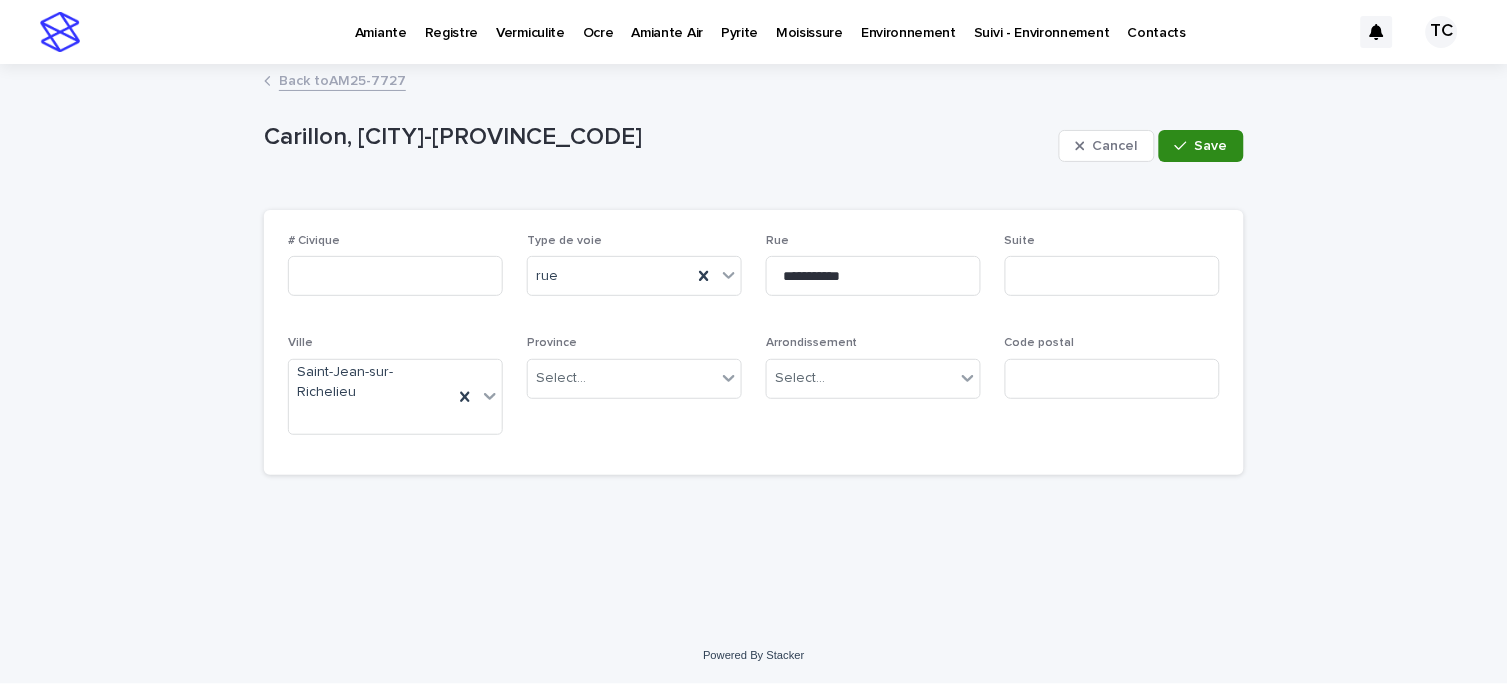 click on "Save" at bounding box center (1211, 146) 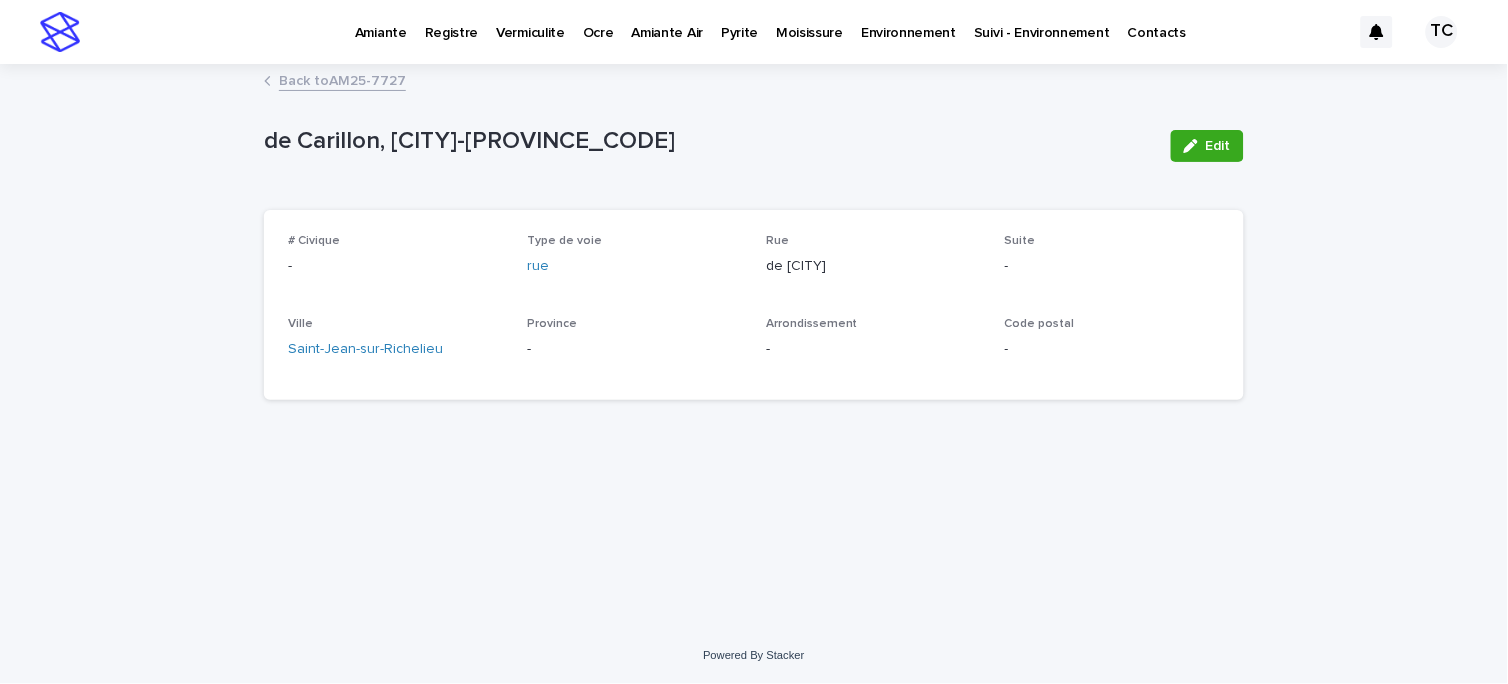 click on "Back to  AM25-7727" at bounding box center (342, 79) 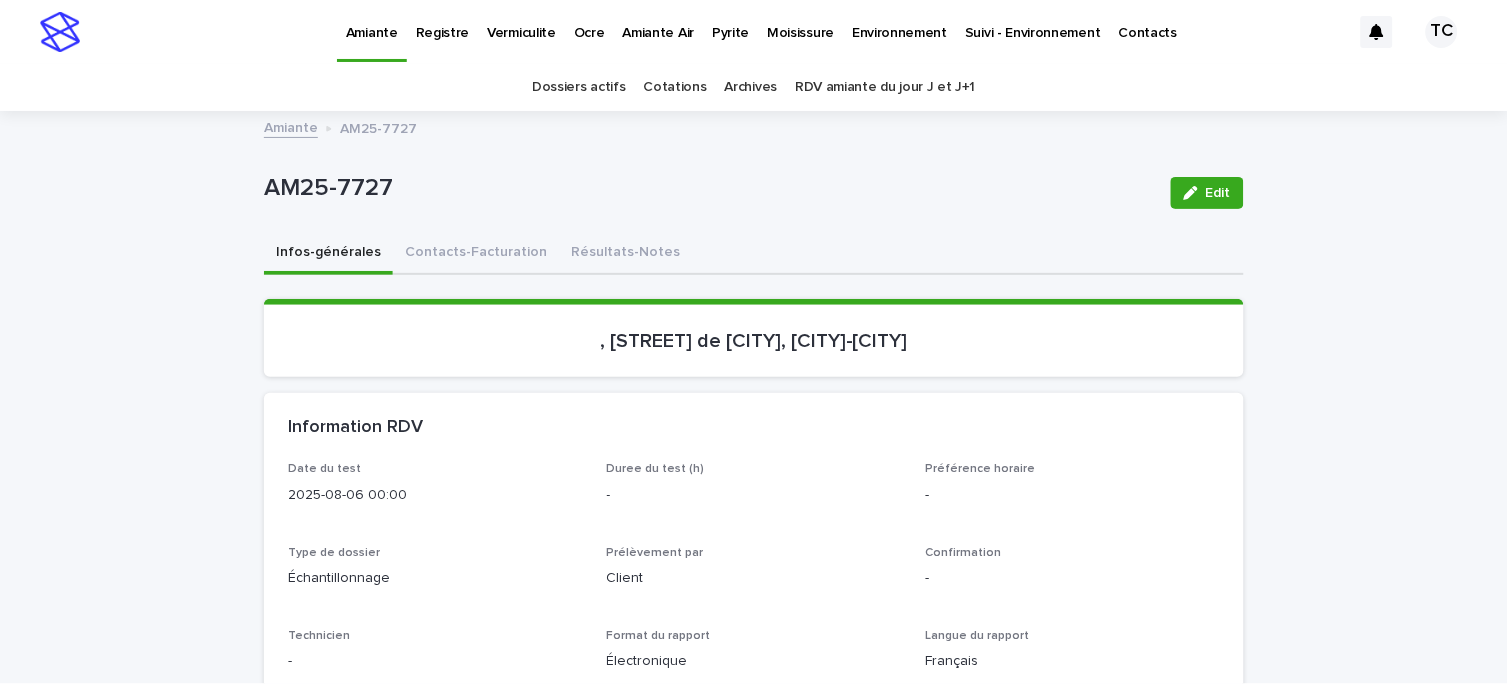 click on "Amiante" at bounding box center (291, 126) 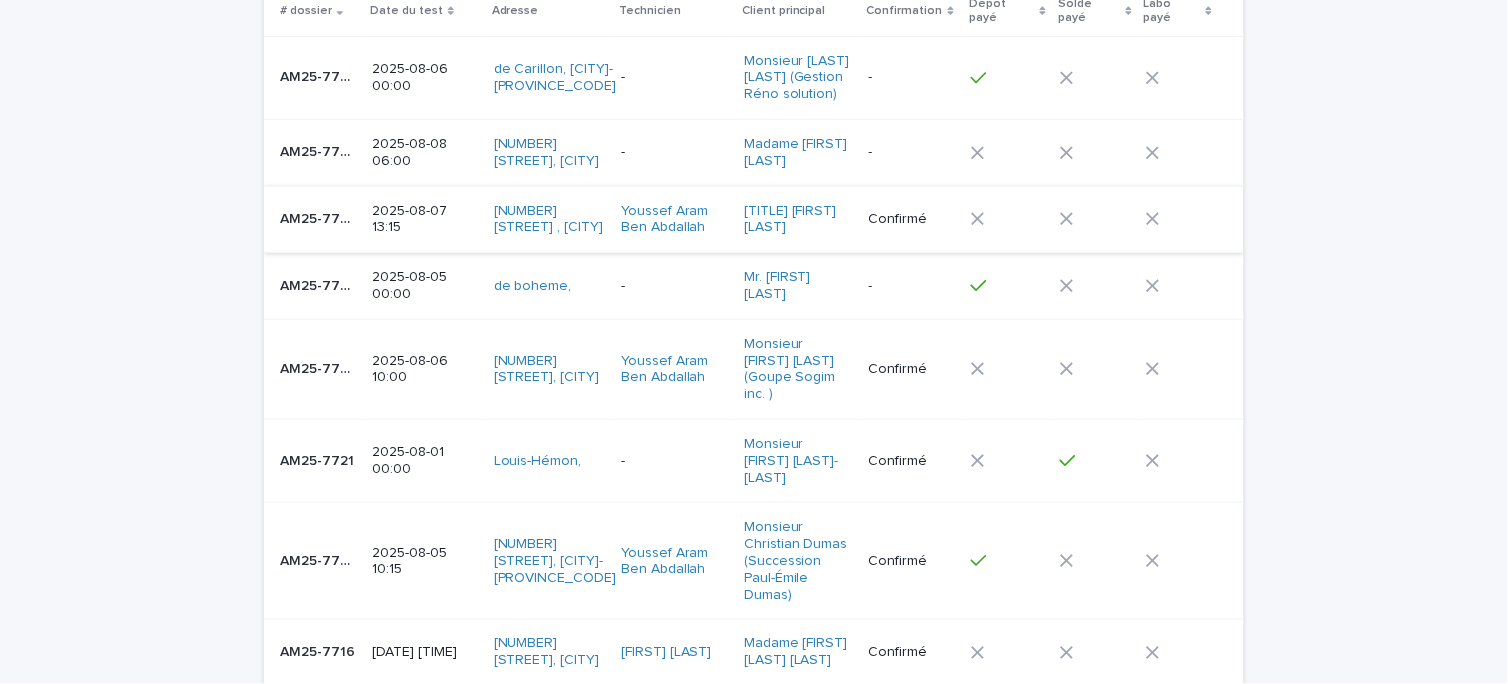 scroll, scrollTop: 444, scrollLeft: 0, axis: vertical 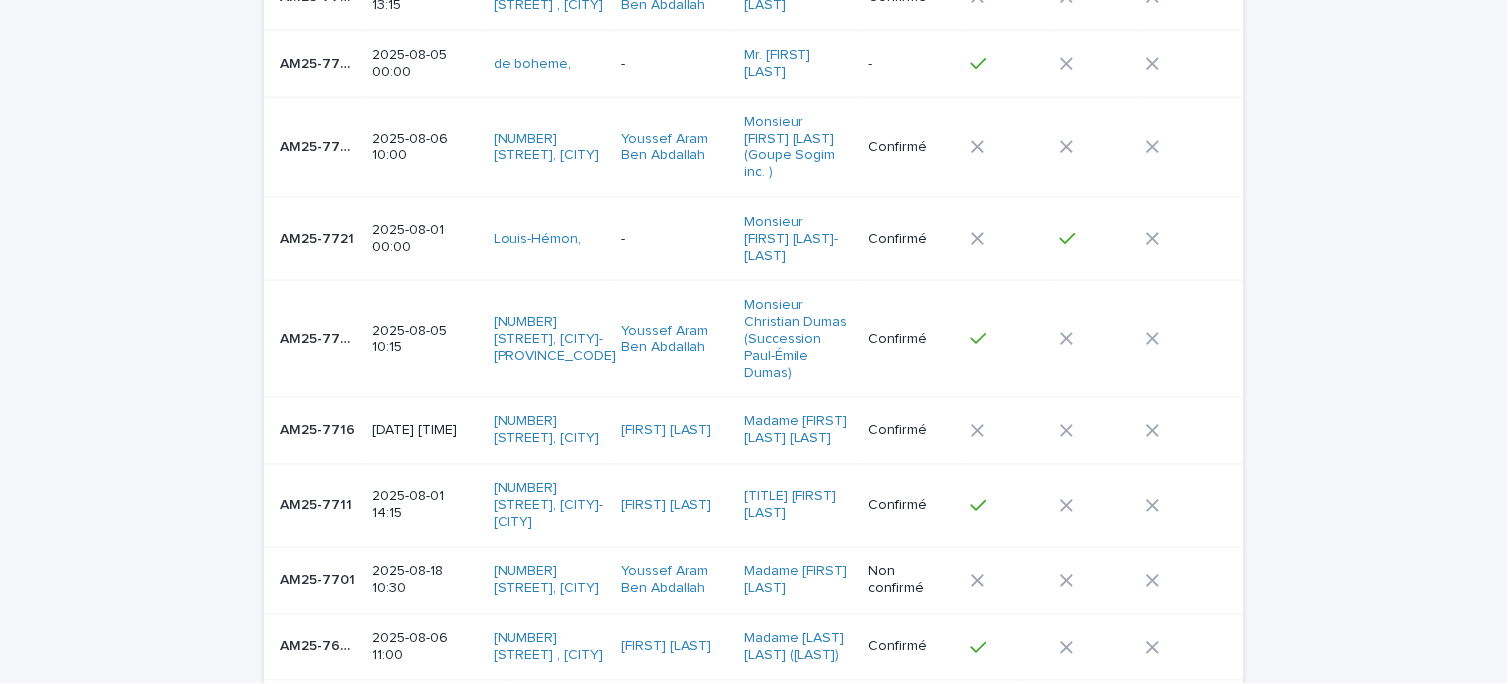 click on "2025-08-06 10:00" at bounding box center (425, 148) 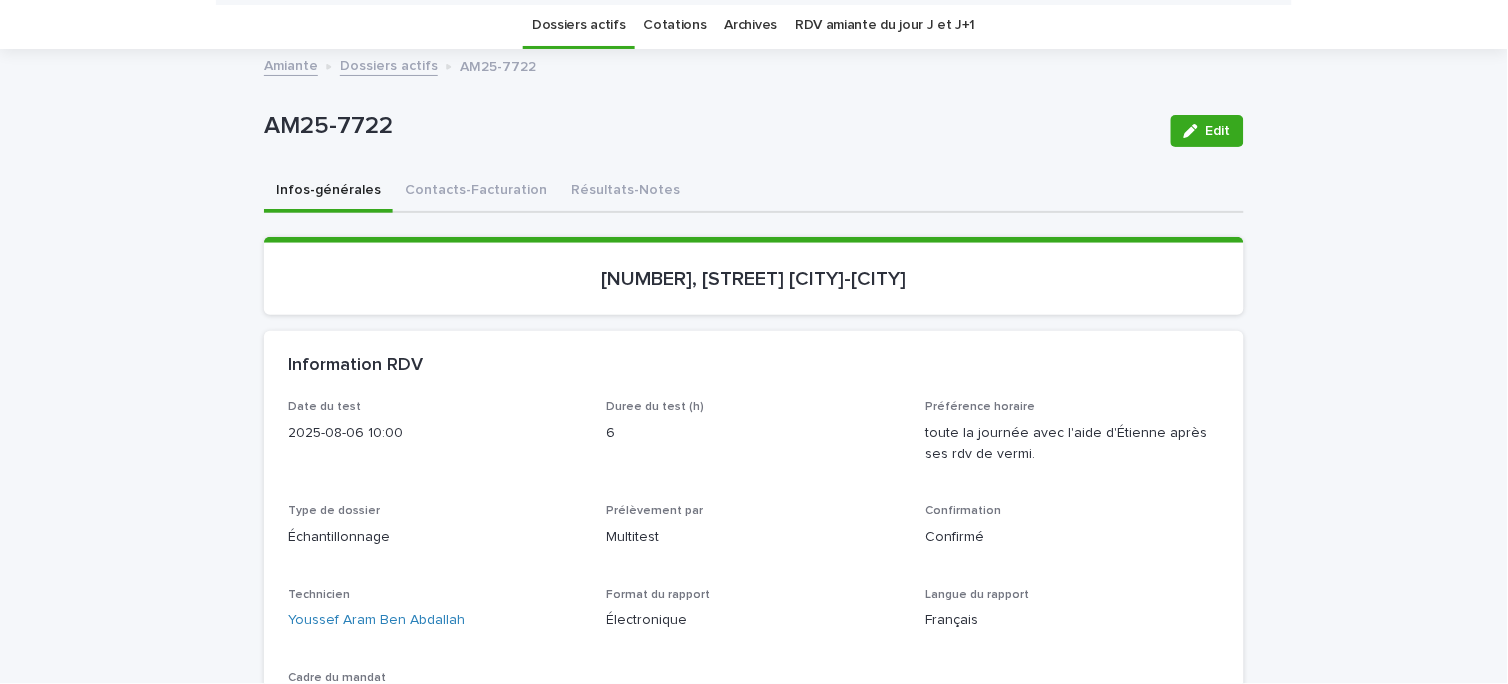 scroll, scrollTop: 0, scrollLeft: 0, axis: both 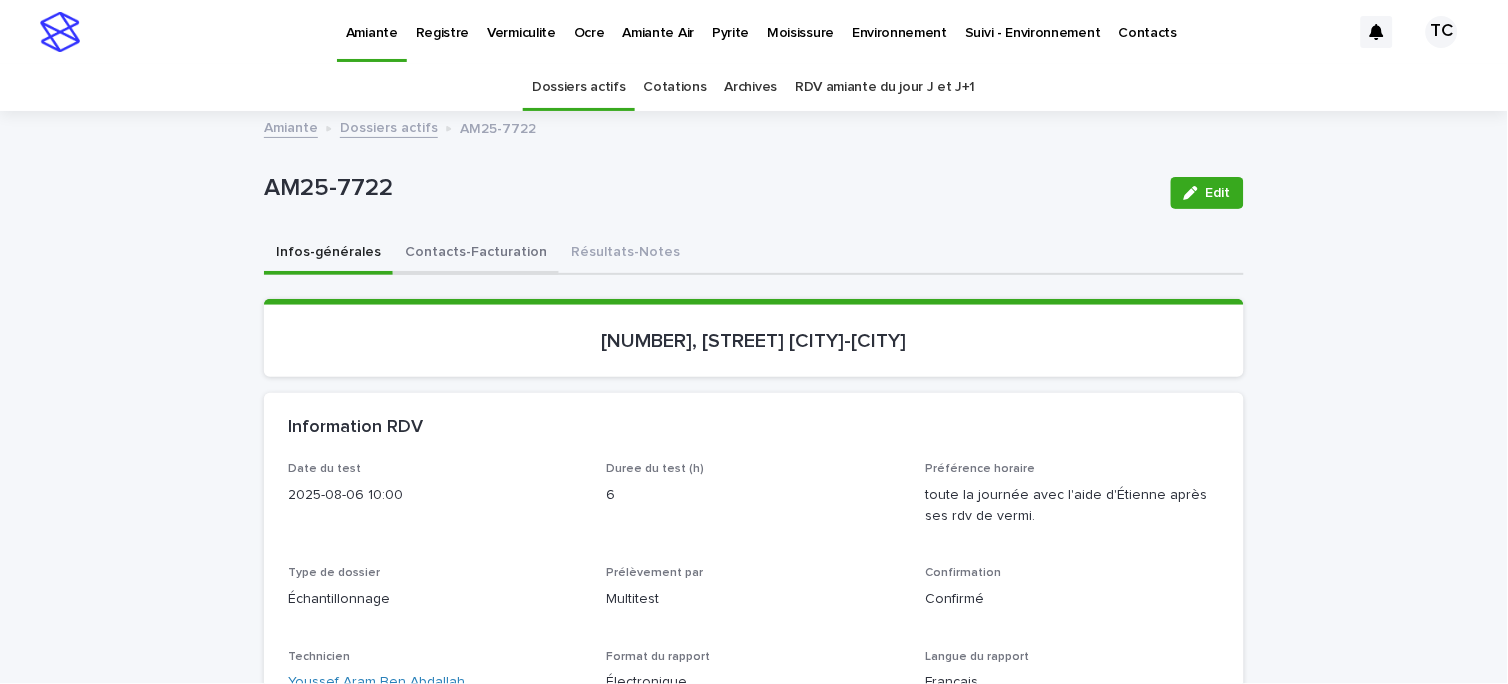 click on "Contacts-Facturation" at bounding box center [476, 254] 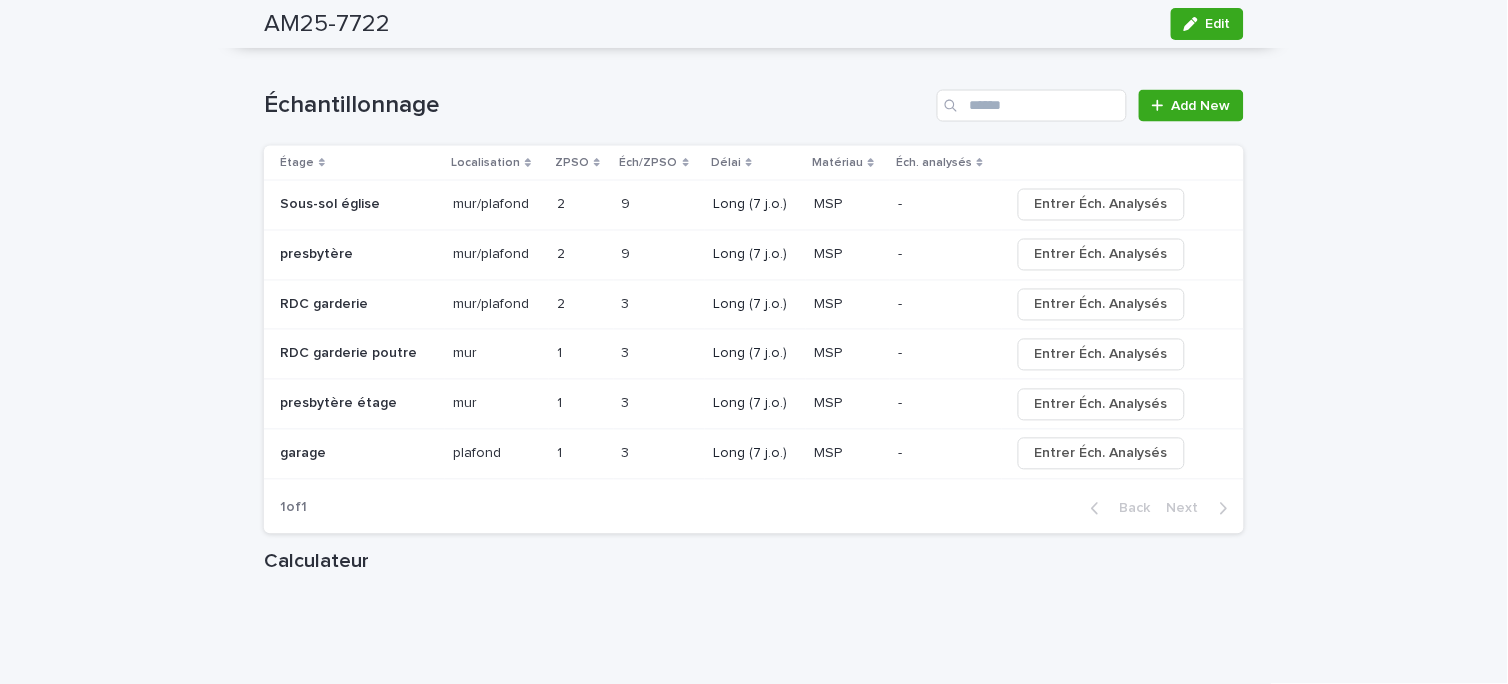 scroll, scrollTop: 2333, scrollLeft: 0, axis: vertical 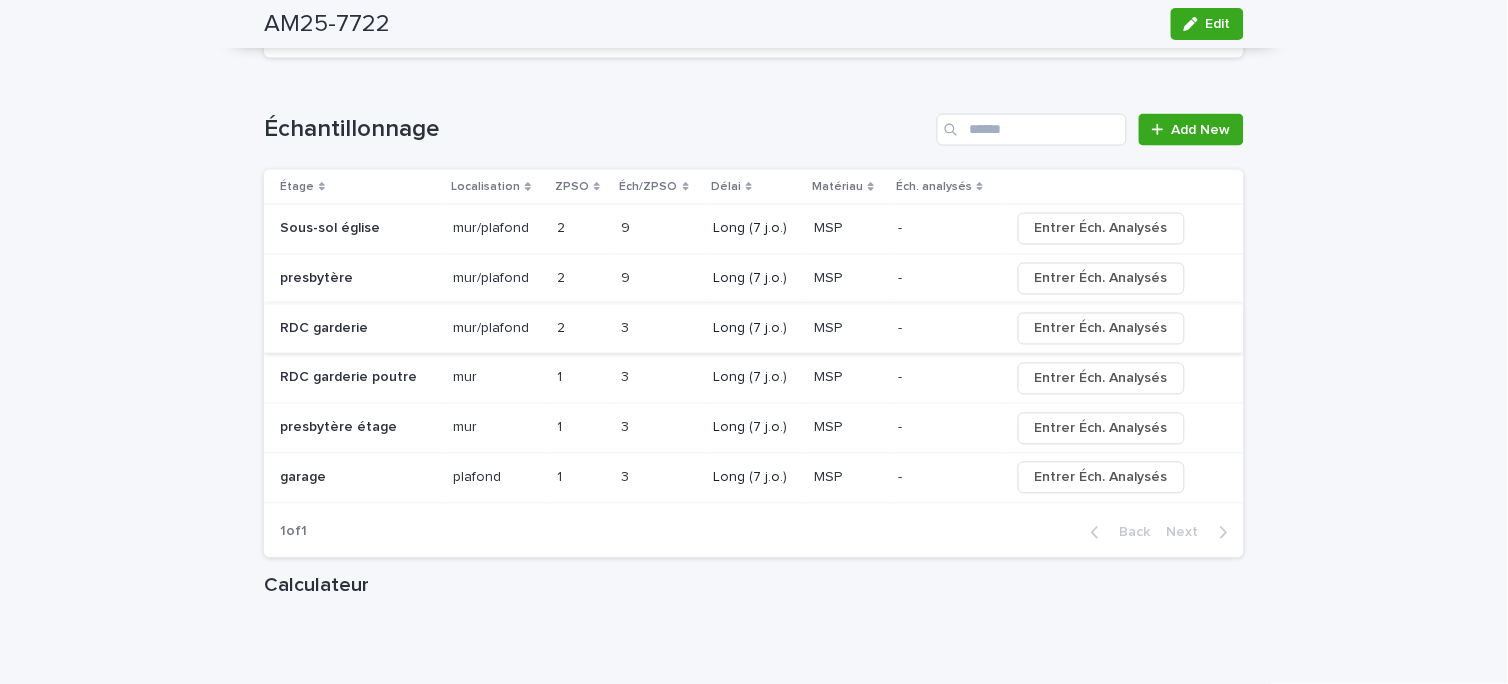 type 